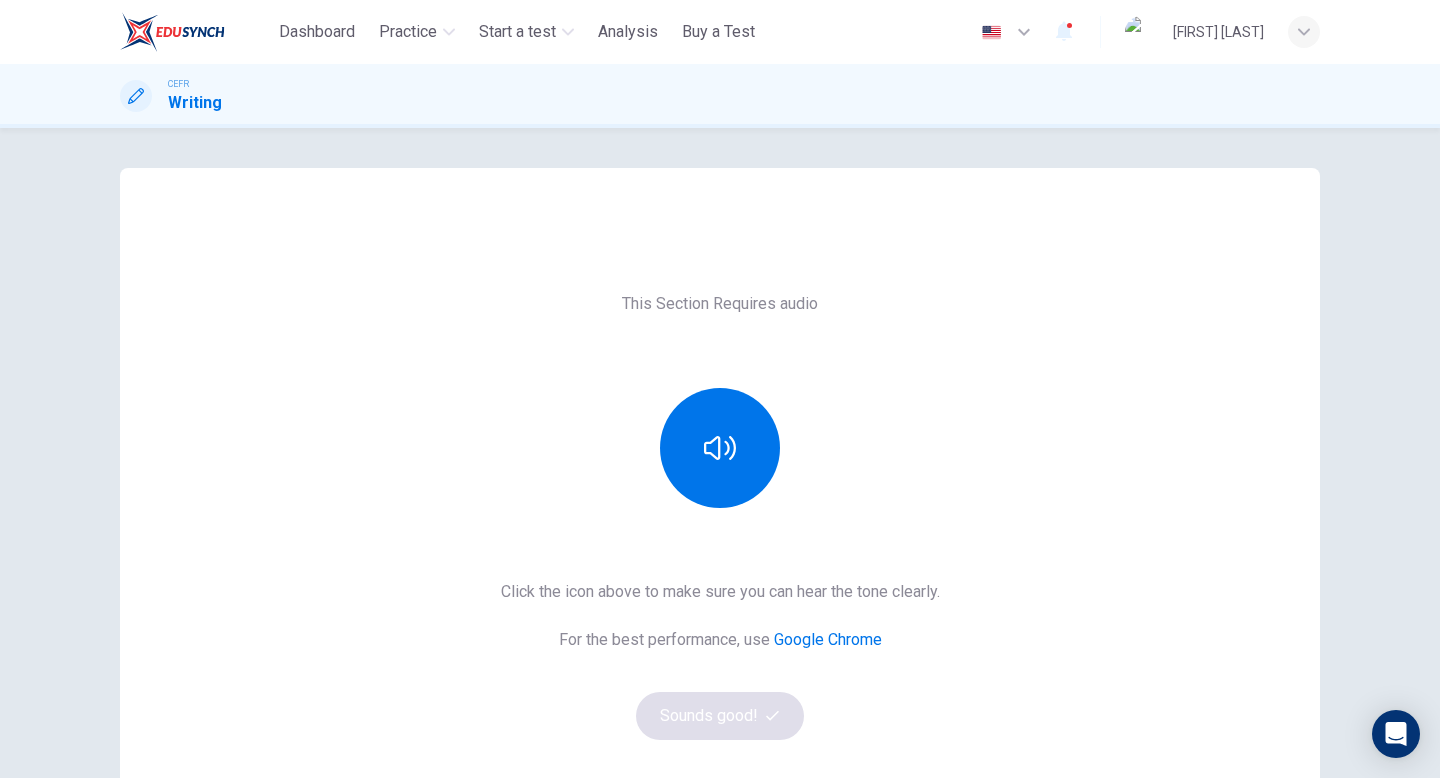 scroll, scrollTop: 0, scrollLeft: 0, axis: both 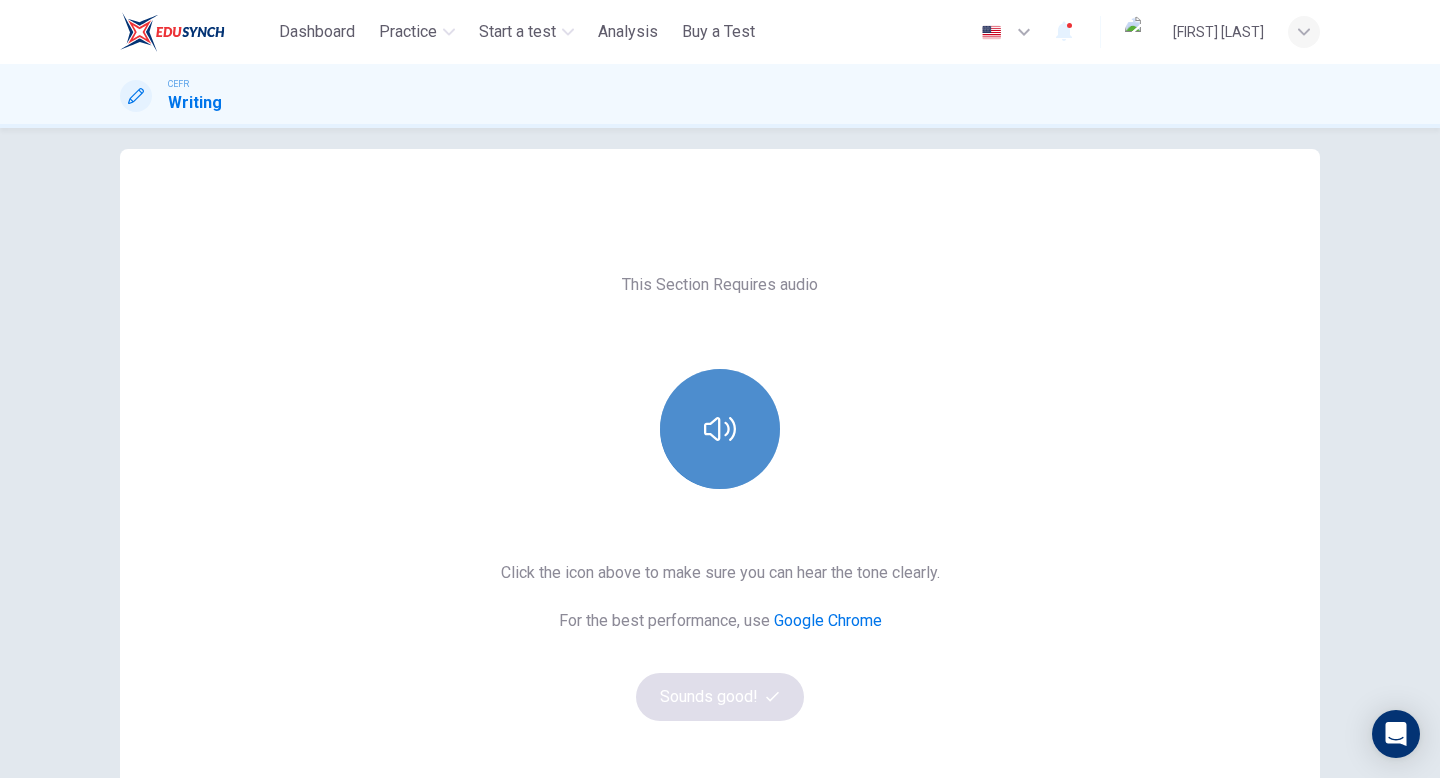 click at bounding box center [720, 429] 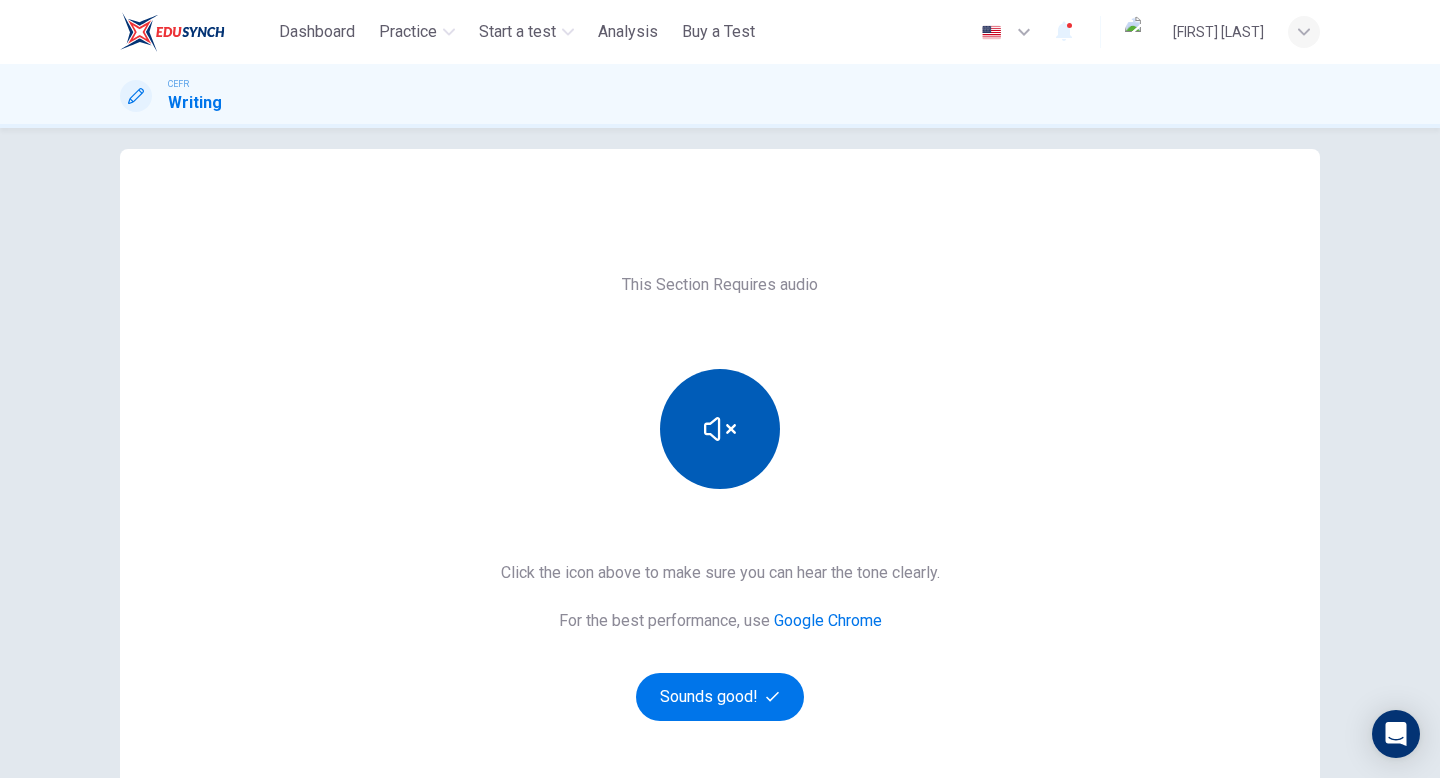 click at bounding box center [720, 429] 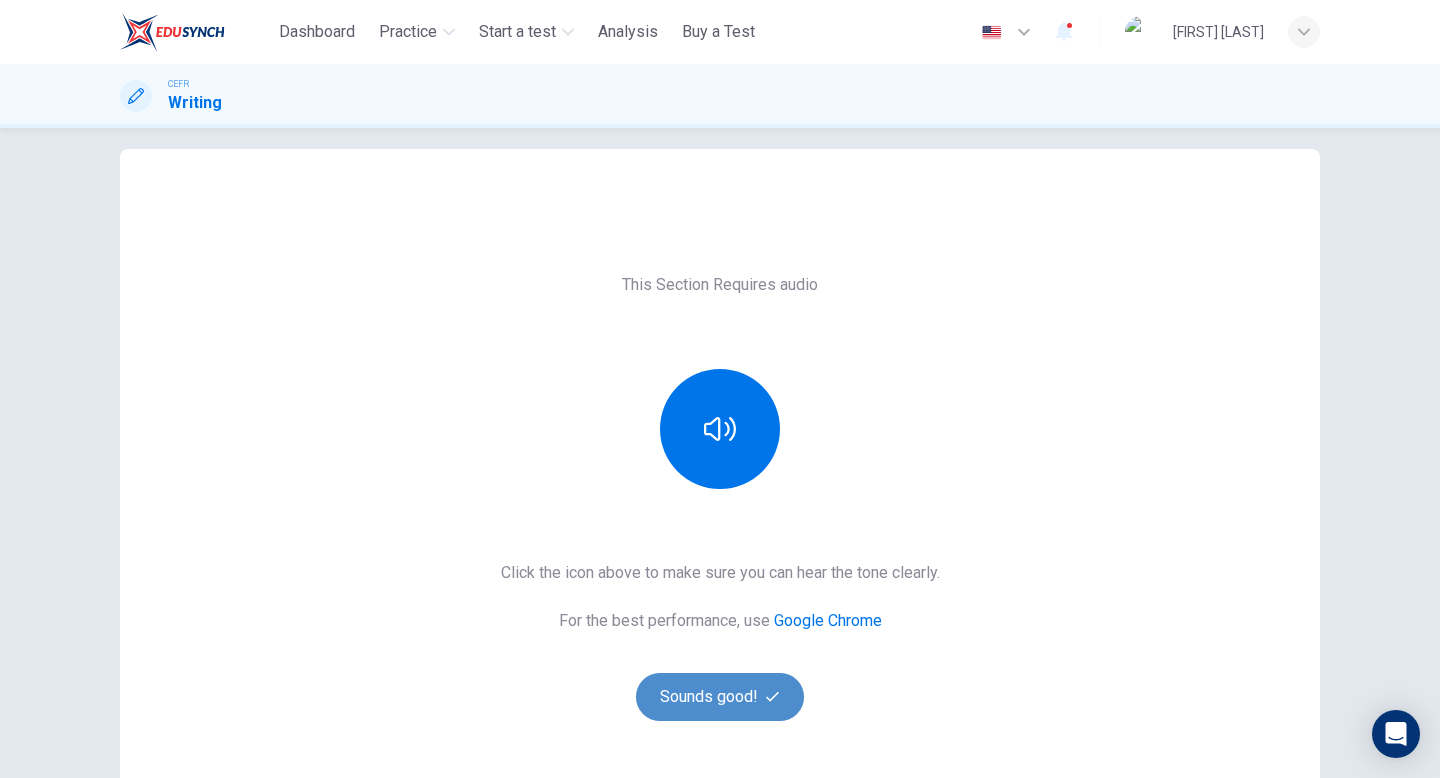 click on "Sounds good!" at bounding box center [720, 697] 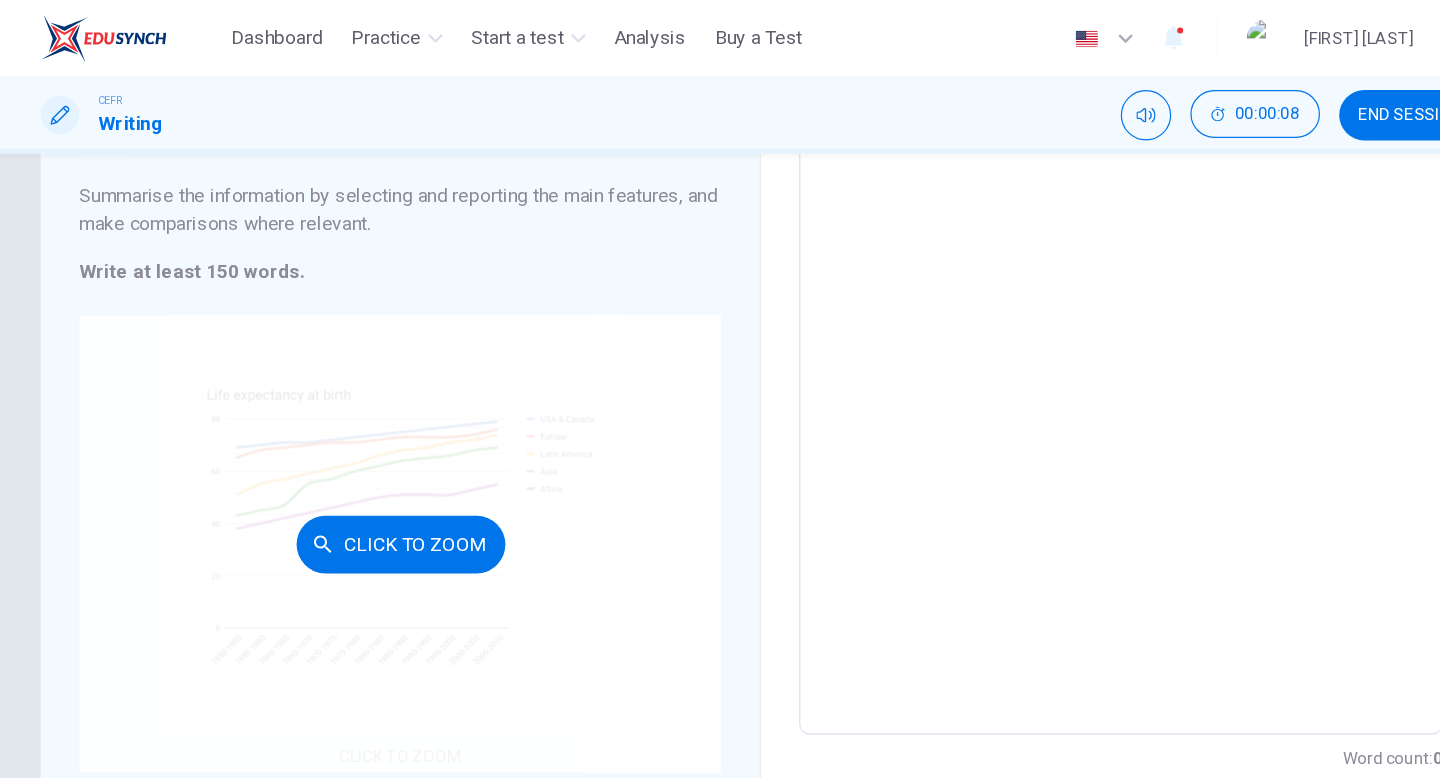 scroll, scrollTop: 237, scrollLeft: 0, axis: vertical 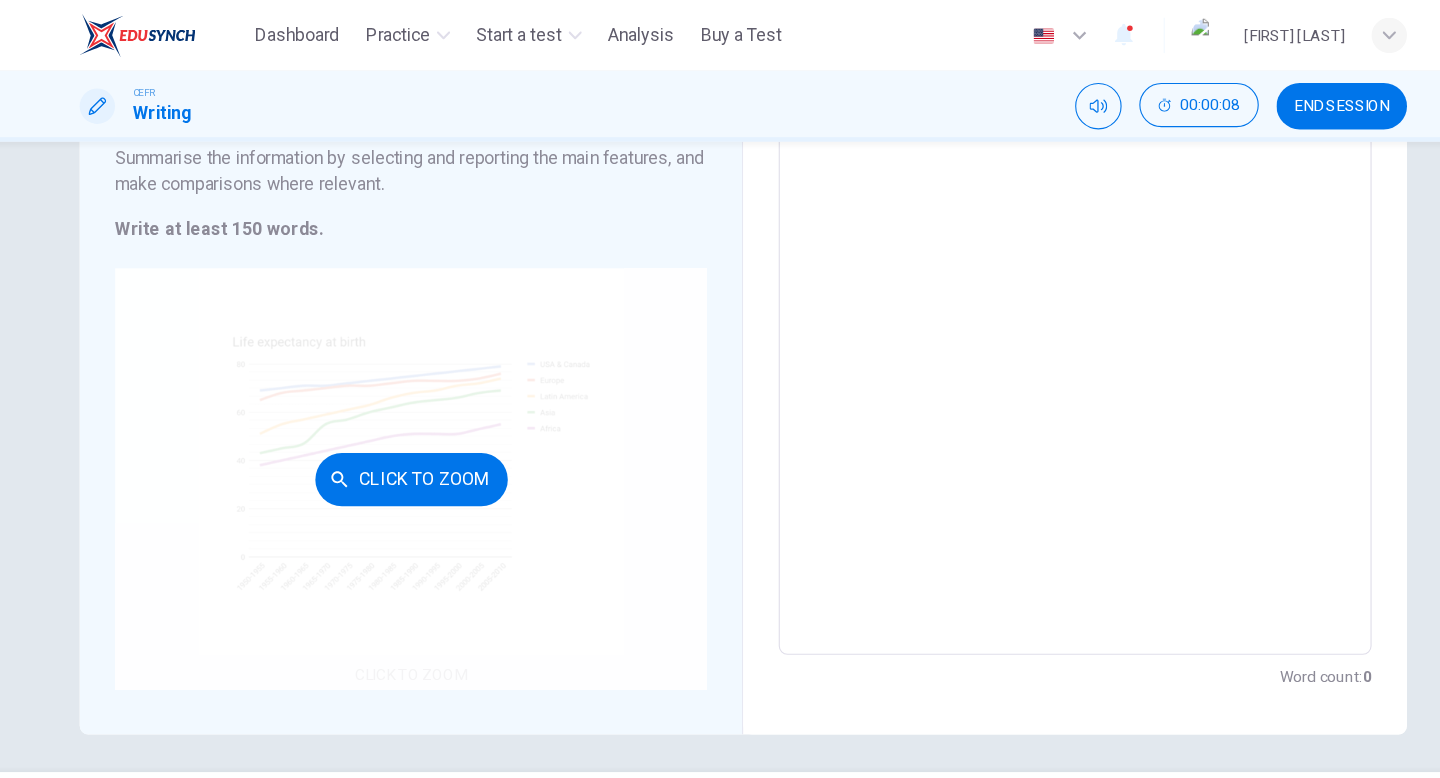 click on "Click to Zoom" at bounding box center [419, 433] 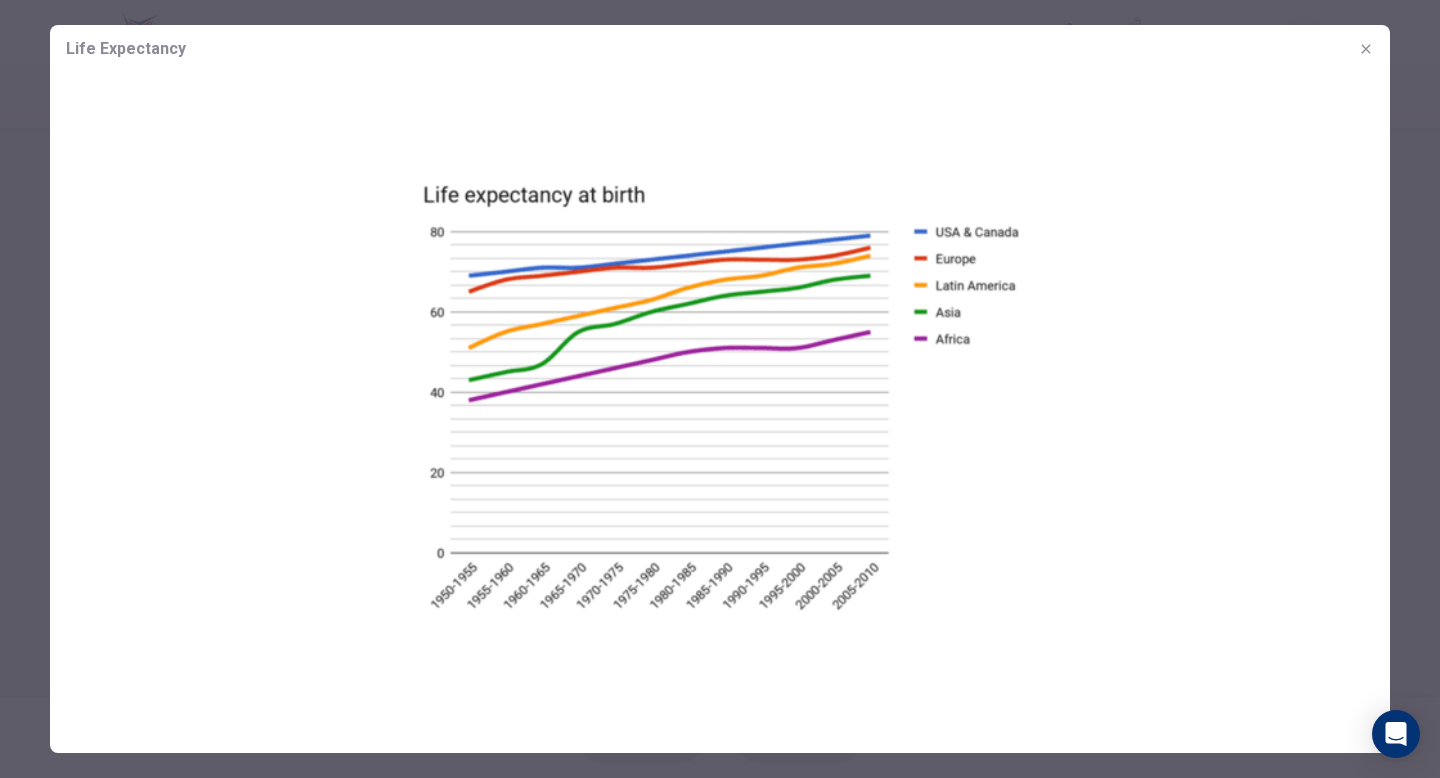 click at bounding box center [1365, 48] 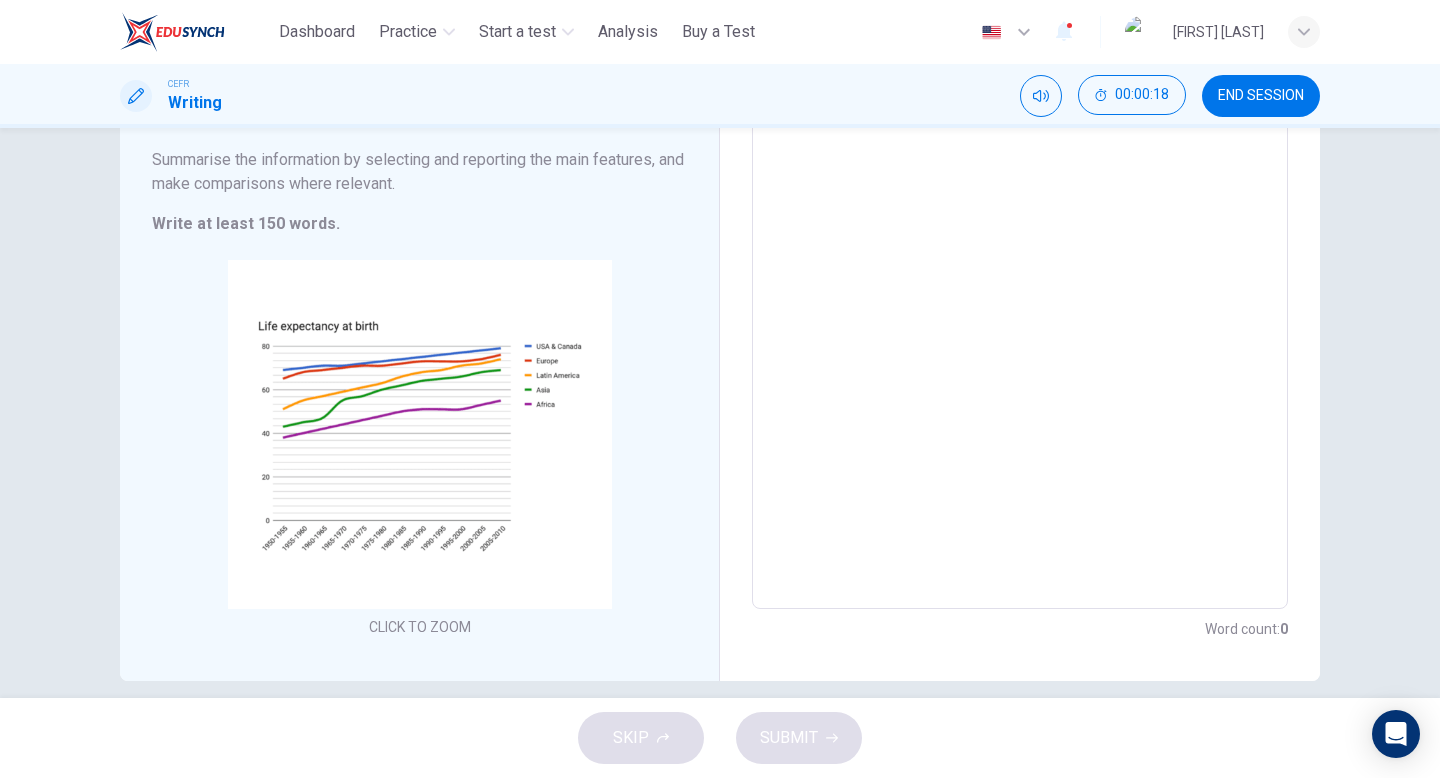scroll, scrollTop: 219, scrollLeft: 0, axis: vertical 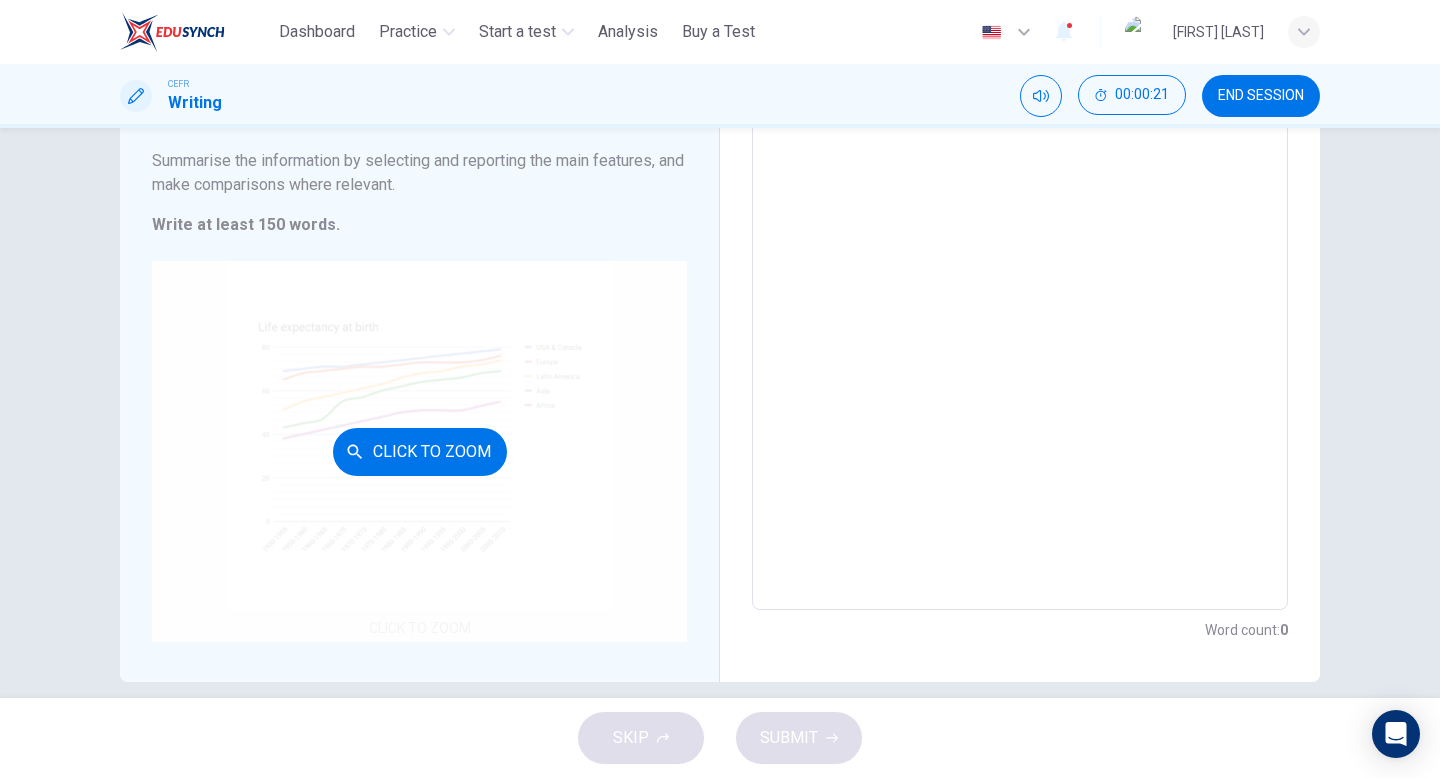 click on "Click to Zoom" at bounding box center (419, 451) 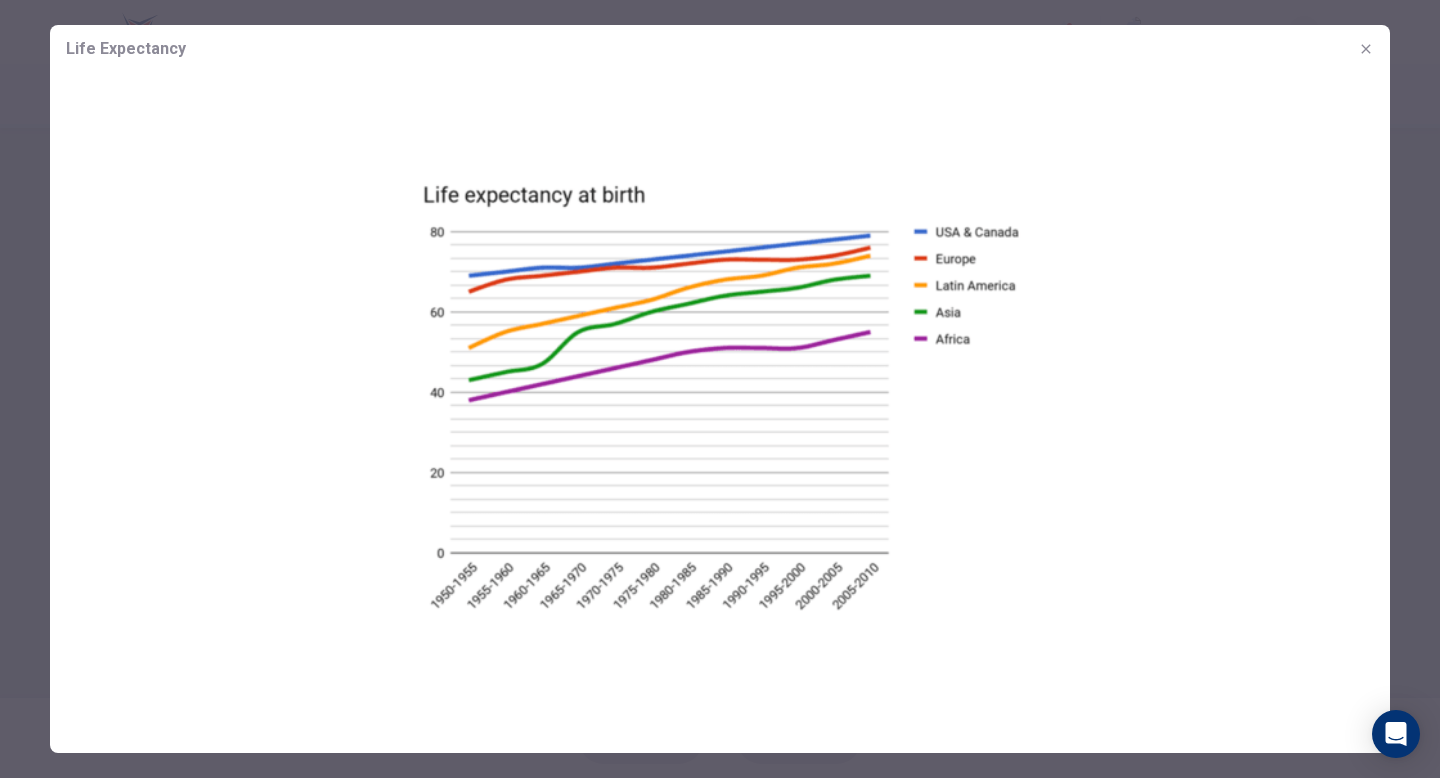 click at bounding box center (1366, 49) 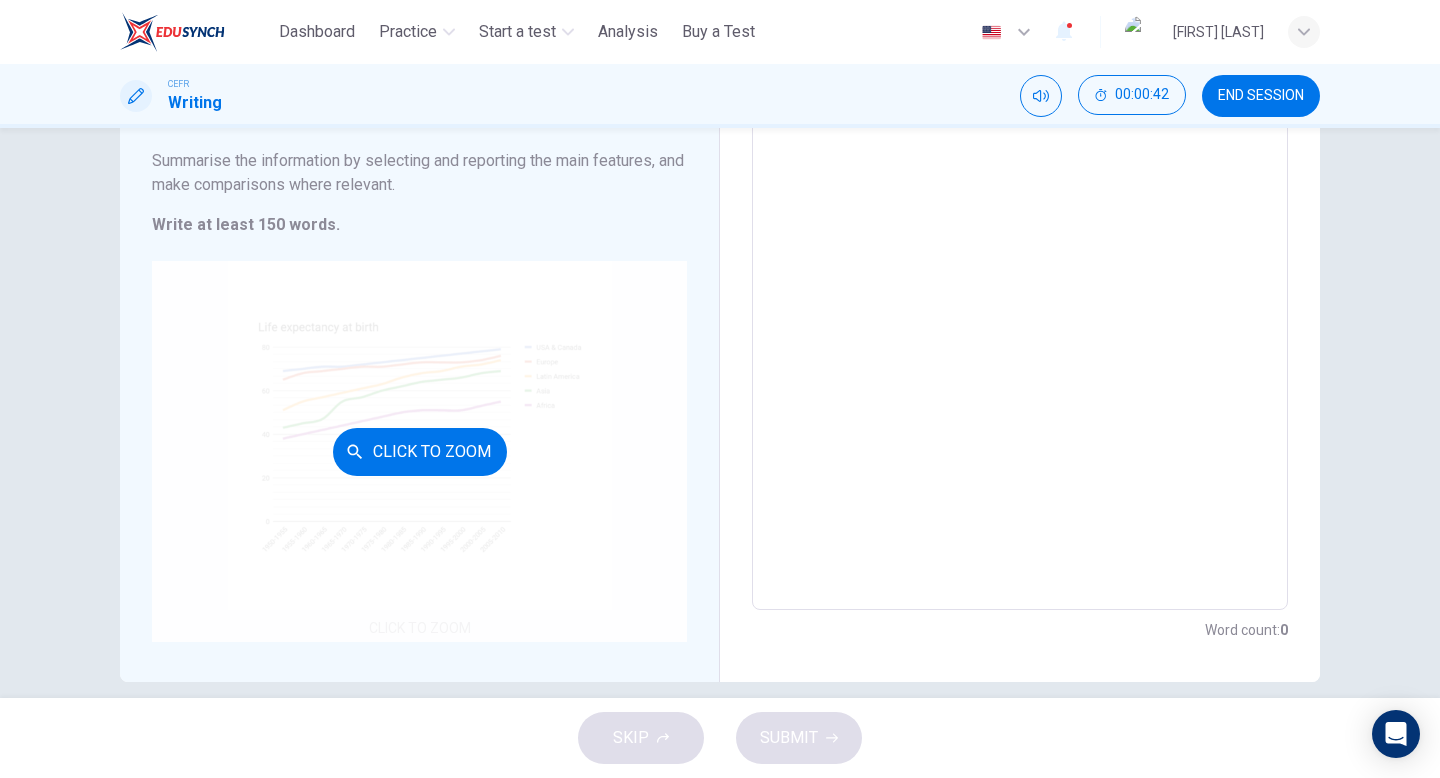 click on "Click to Zoom" at bounding box center [419, 451] 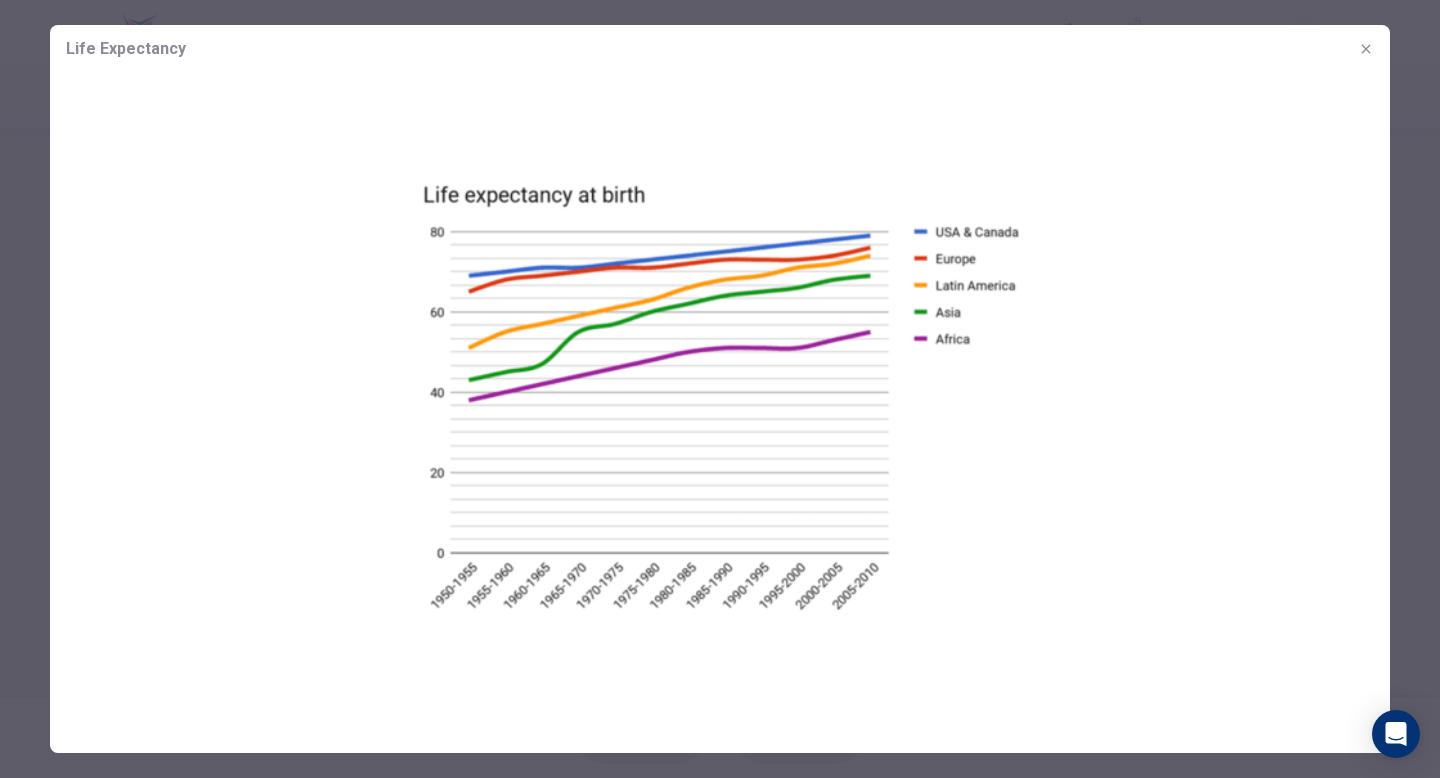 click at bounding box center [1366, 49] 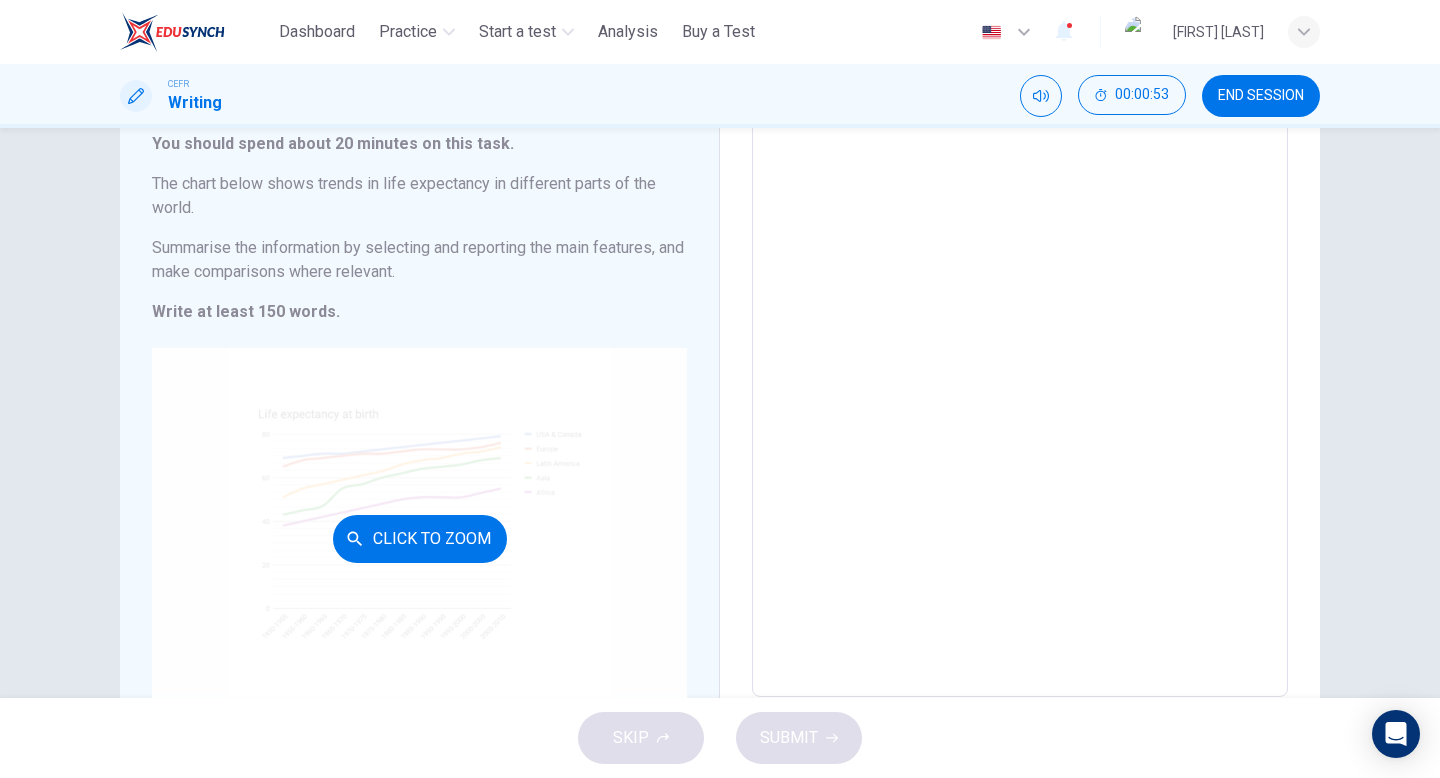 scroll, scrollTop: 100, scrollLeft: 0, axis: vertical 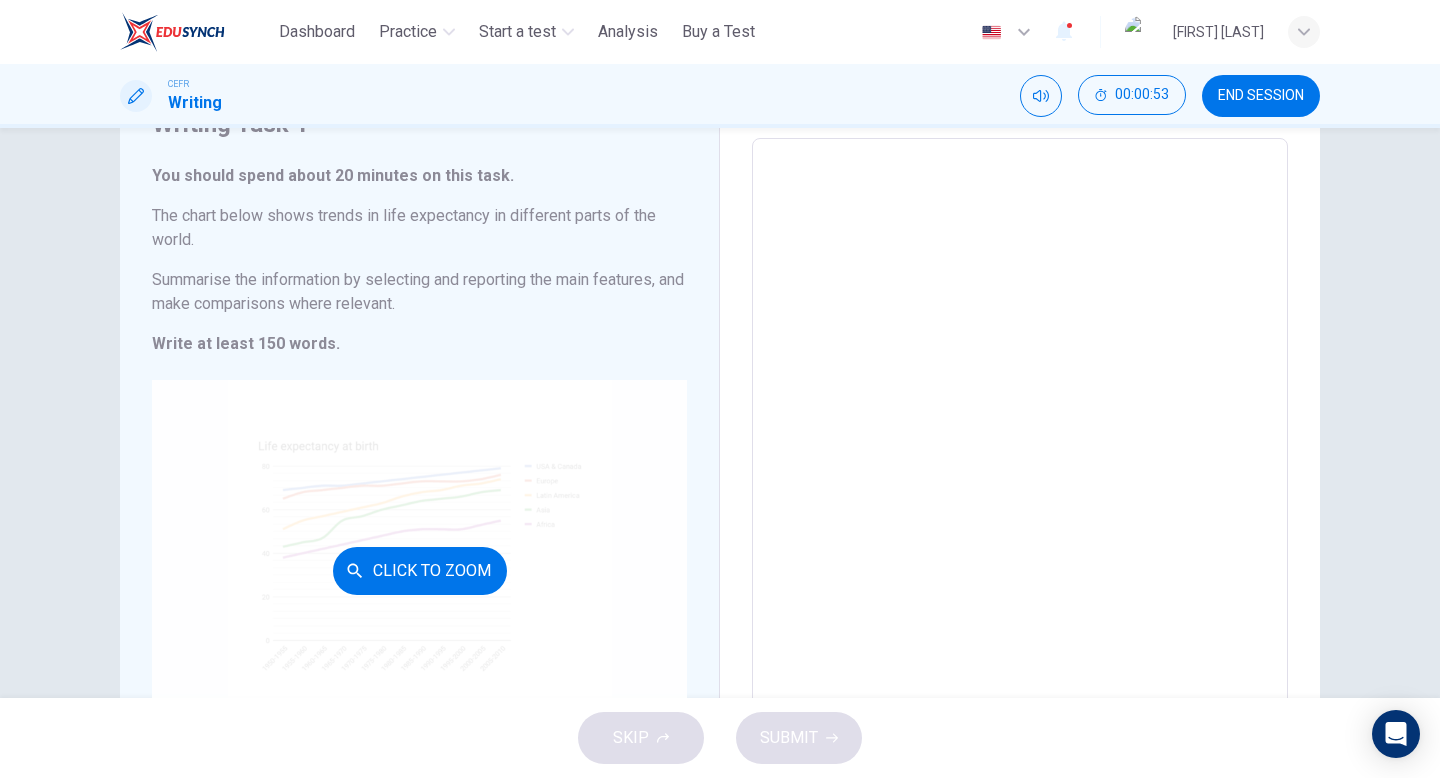 click on "Click to Zoom" at bounding box center [419, 570] 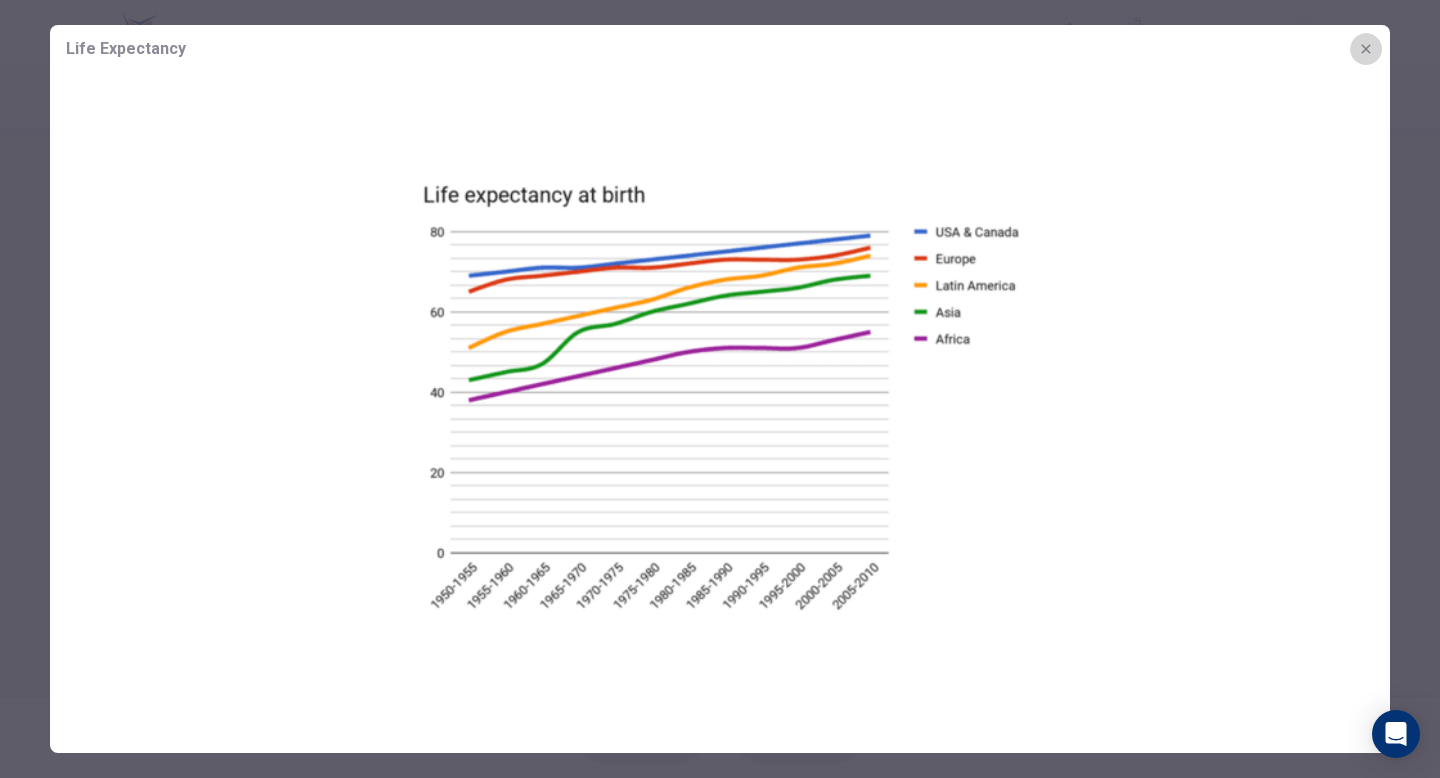 click at bounding box center [1366, 49] 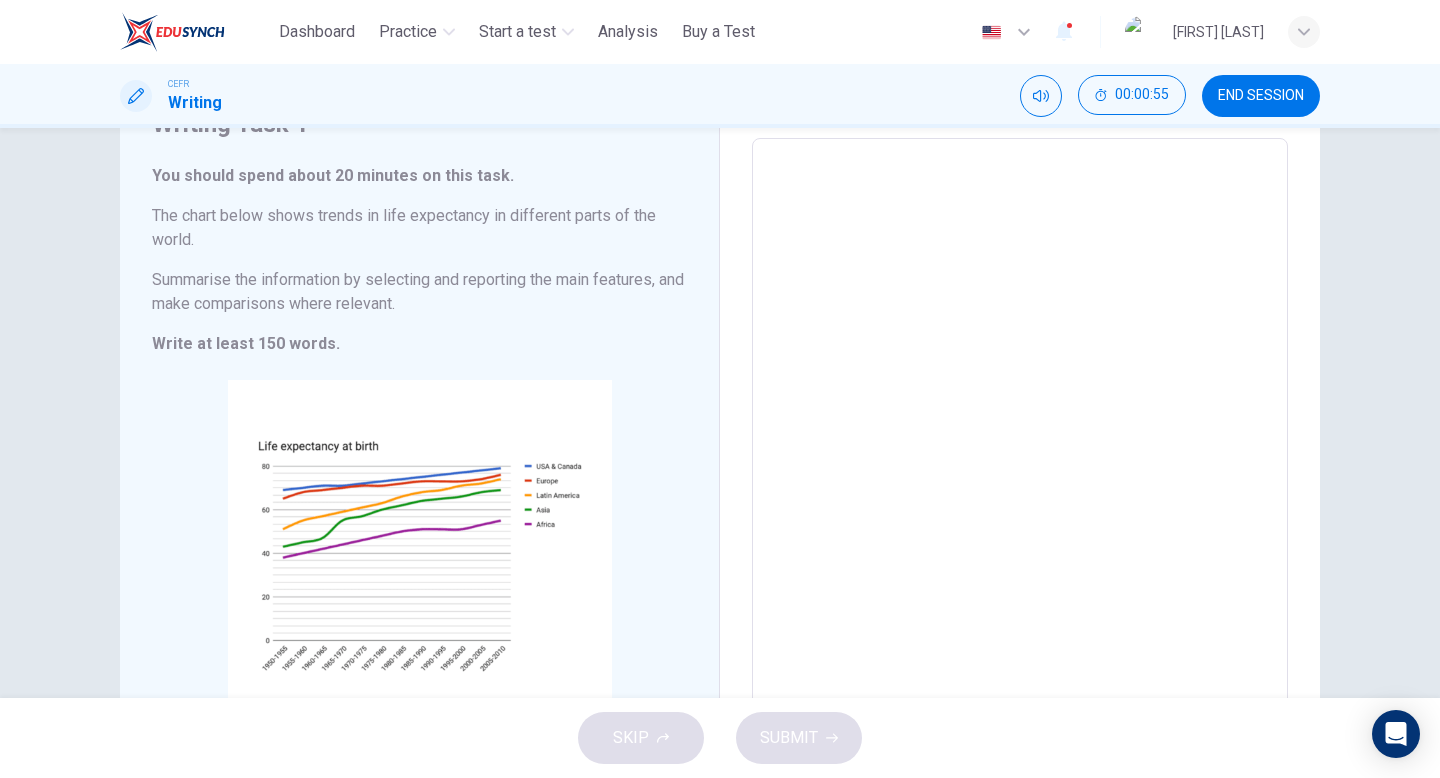 click at bounding box center [1020, 434] 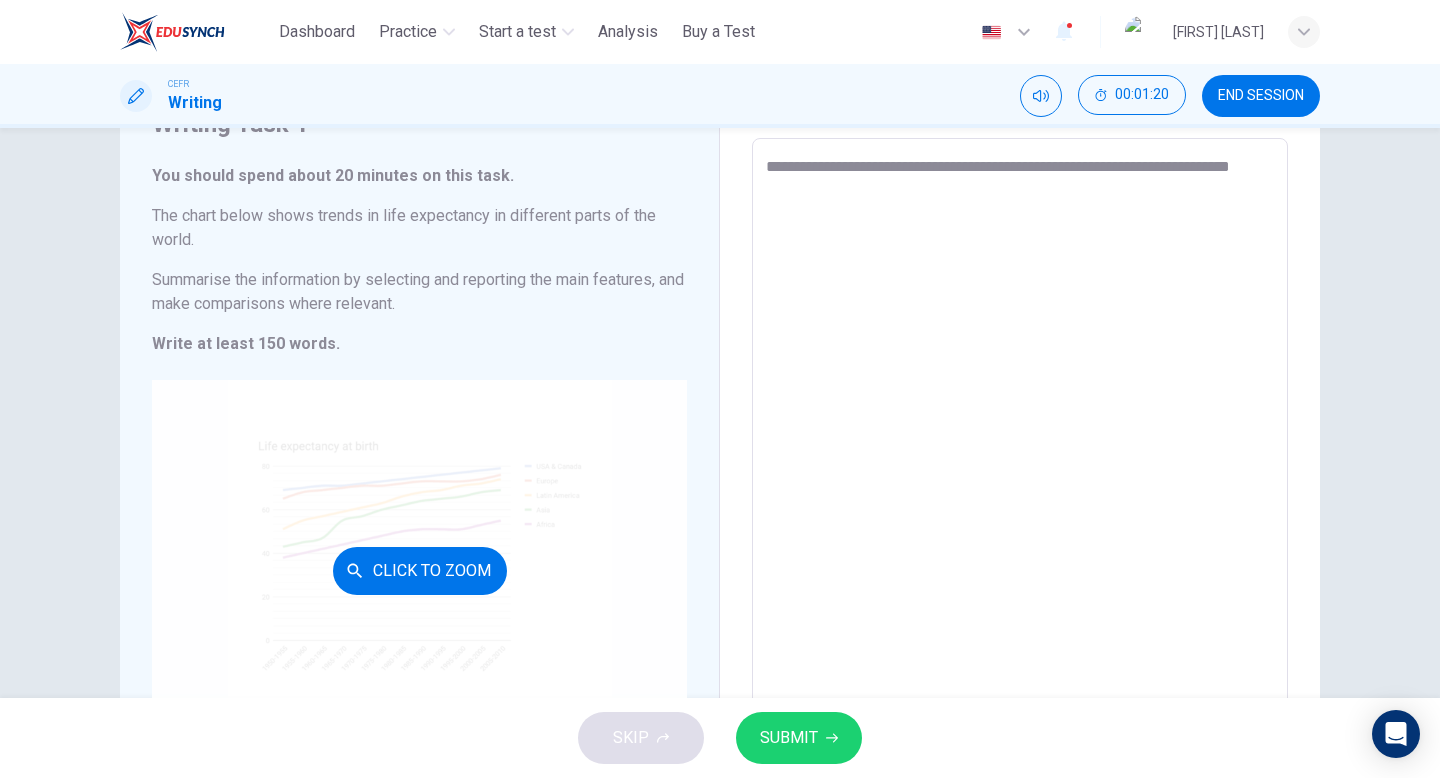 click on "Click to Zoom" at bounding box center (419, 570) 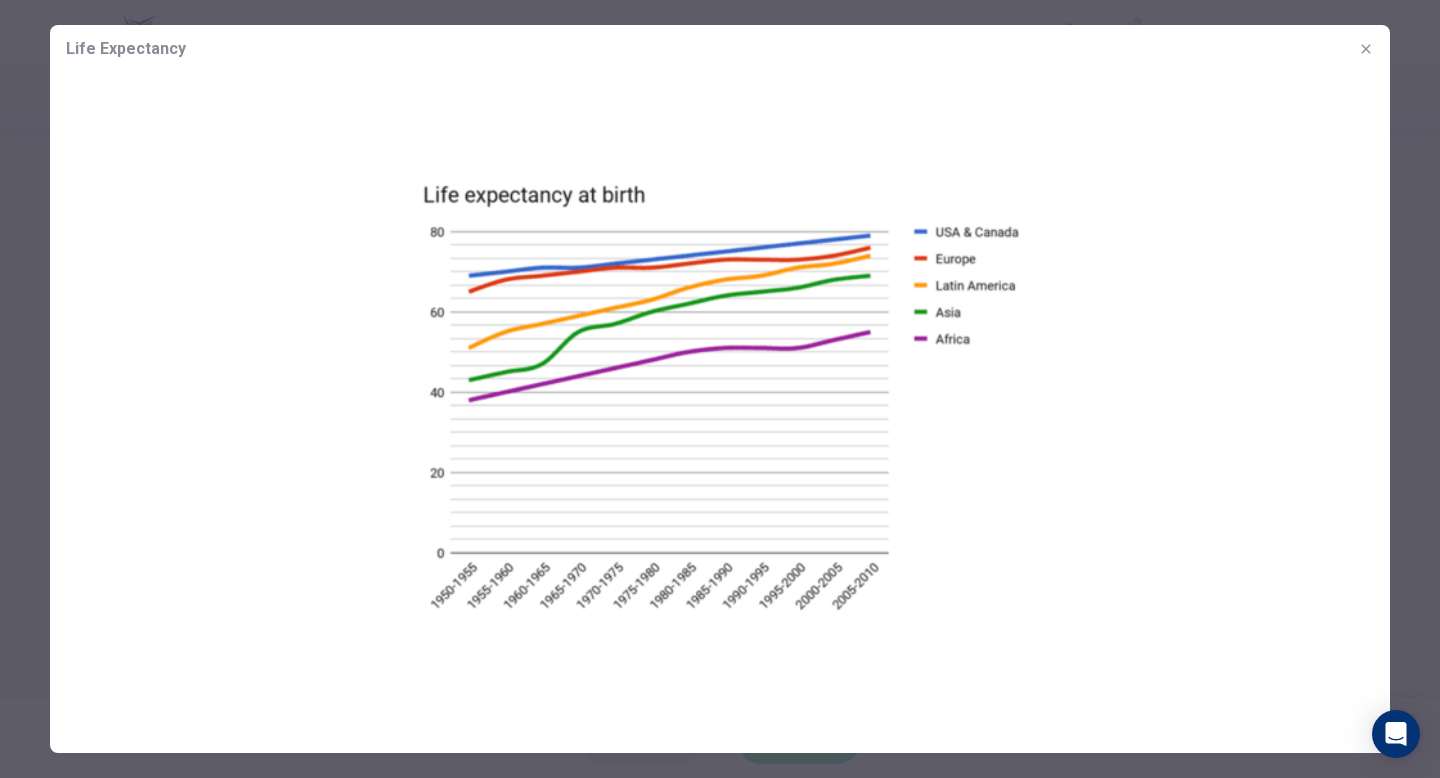 click at bounding box center (720, 389) 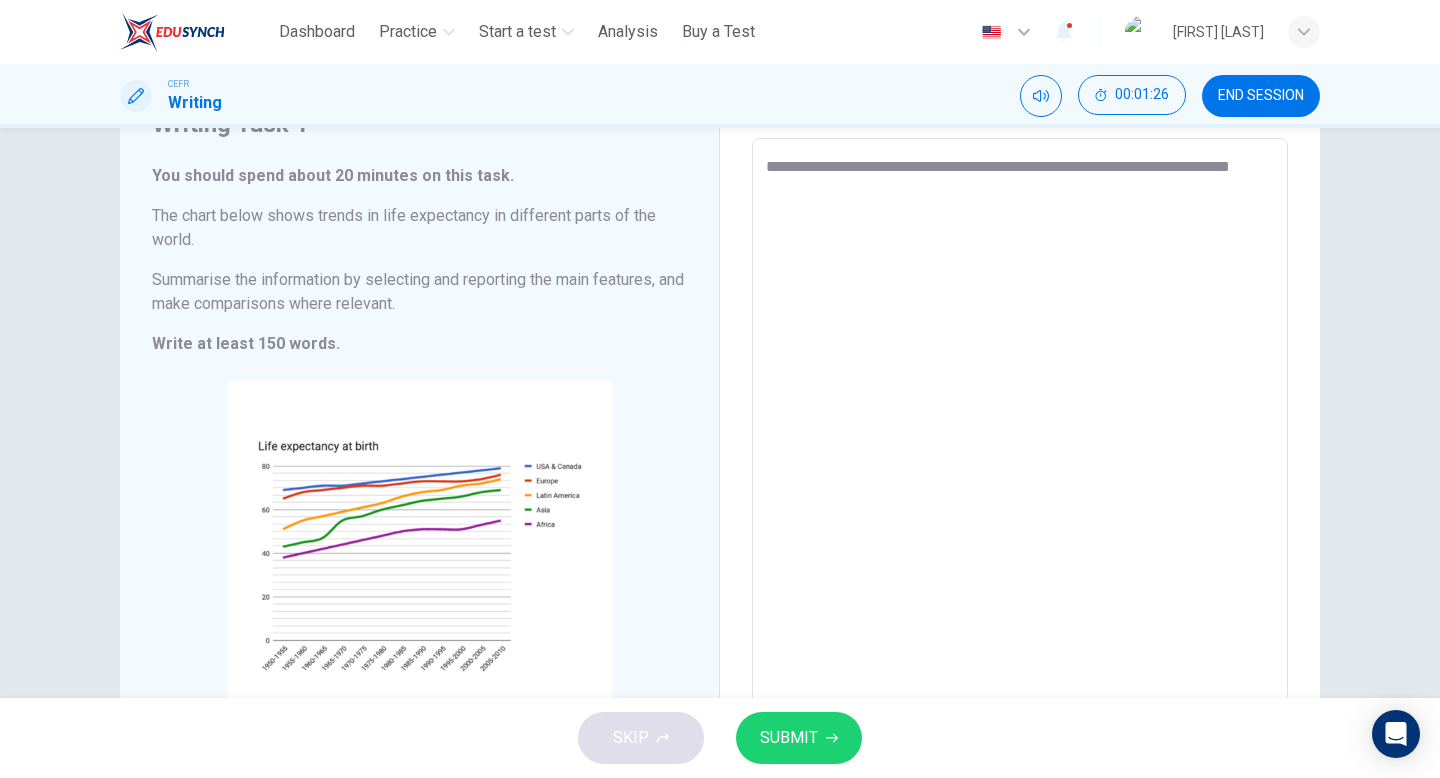 click on "**********" at bounding box center (1020, 434) 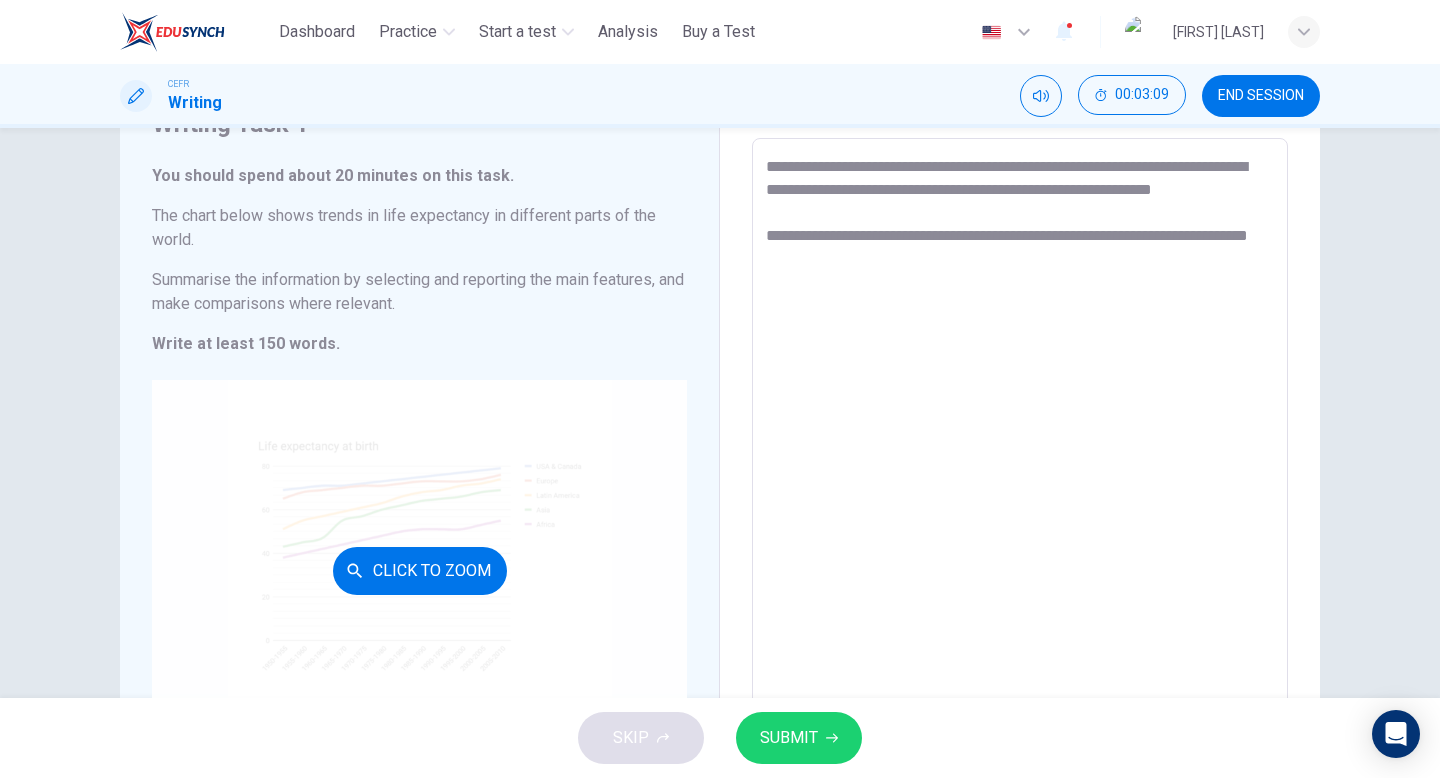 click on "Click to Zoom" at bounding box center (419, 570) 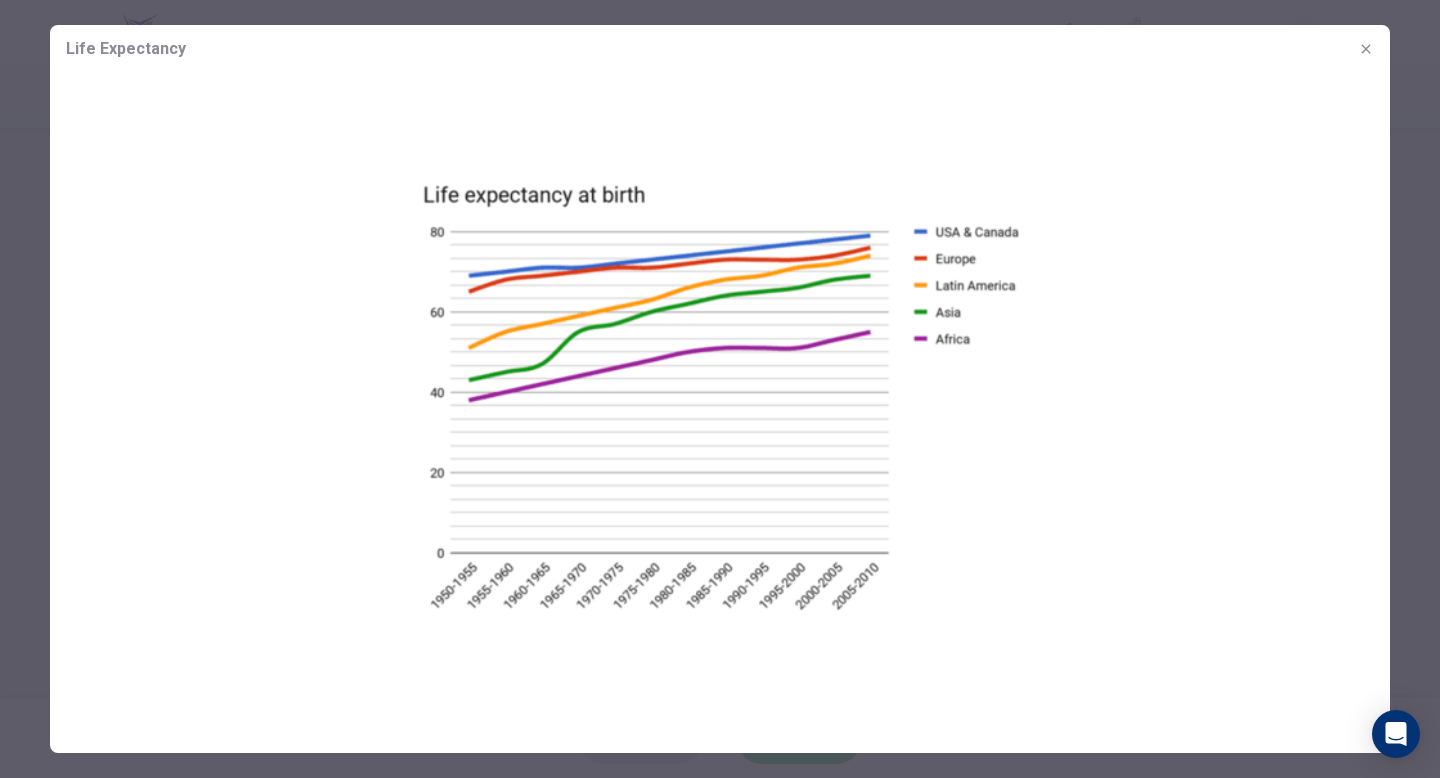 drag, startPoint x: 591, startPoint y: 266, endPoint x: 515, endPoint y: 117, distance: 167.26326 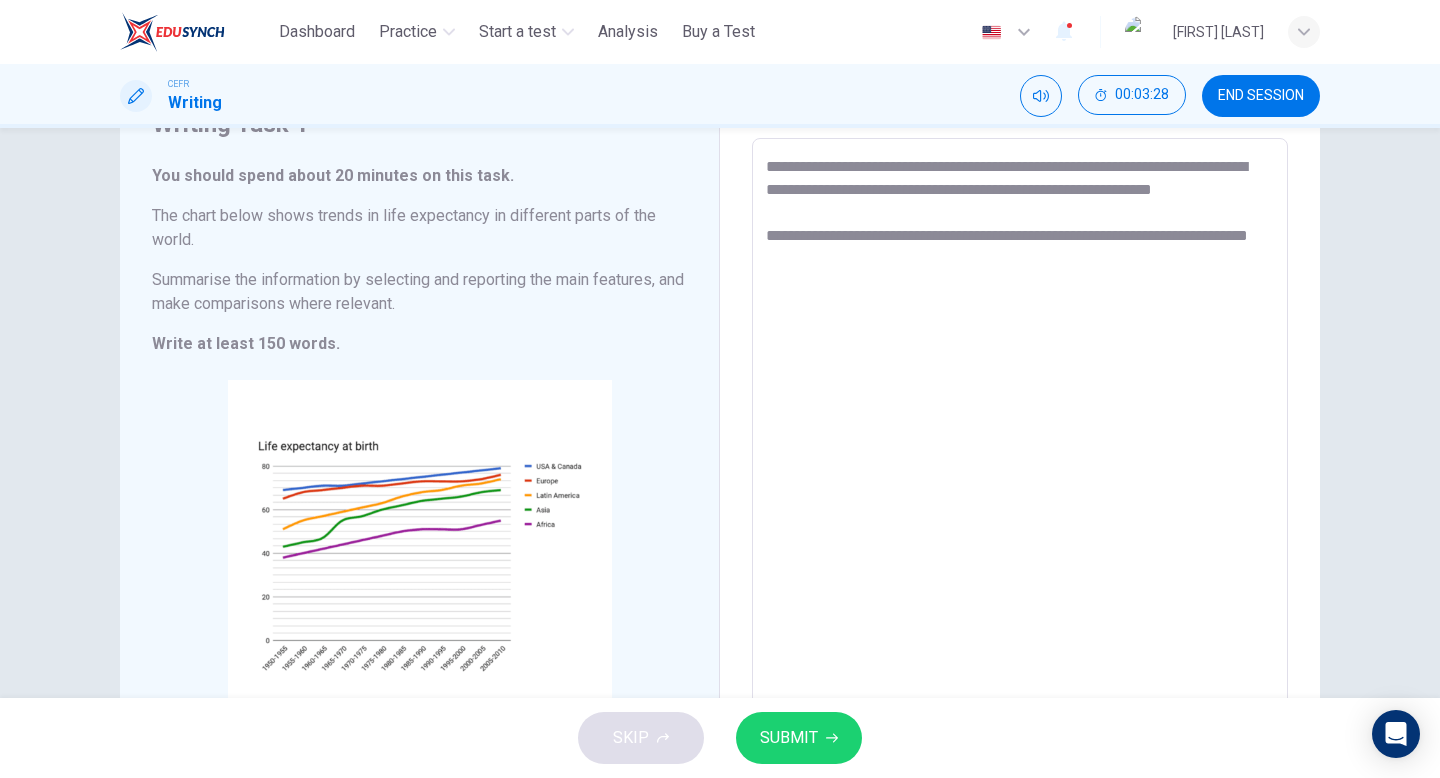 click on "**********" at bounding box center (1020, 434) 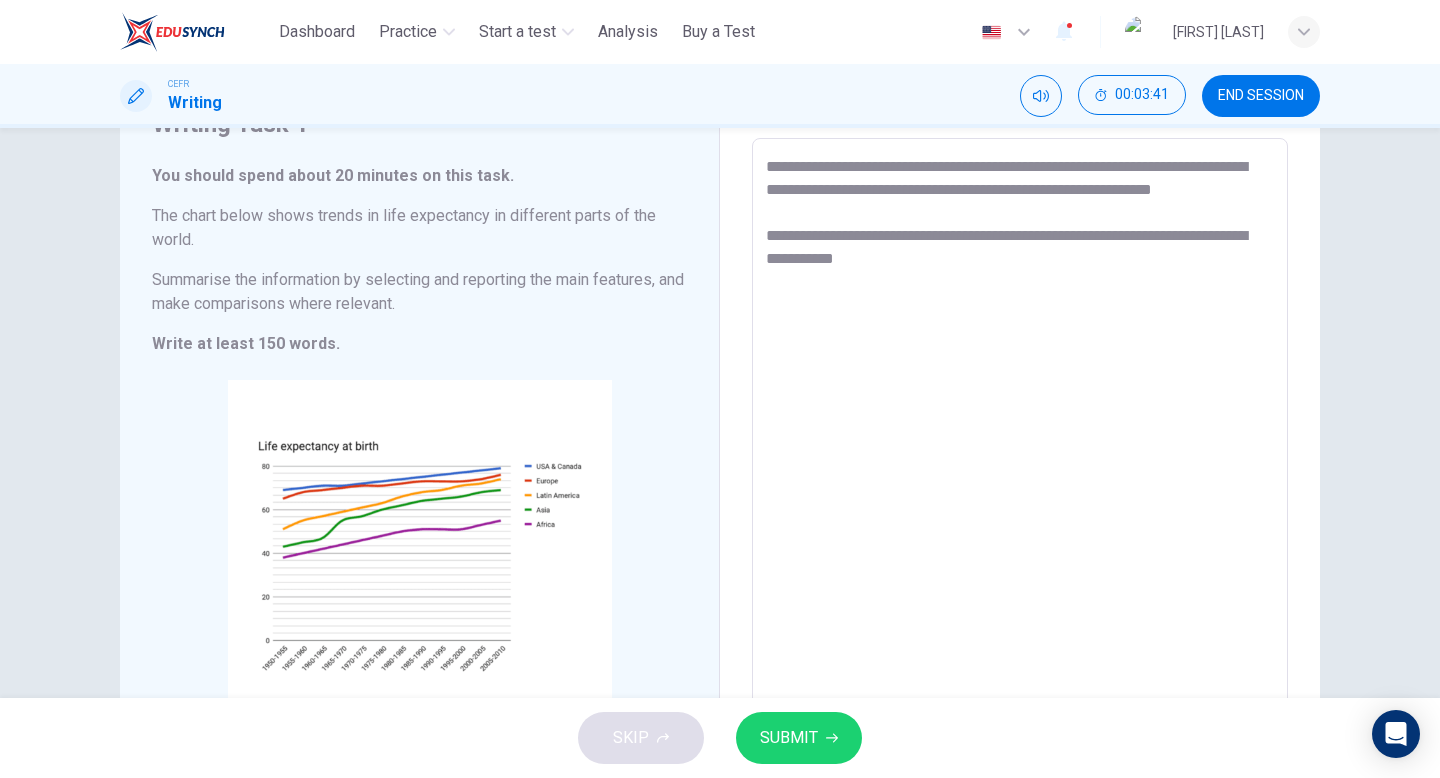 click on "**********" at bounding box center [1020, 434] 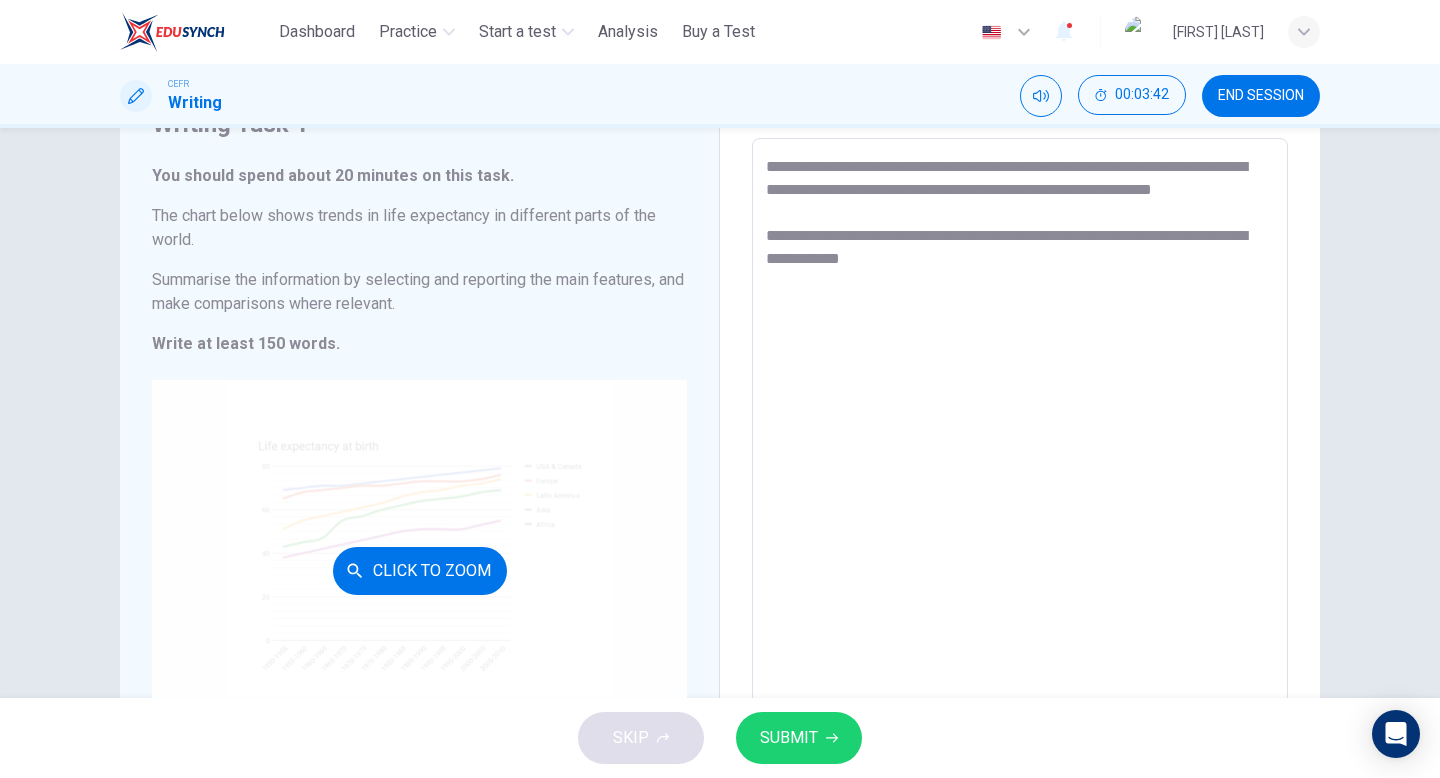 click on "Click to Zoom" at bounding box center [419, 570] 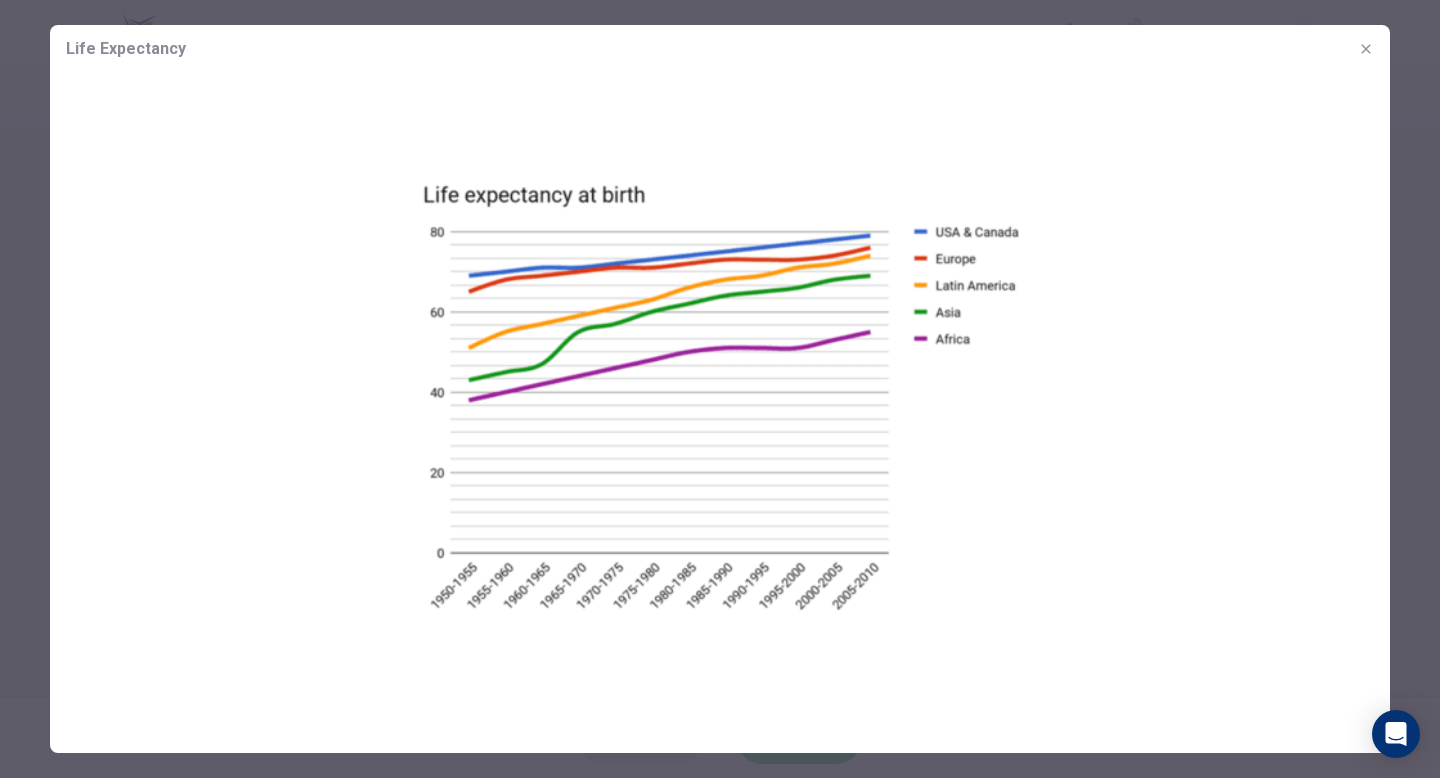 click at bounding box center (720, 394) 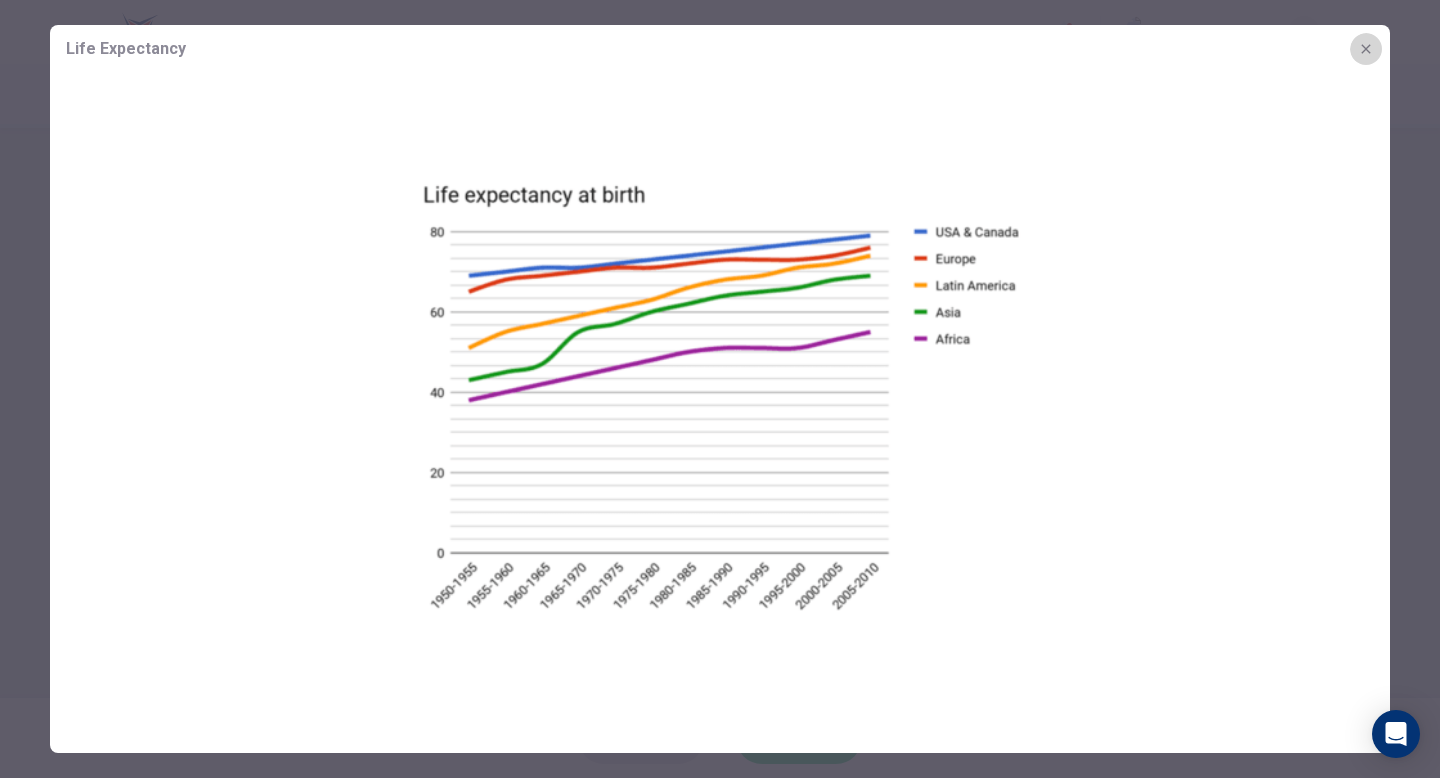 click at bounding box center (1365, 48) 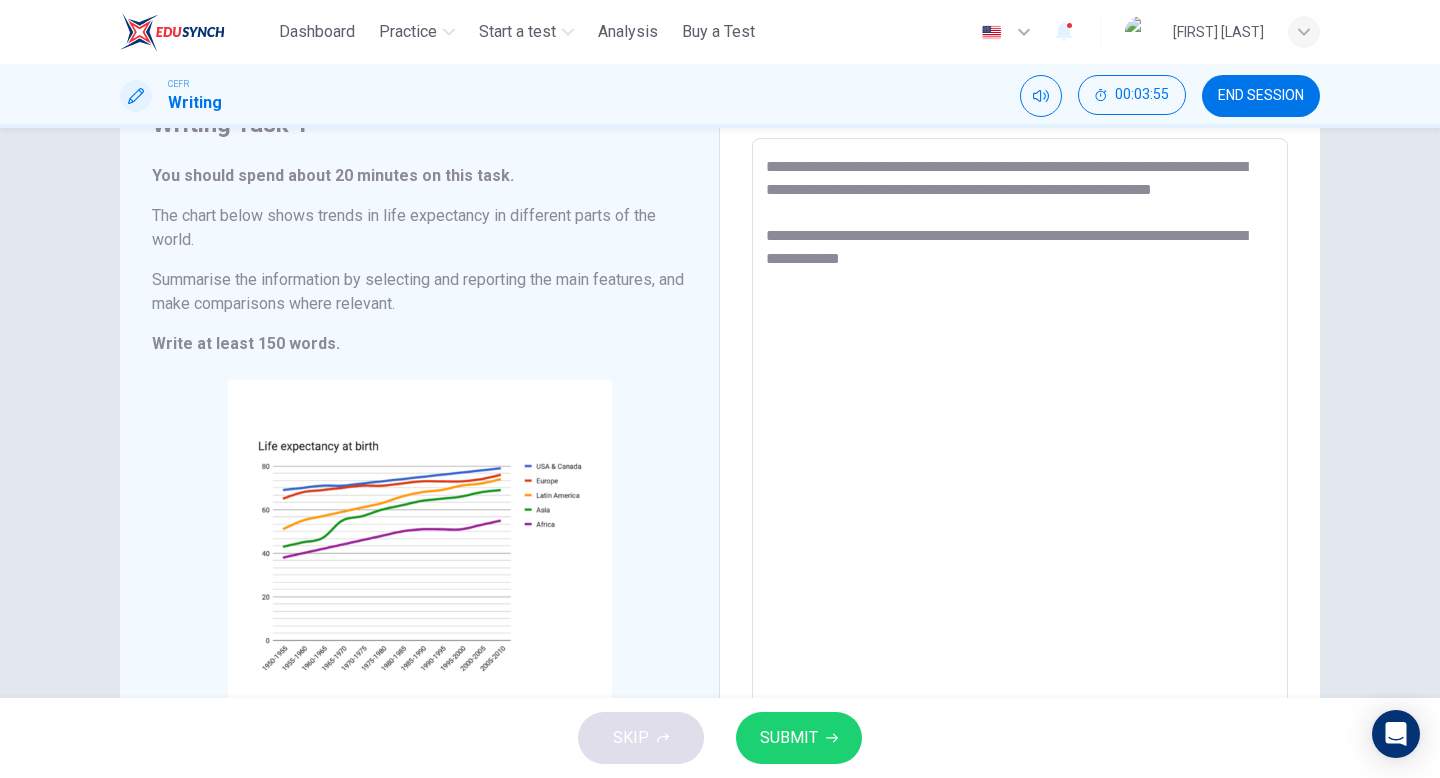 click on "**********" at bounding box center (1020, 434) 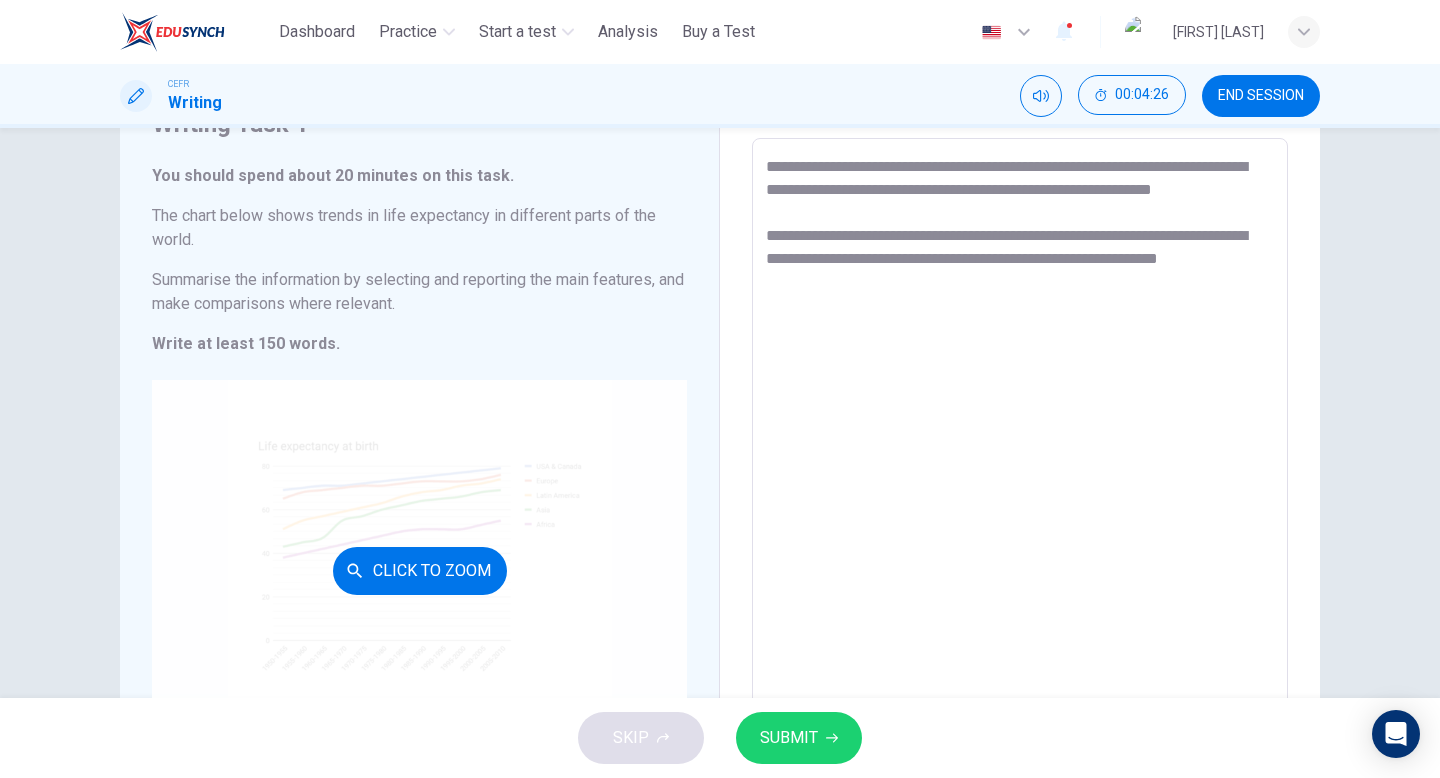 click on "Click to Zoom" at bounding box center [419, 570] 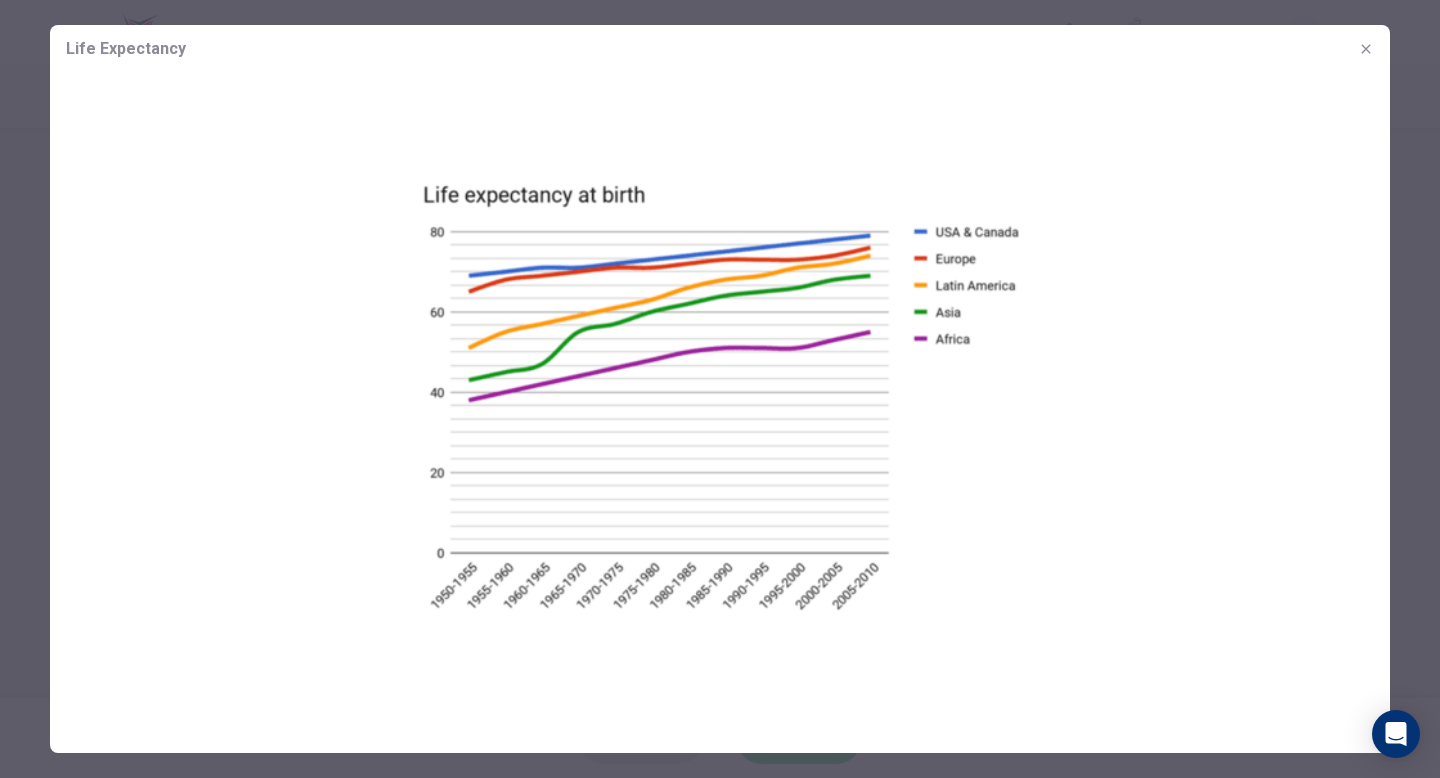 click at bounding box center (1366, 49) 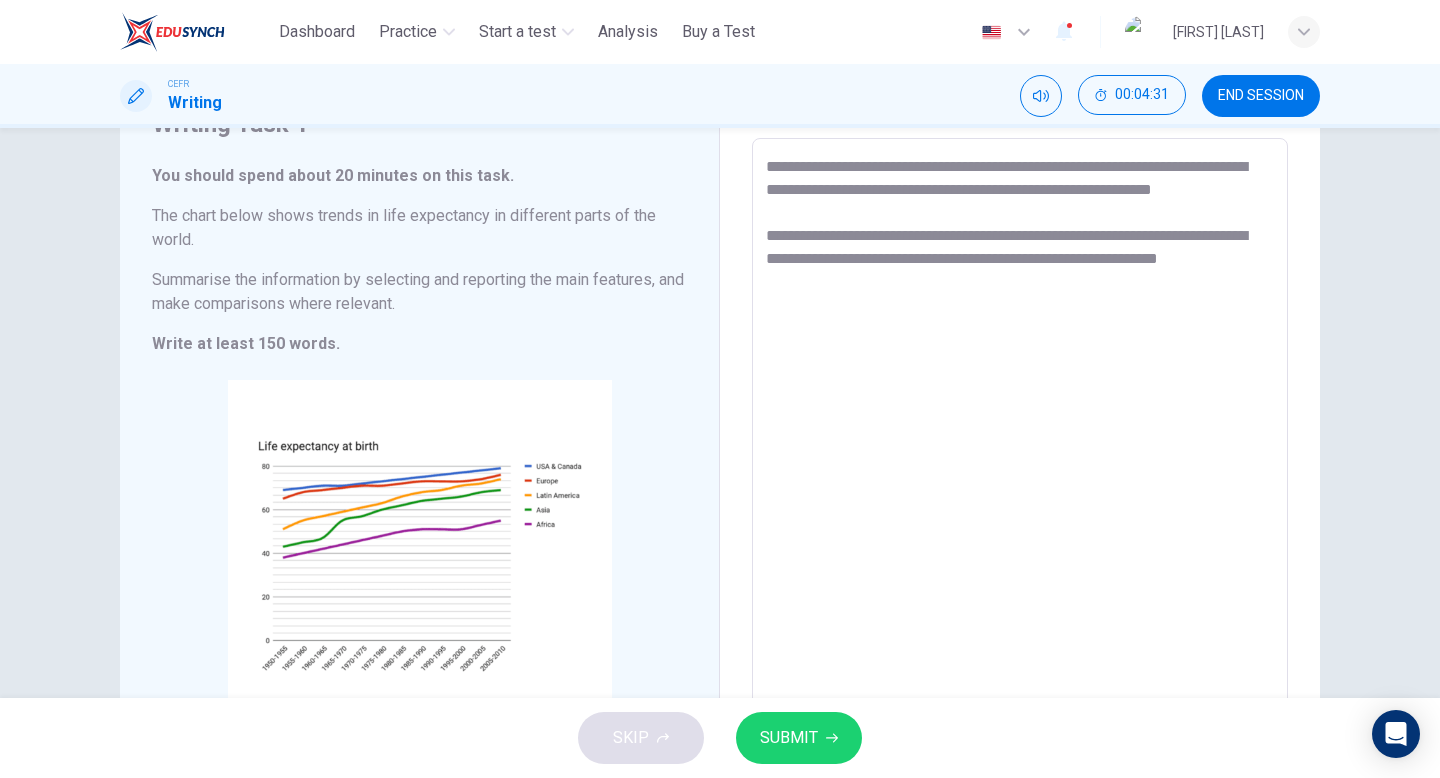click on "**********" at bounding box center (1020, 434) 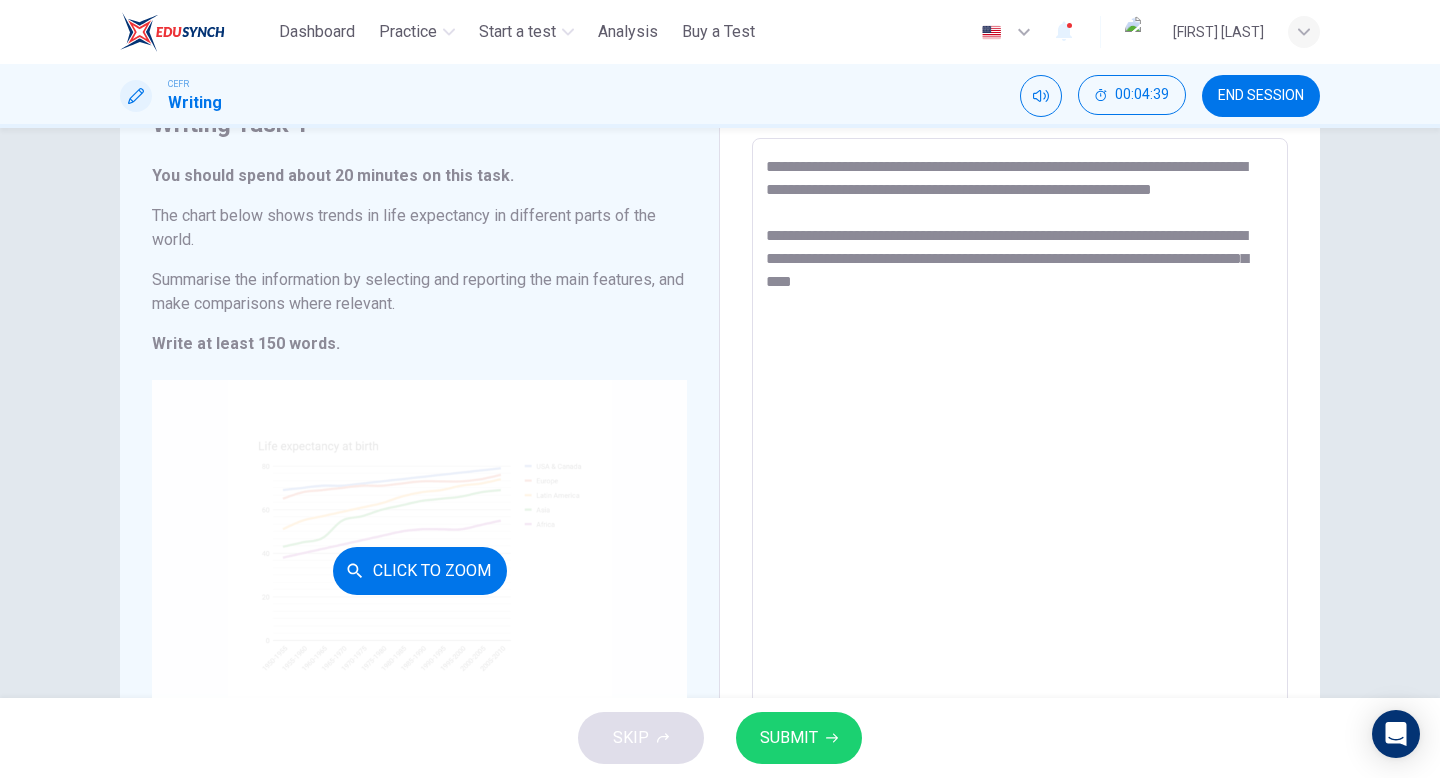 click on "Click to Zoom" at bounding box center [419, 570] 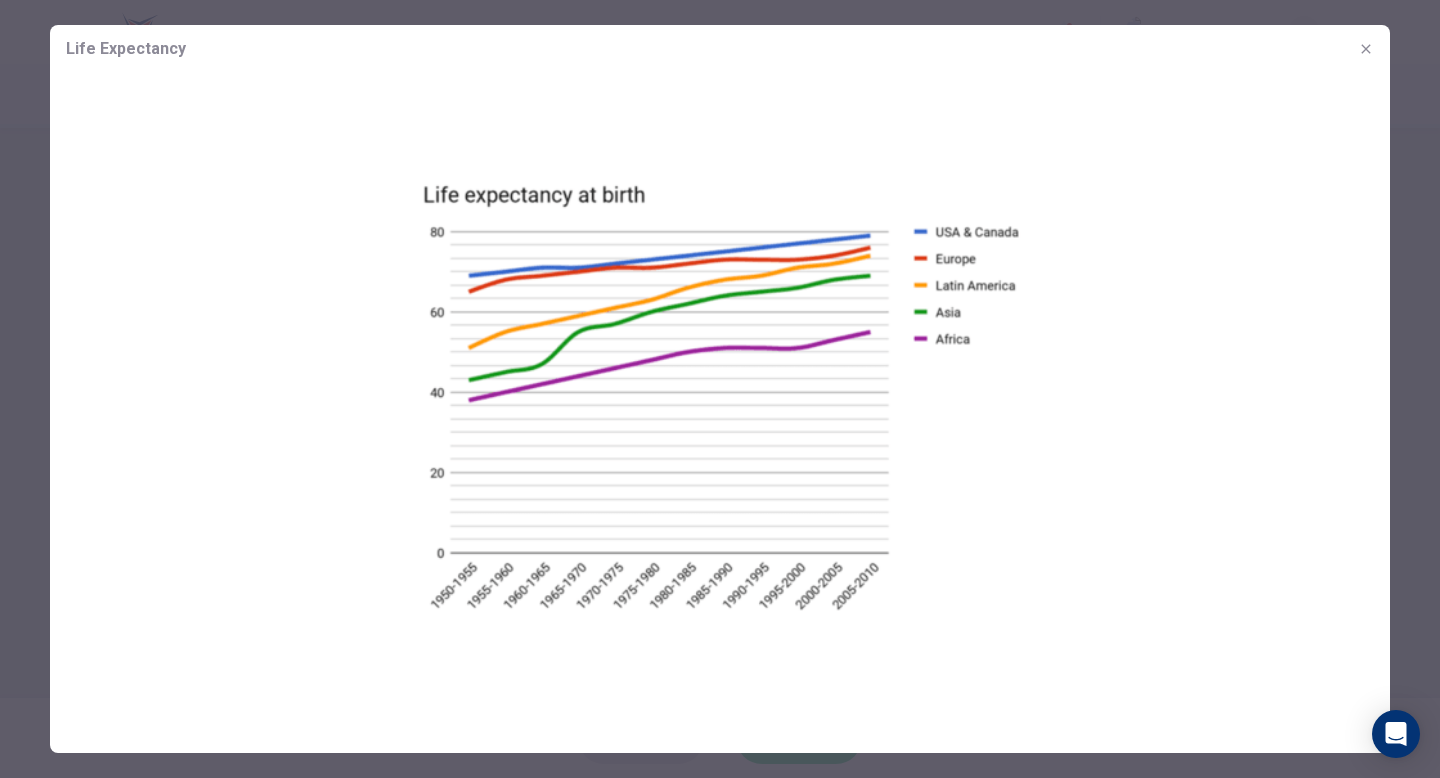 click at bounding box center (1366, 49) 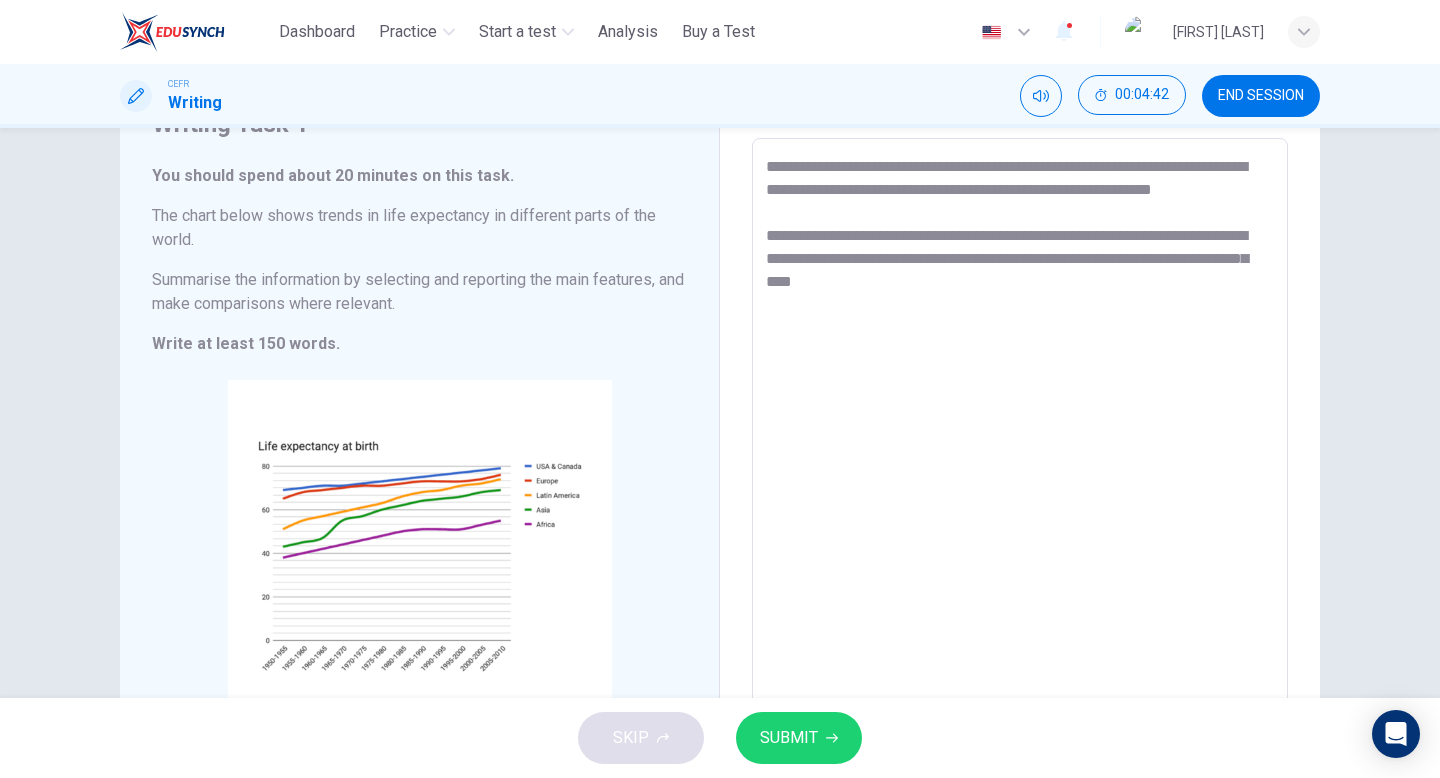 click on "**********" at bounding box center [1020, 434] 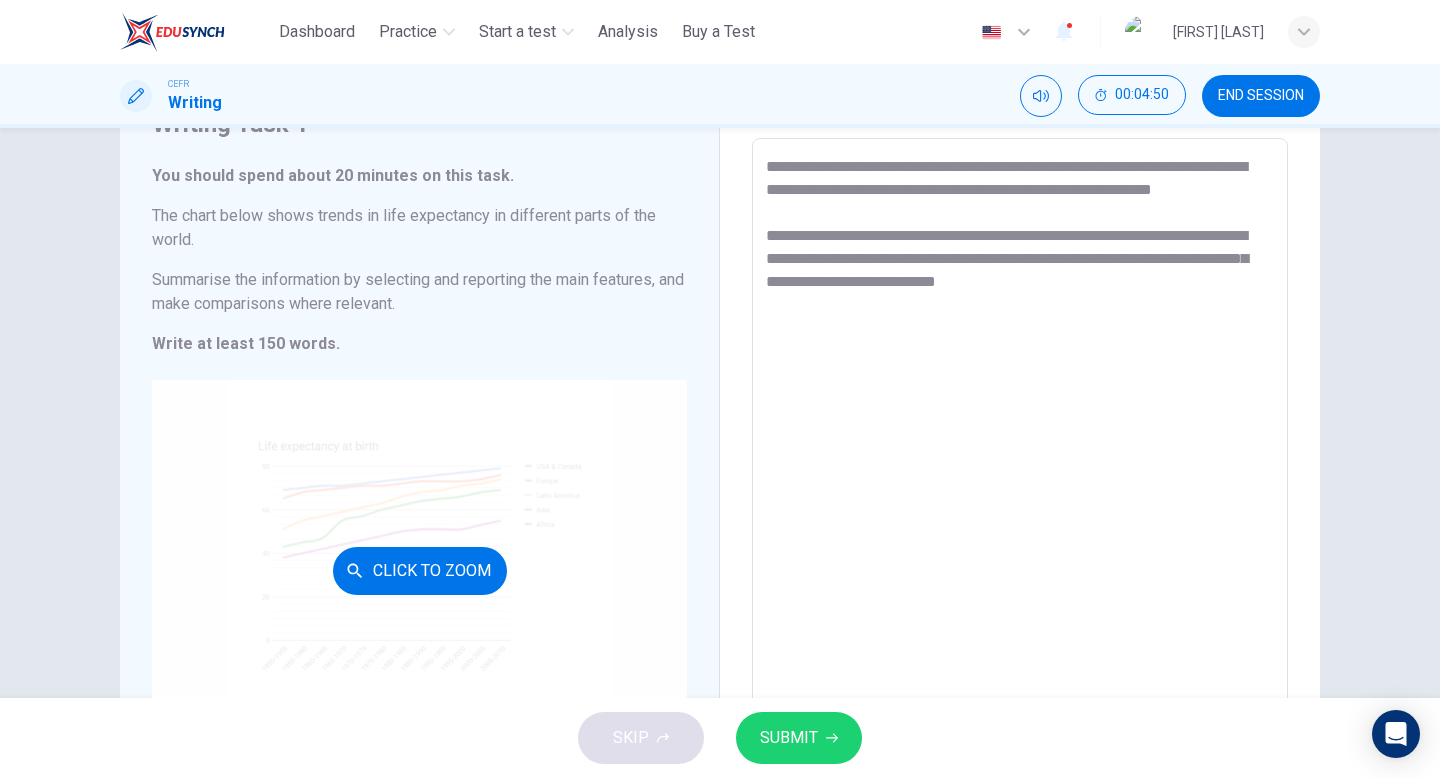 click on "Click to Zoom" at bounding box center (419, 570) 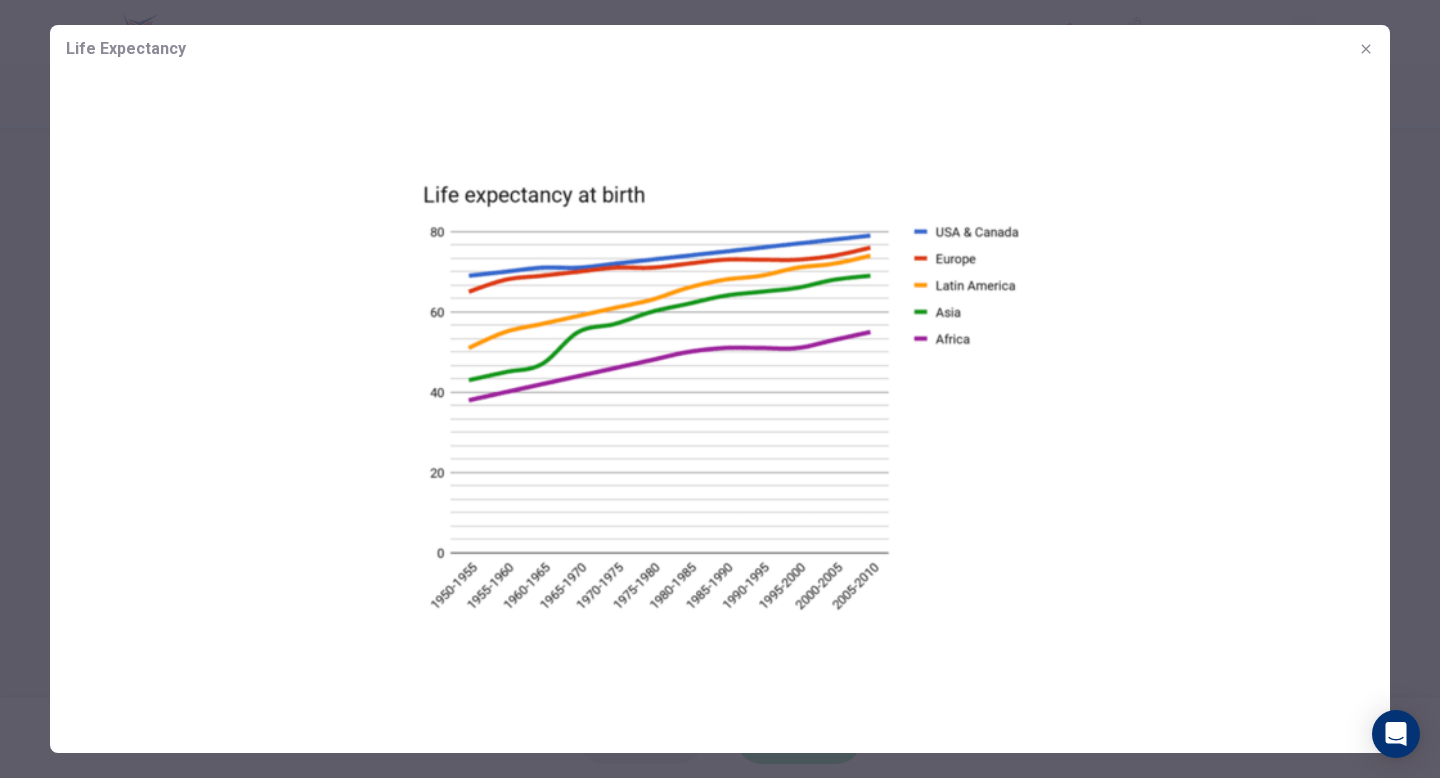 click at bounding box center [720, 389] 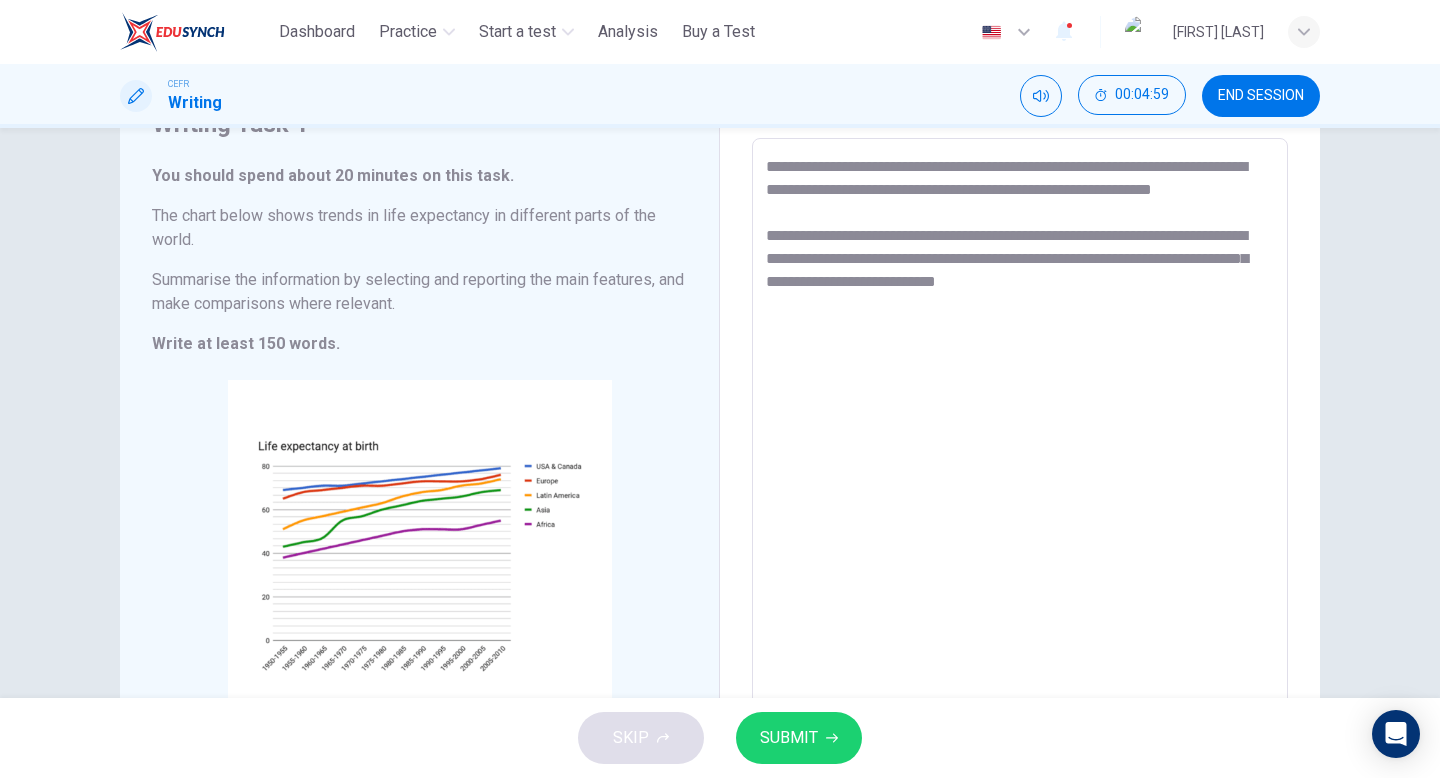 click on "**********" at bounding box center [1020, 434] 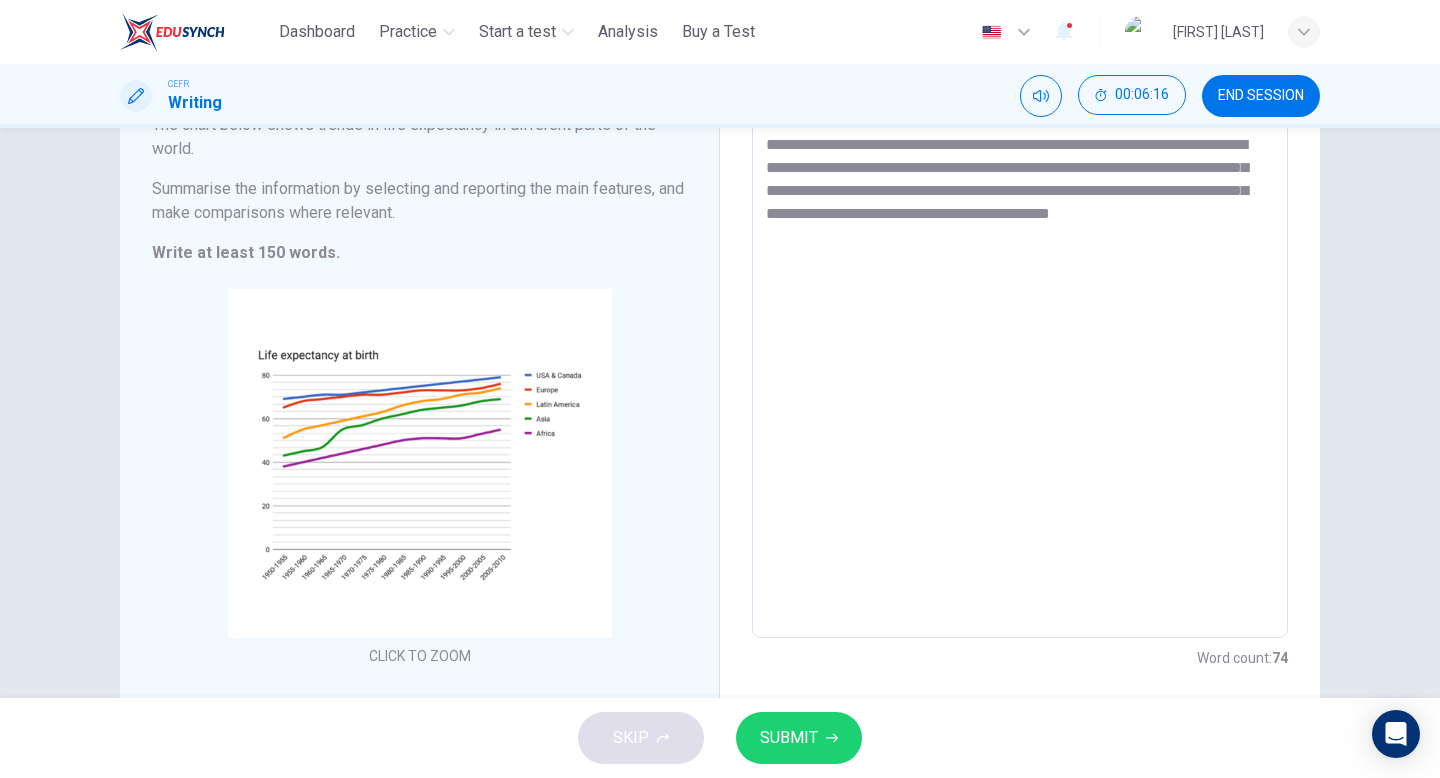 scroll, scrollTop: 196, scrollLeft: 0, axis: vertical 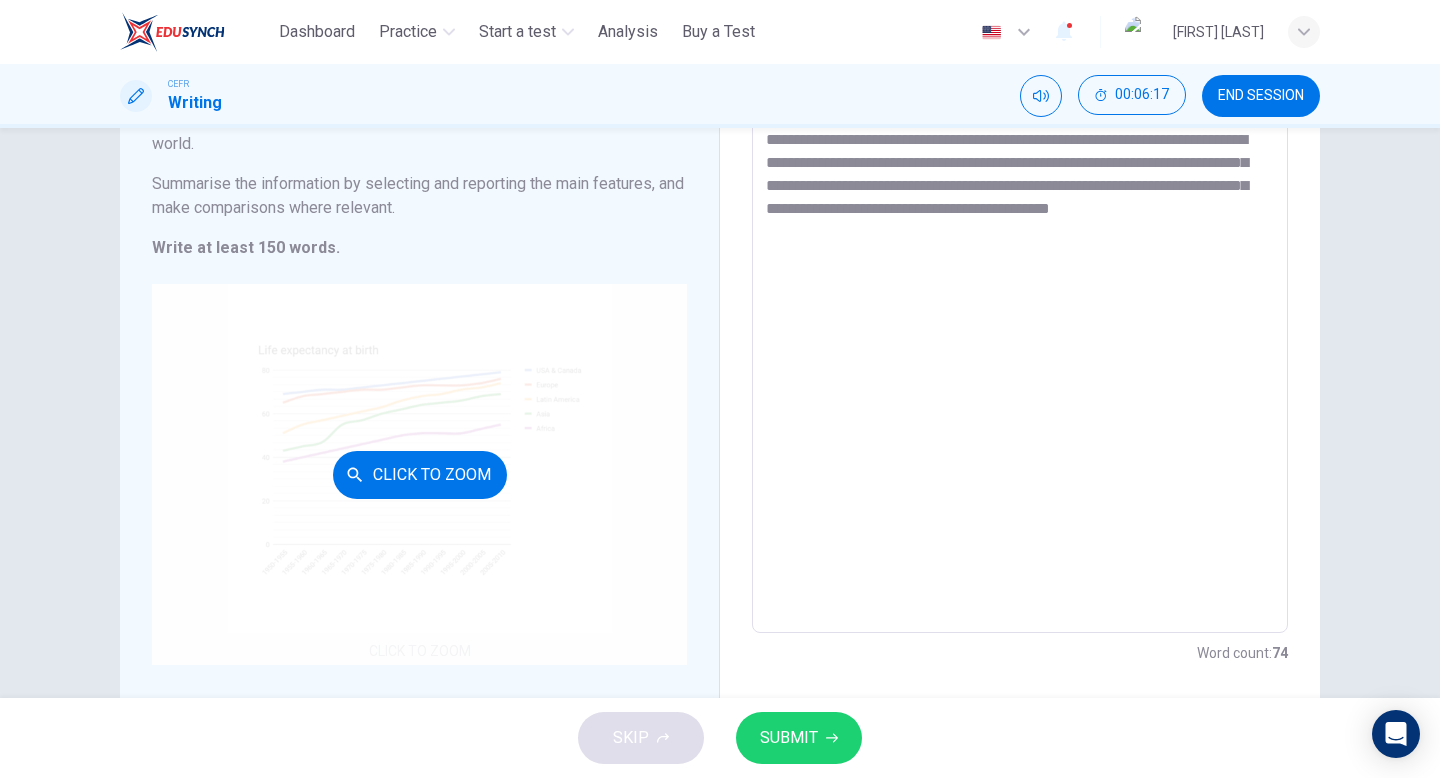 click on "Click to Zoom" at bounding box center [419, 474] 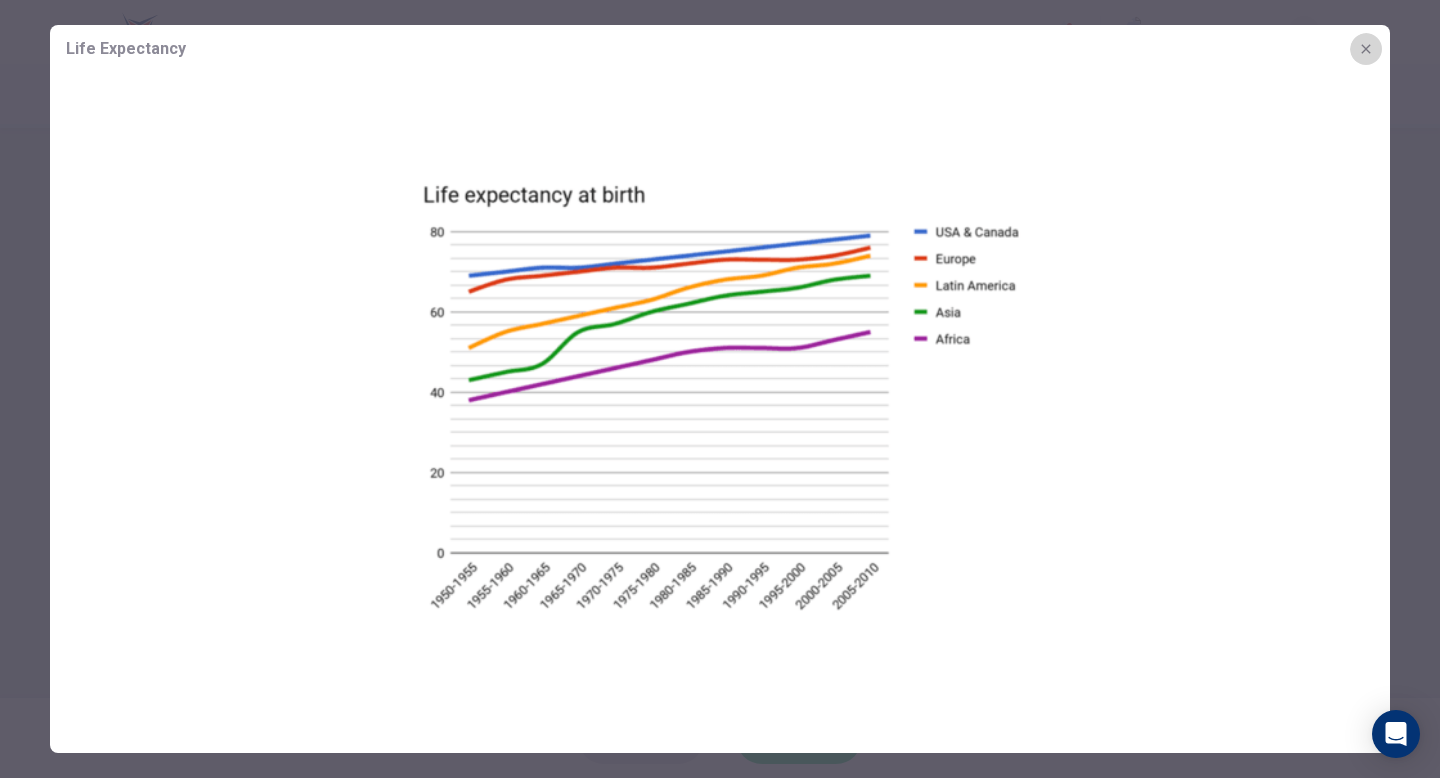 click at bounding box center (1366, 49) 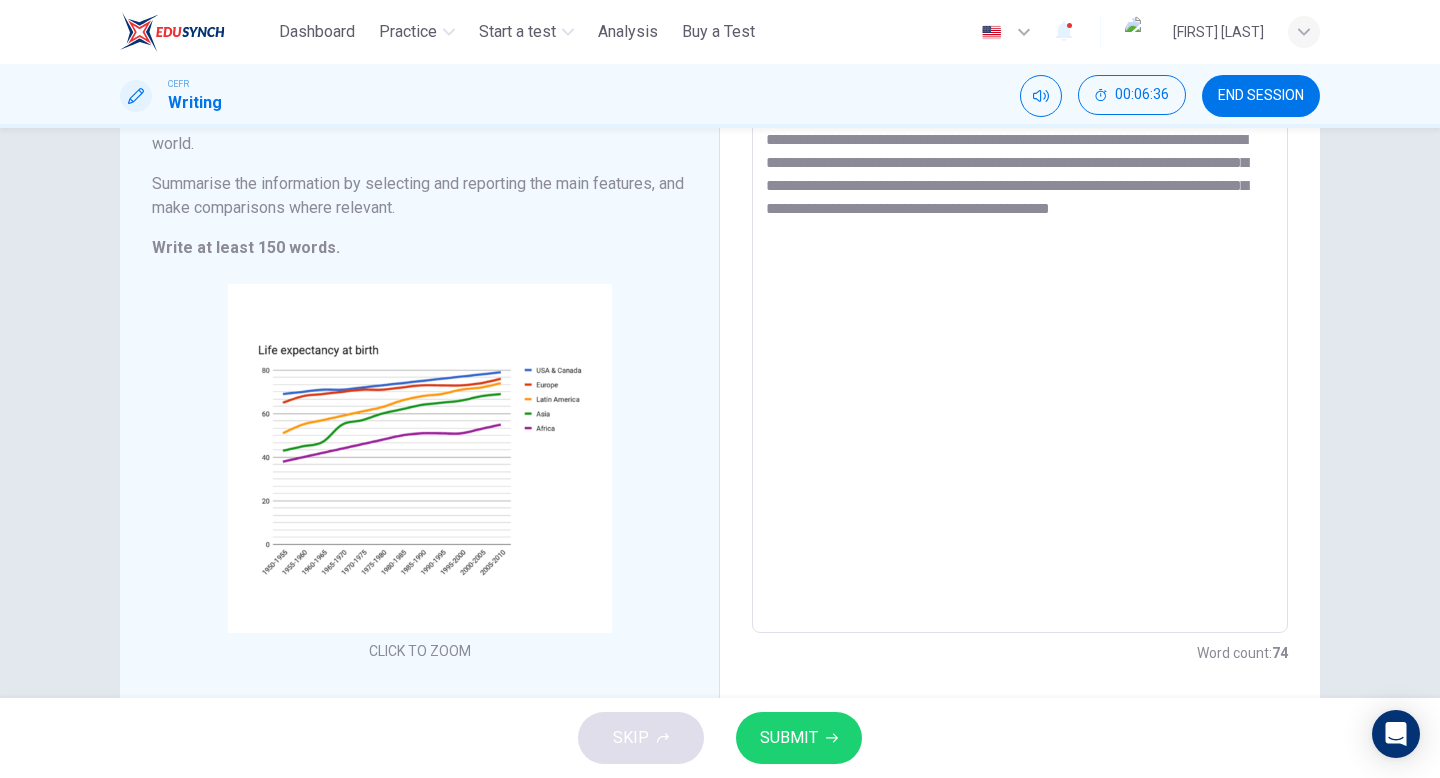 click on "**********" at bounding box center [1020, 338] 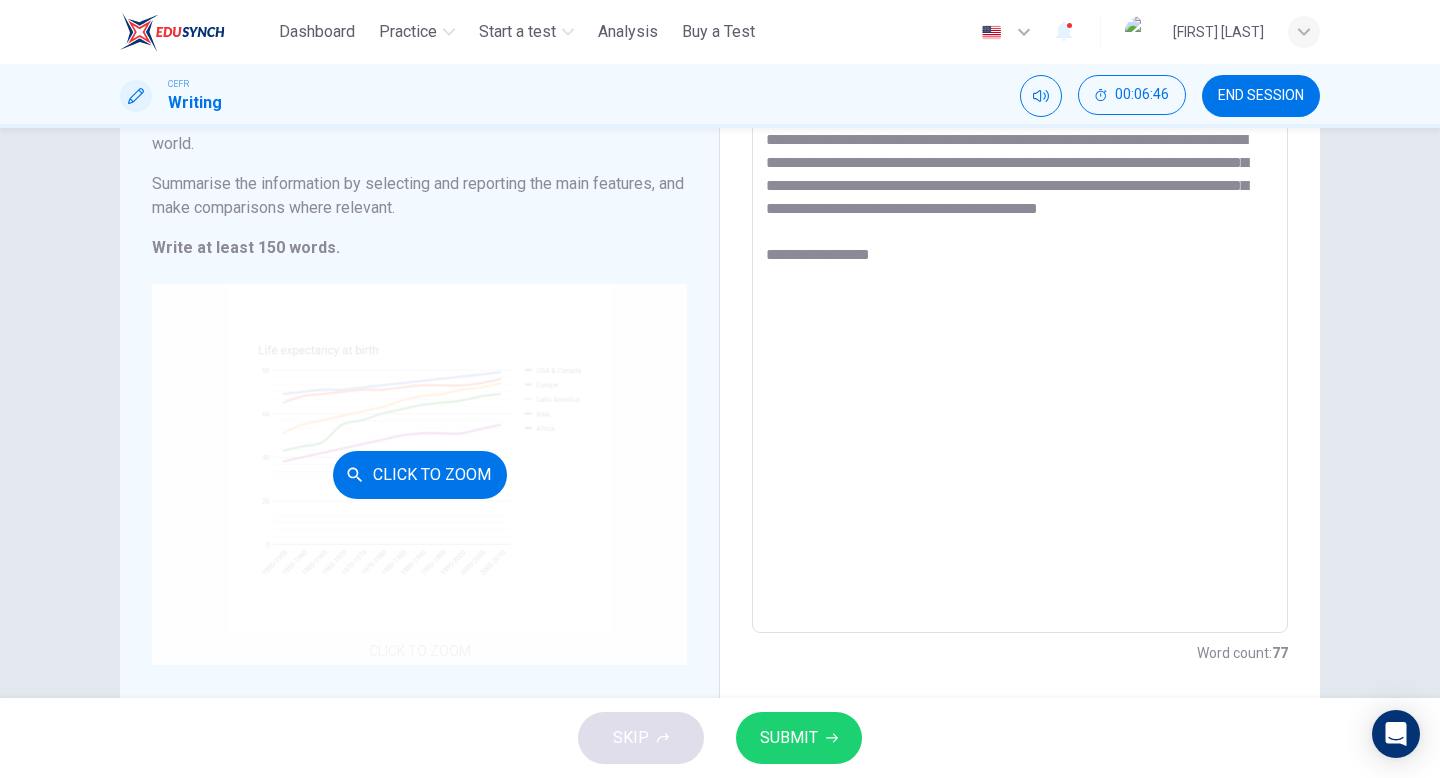 click on "Click to Zoom" at bounding box center [420, 475] 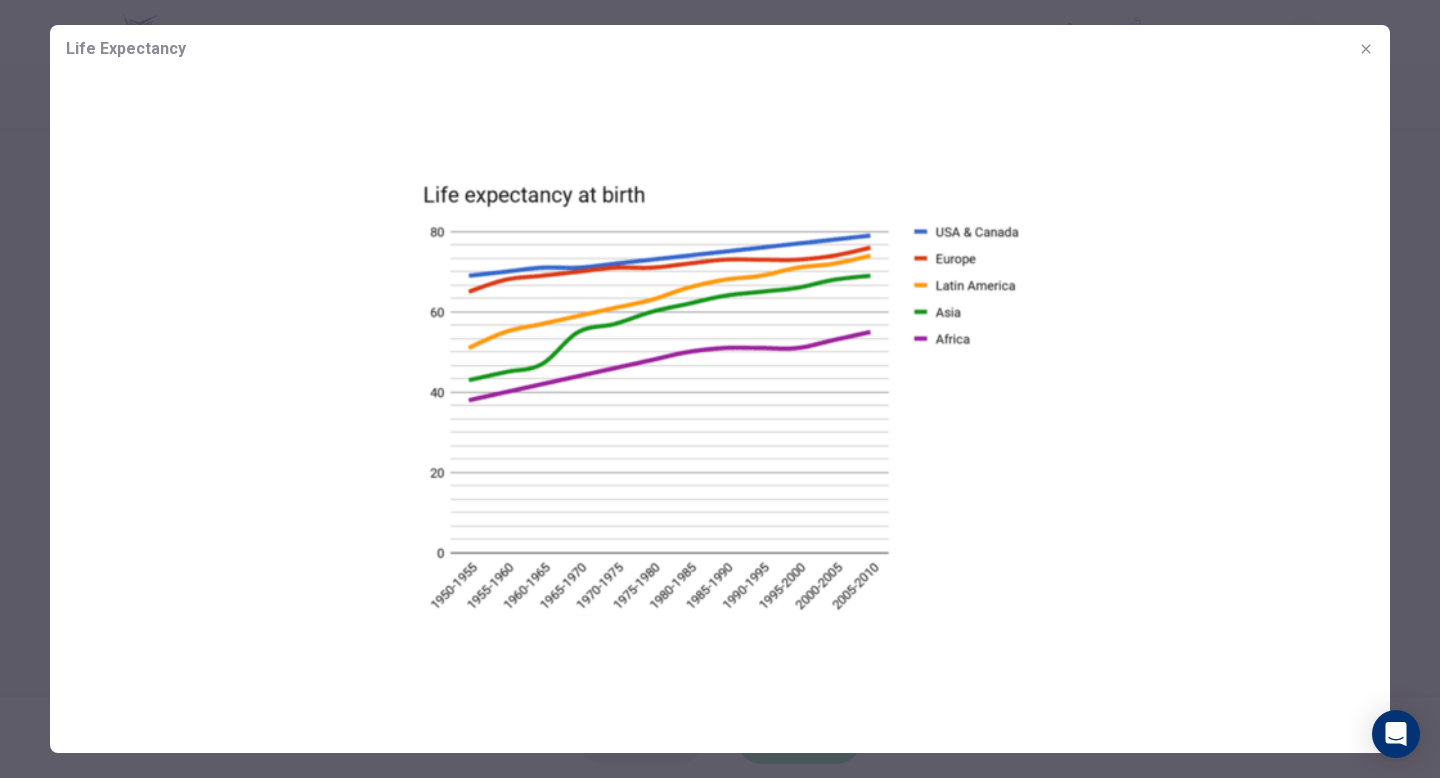 click at bounding box center (1366, 49) 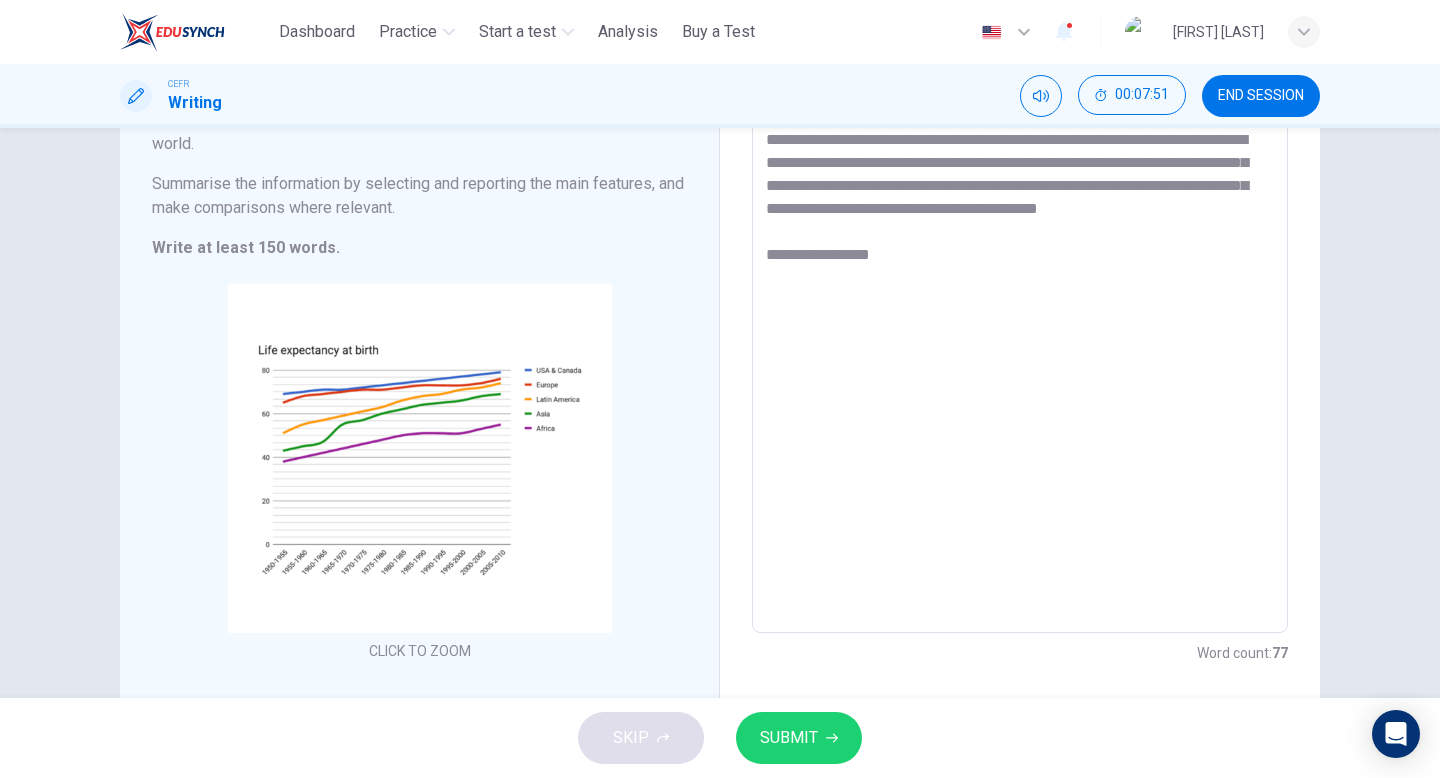 click on "**********" at bounding box center (1020, 338) 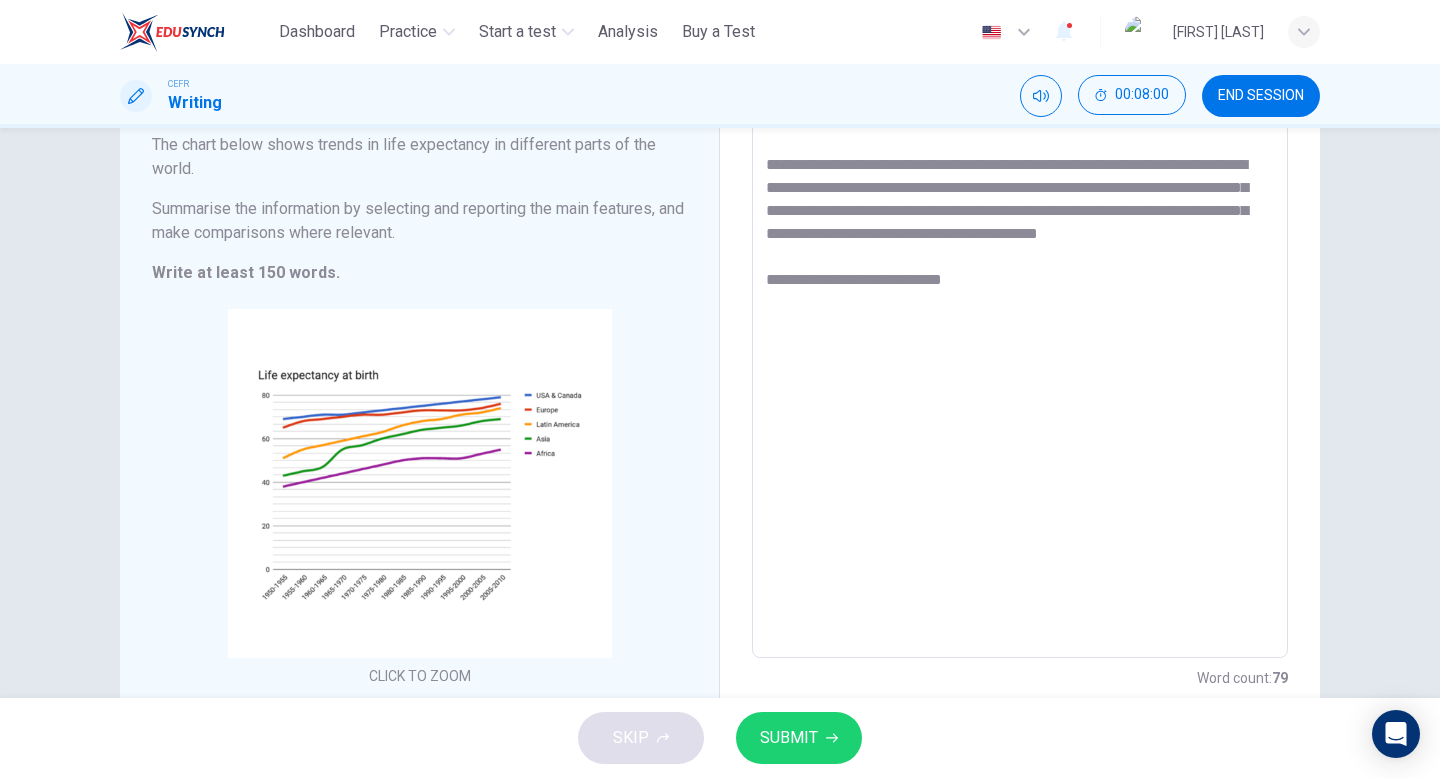 scroll, scrollTop: 169, scrollLeft: 0, axis: vertical 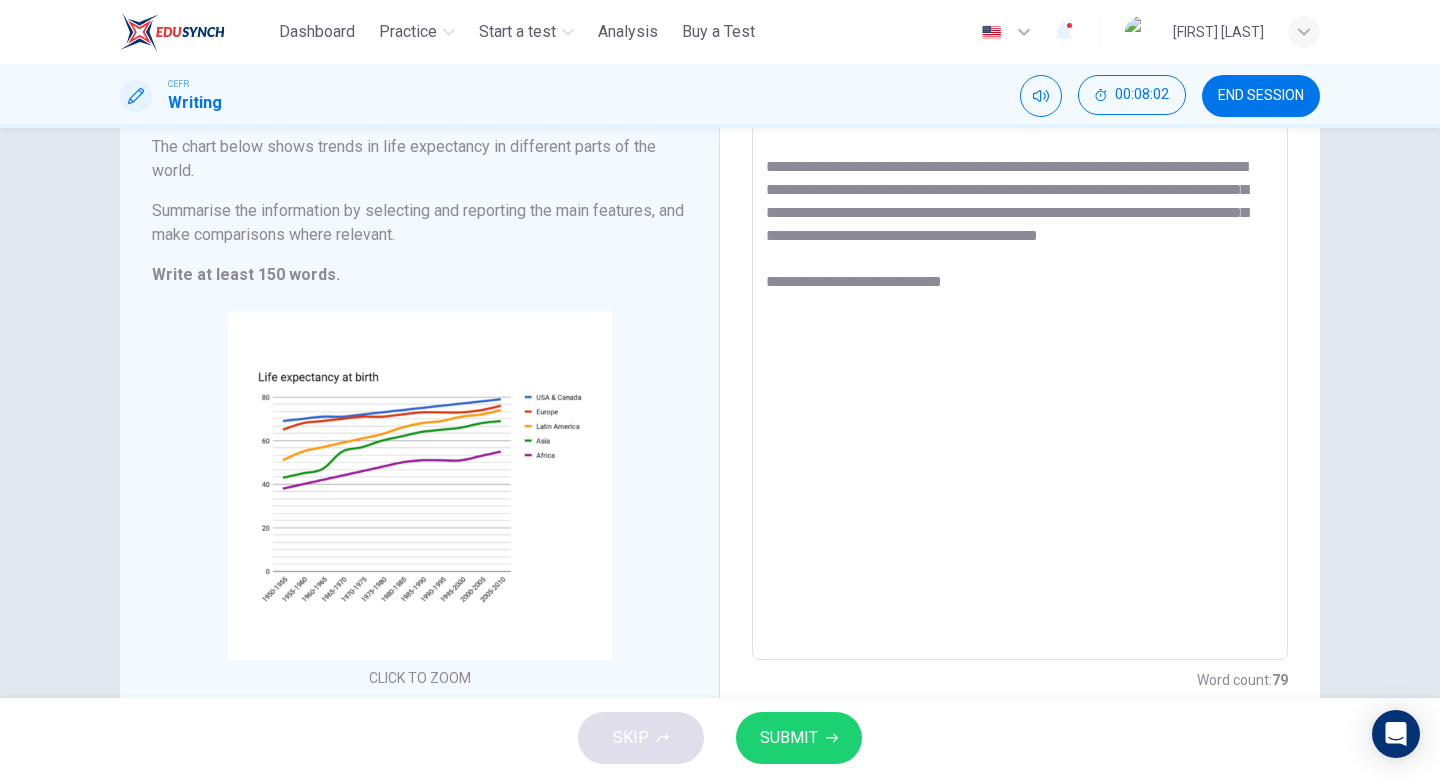 drag, startPoint x: 904, startPoint y: 189, endPoint x: 1065, endPoint y: 191, distance: 161.01242 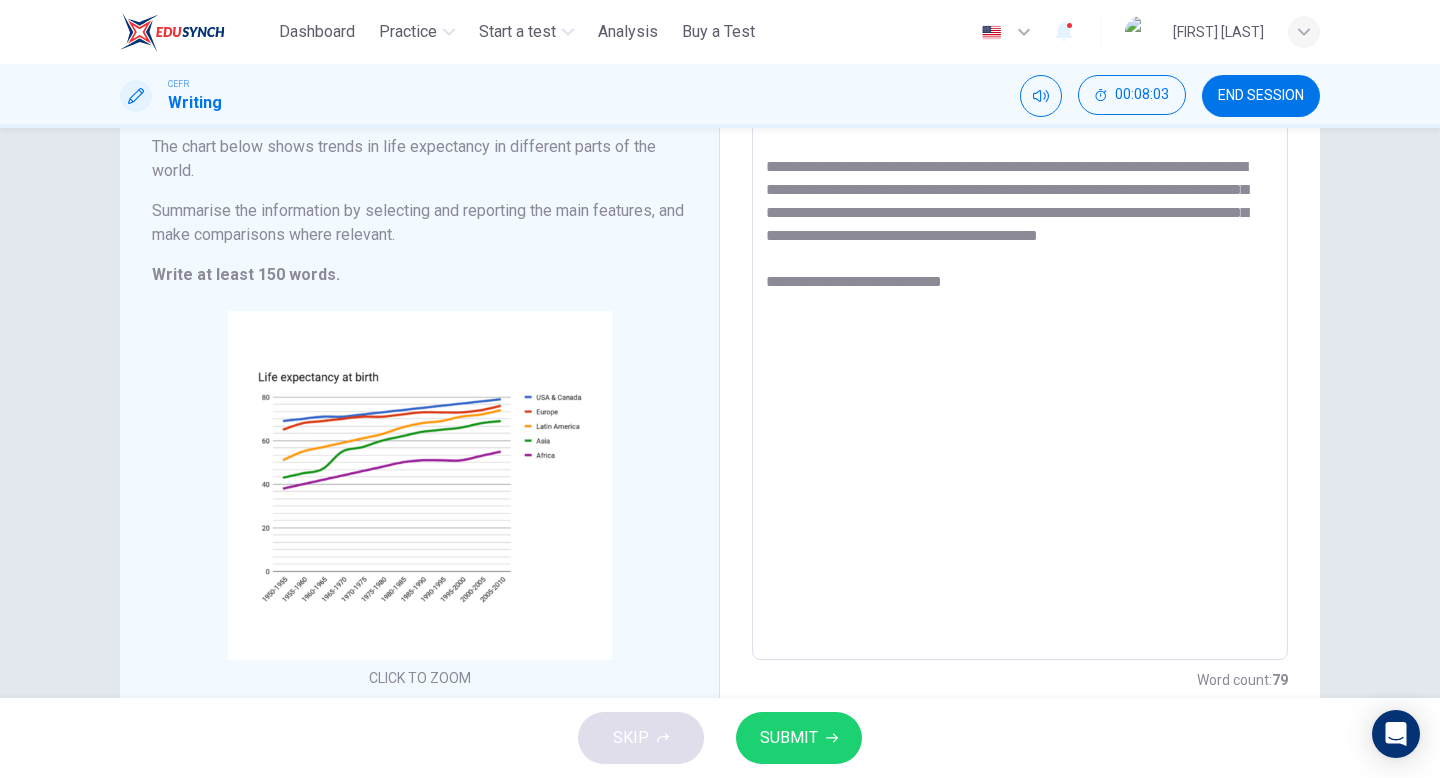 click on "**********" at bounding box center [1020, 365] 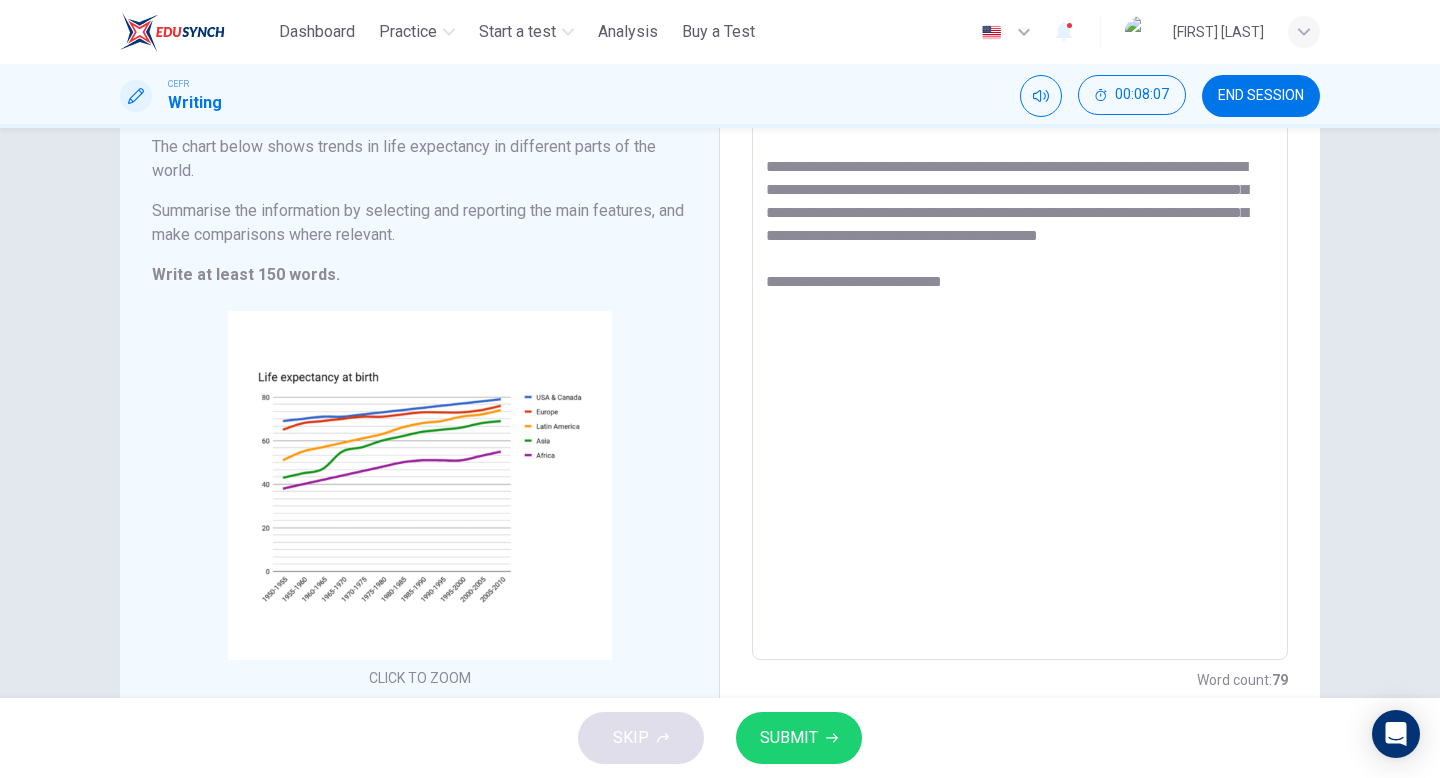 drag, startPoint x: 900, startPoint y: 258, endPoint x: 1092, endPoint y: 259, distance: 192.00261 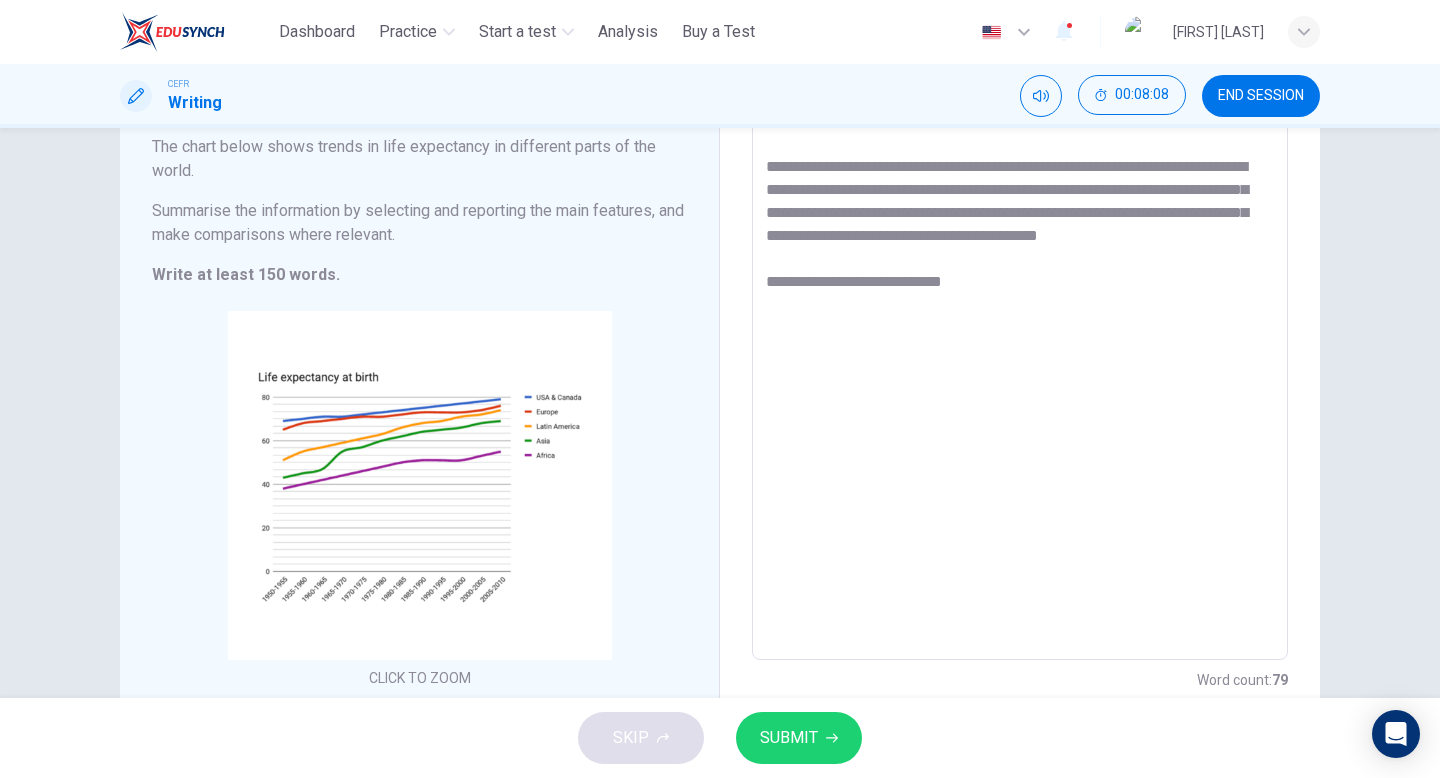 click on "**********" at bounding box center [1020, 365] 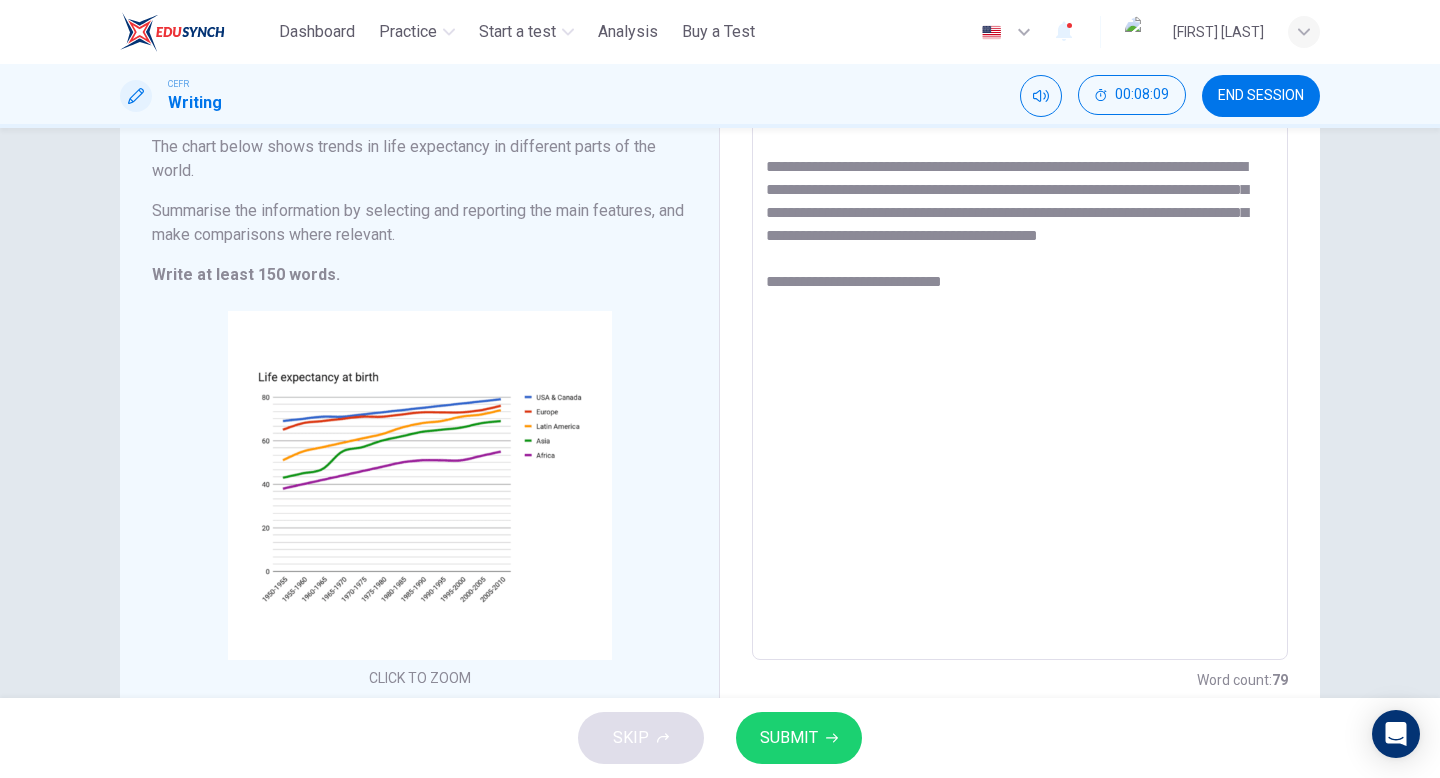 click on "**********" at bounding box center [1020, 365] 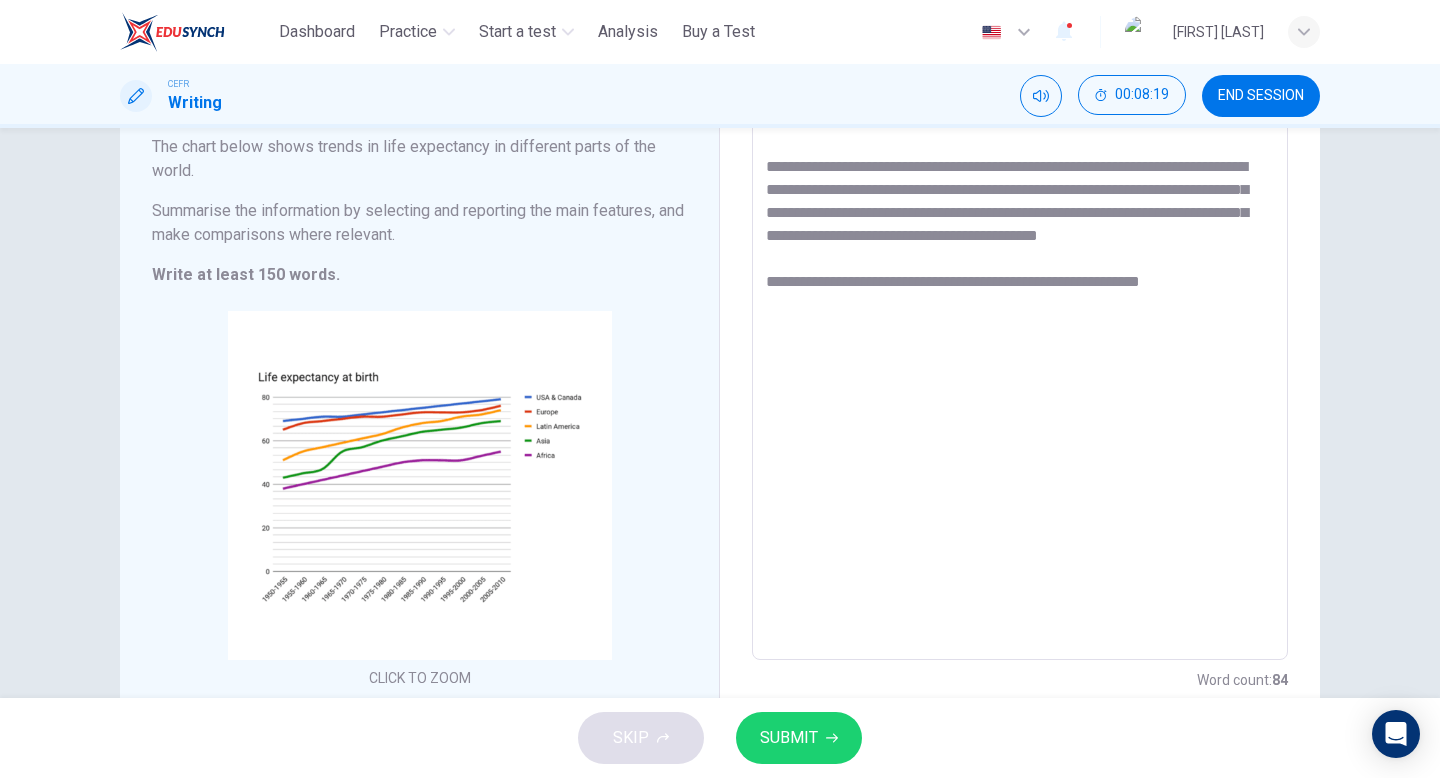 click on "**********" at bounding box center [1020, 365] 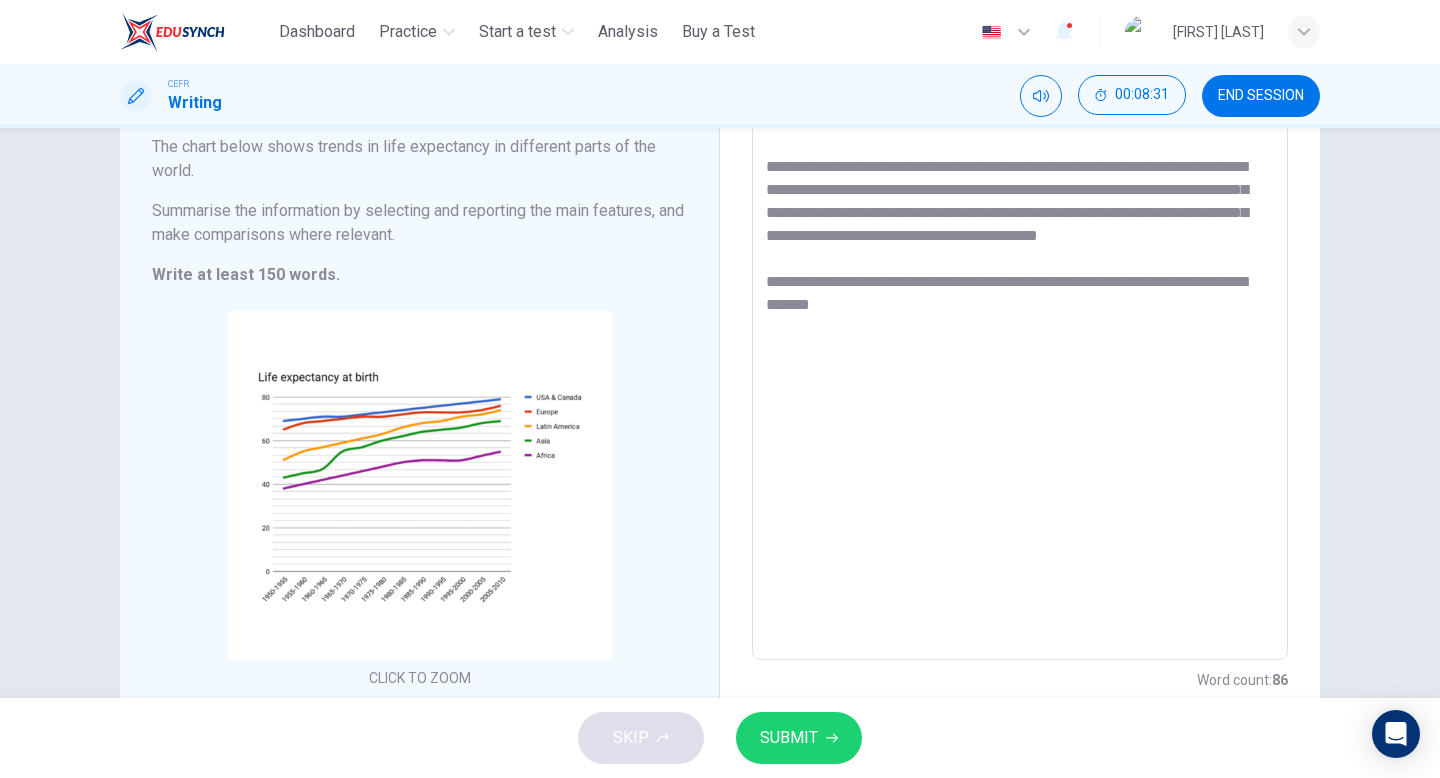 click on "**********" at bounding box center (1020, 365) 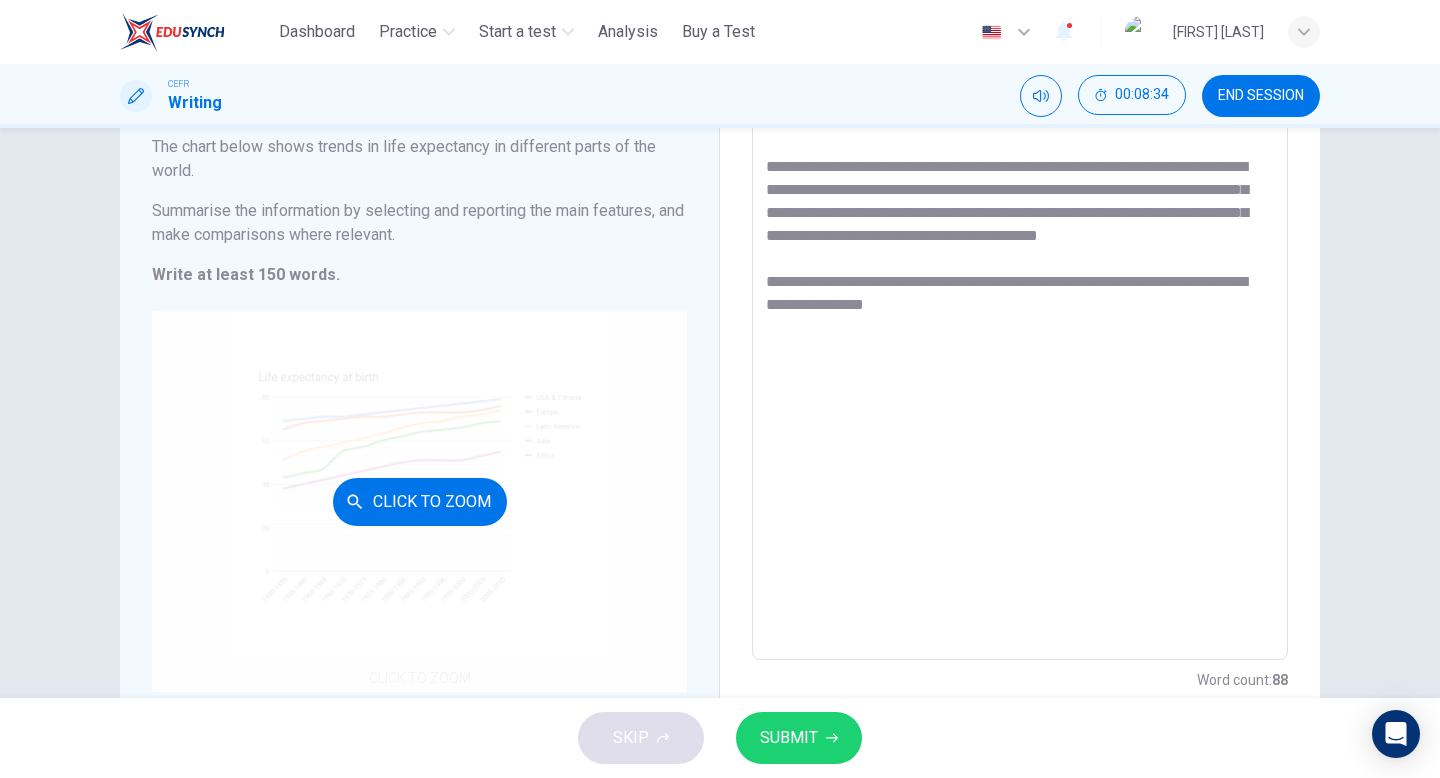 click on "Click to Zoom" at bounding box center (419, 501) 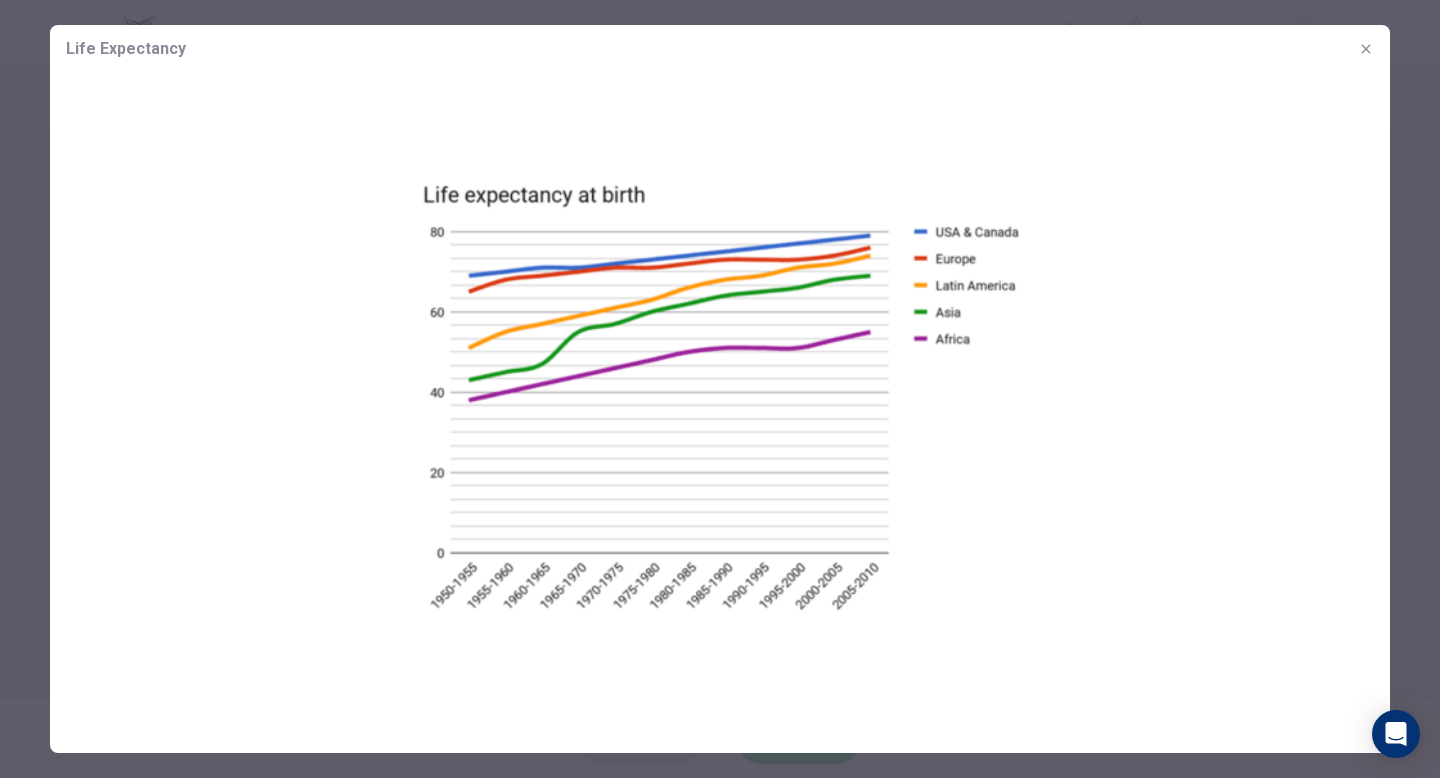 click at bounding box center (1366, 49) 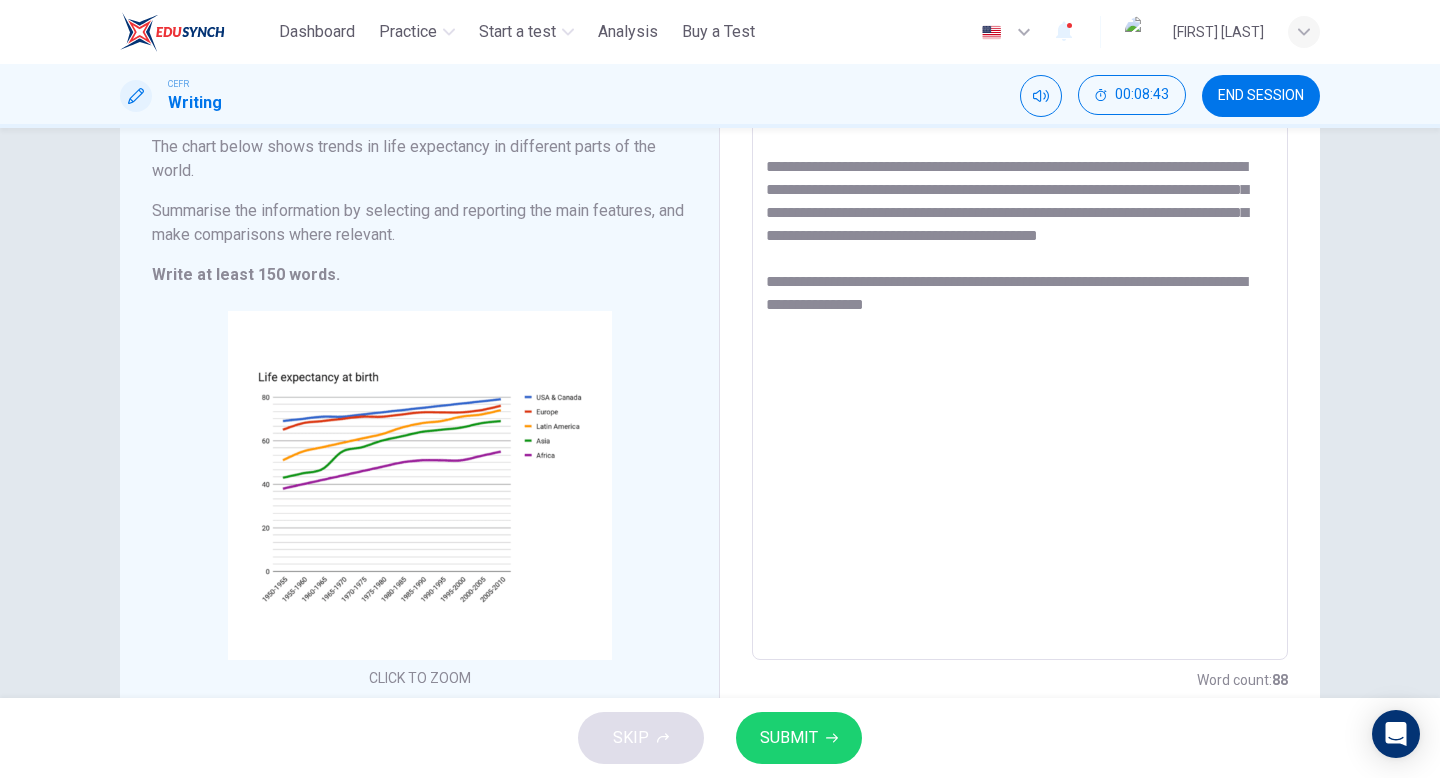 click on "**********" at bounding box center (1020, 365) 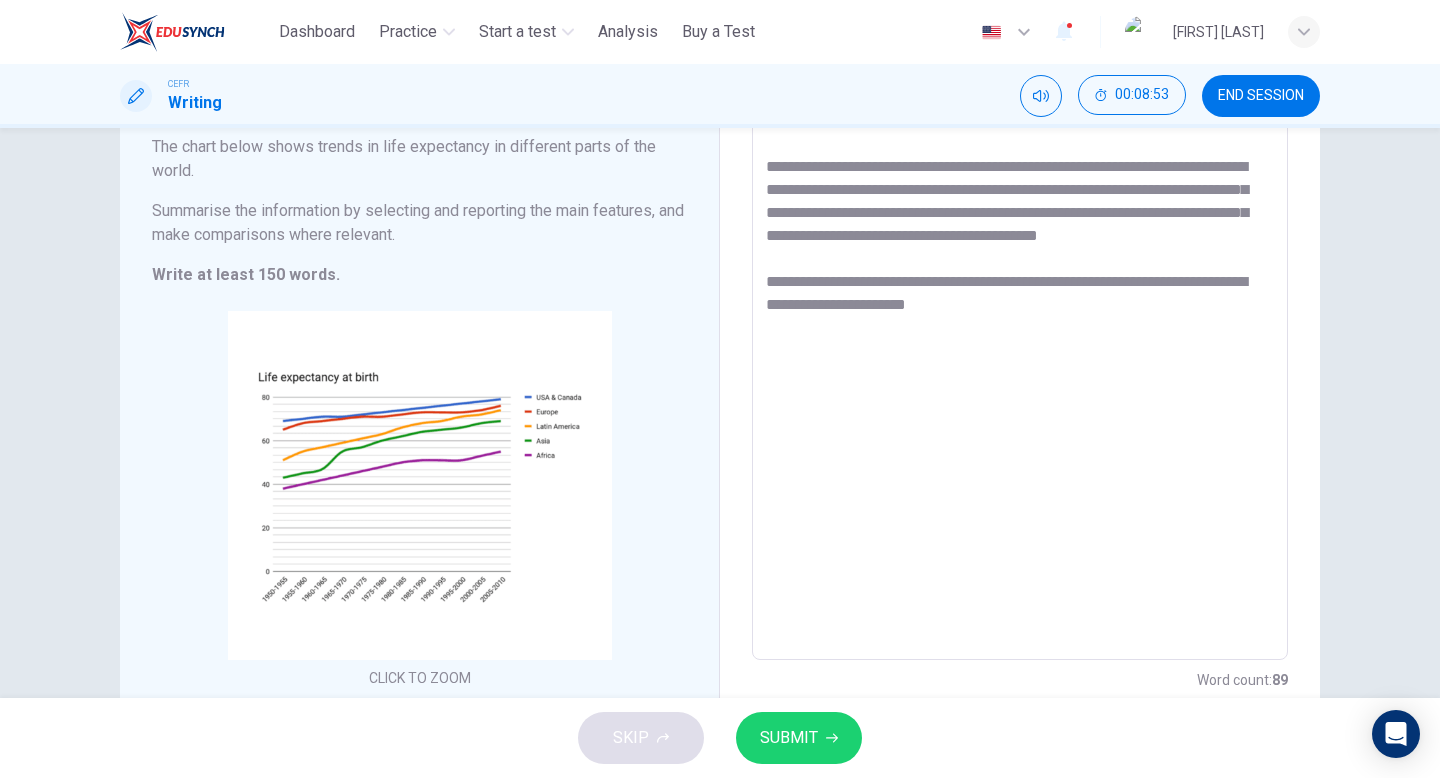 click on "**********" at bounding box center (1020, 365) 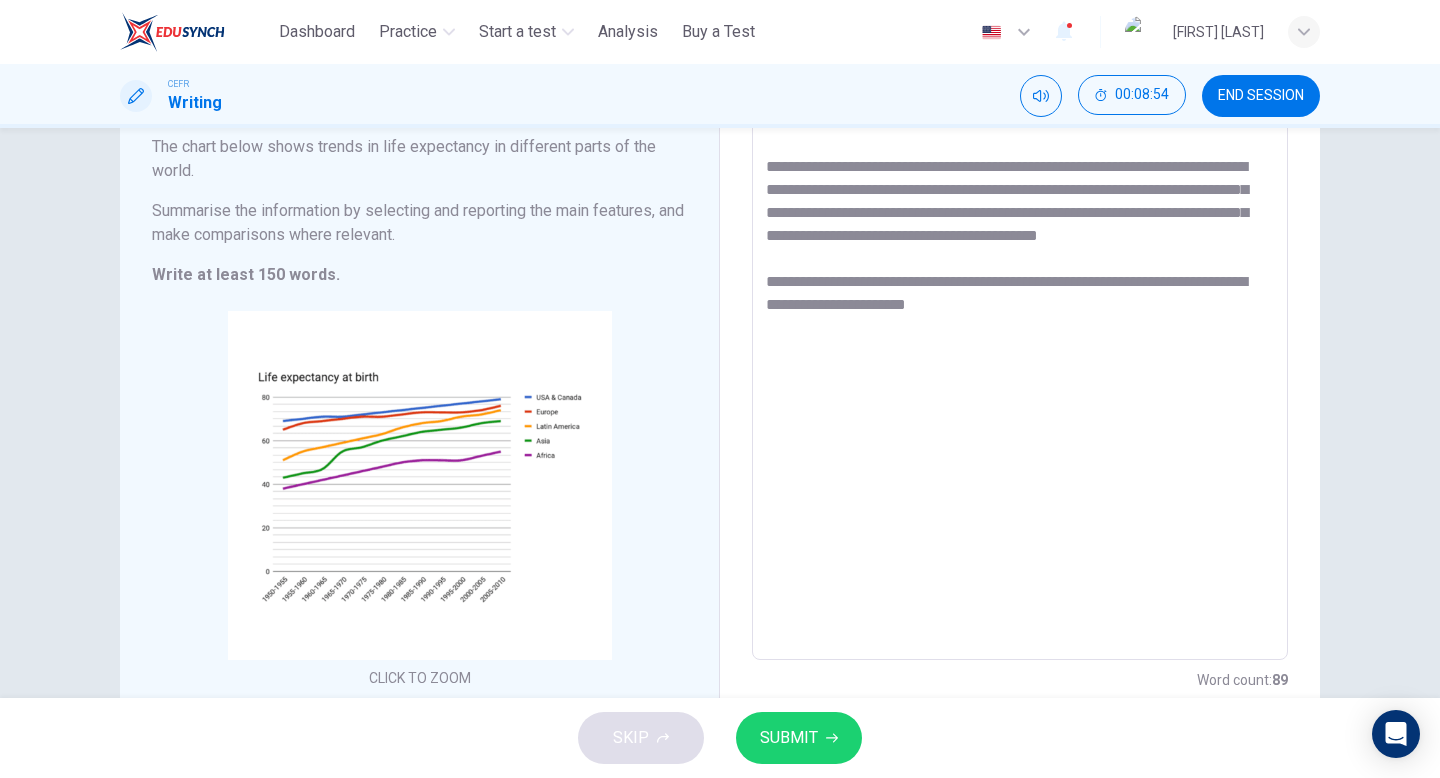 click on "**********" at bounding box center [1020, 365] 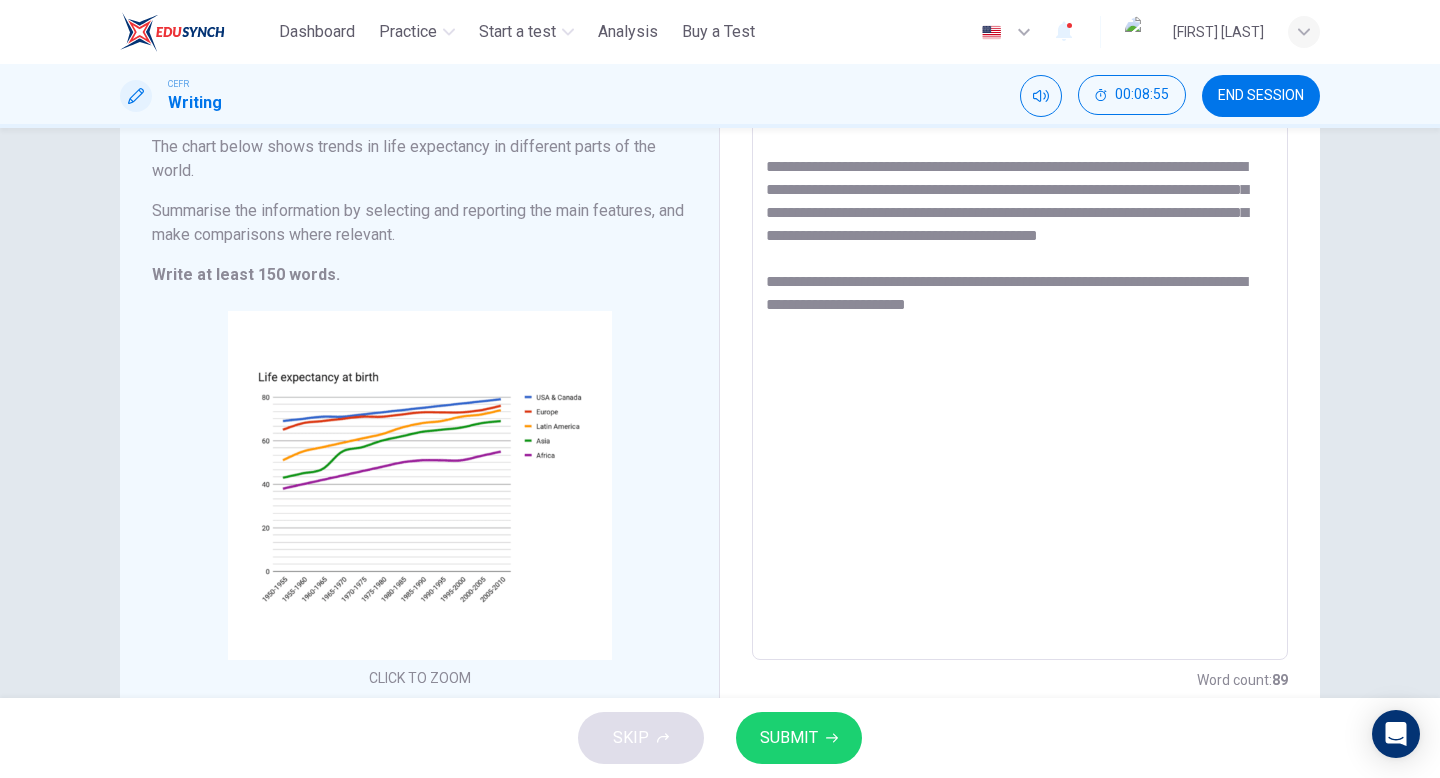 click on "**********" at bounding box center (1020, 365) 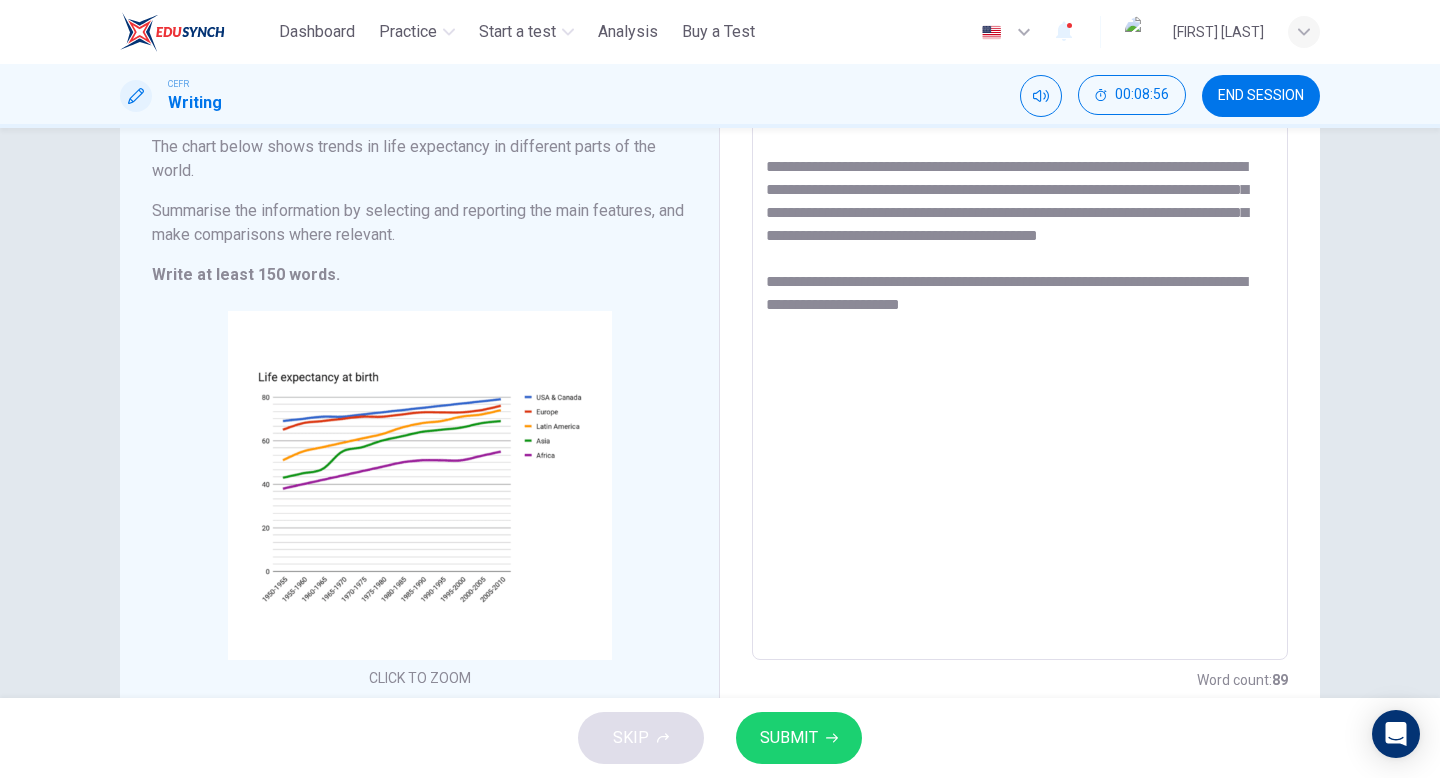 click on "**********" at bounding box center (1020, 365) 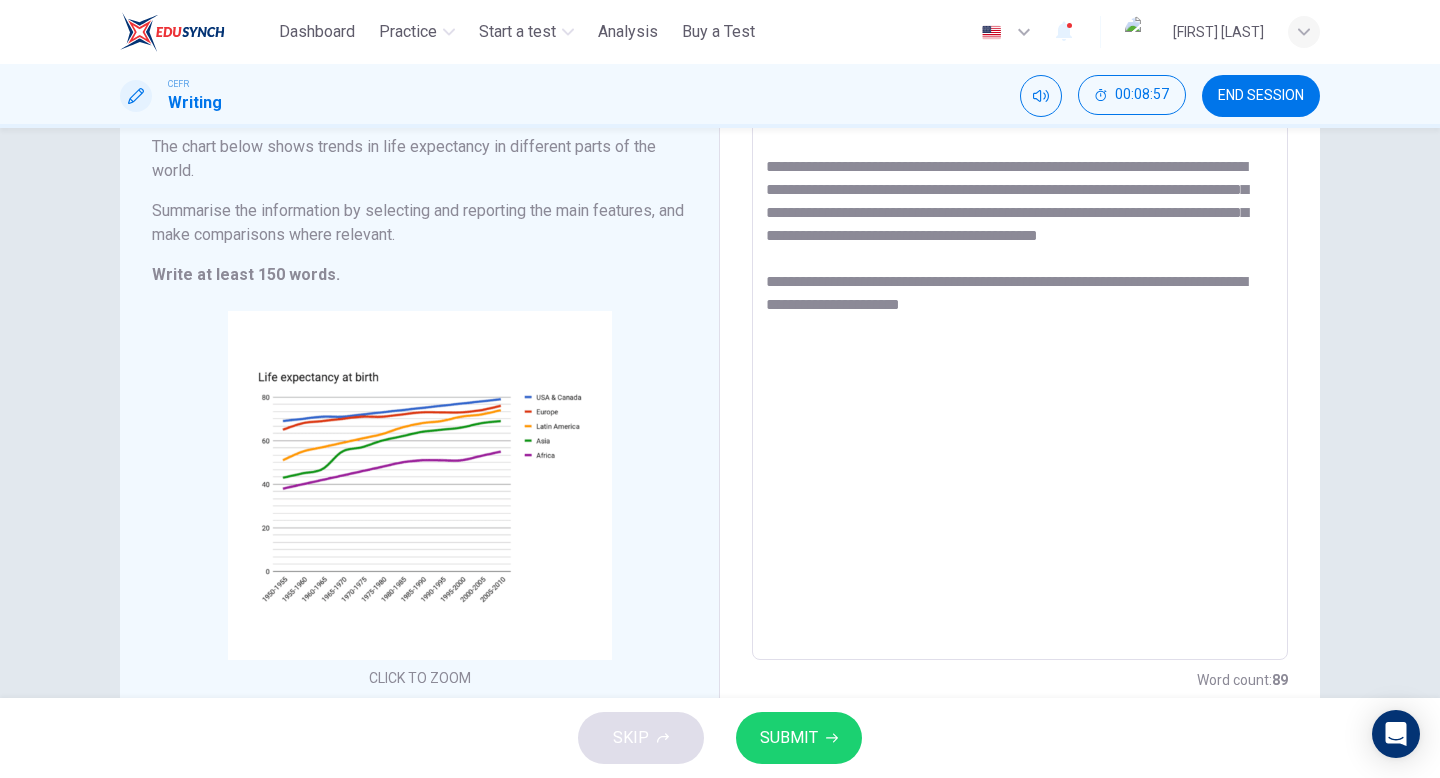 click on "**********" at bounding box center (1020, 365) 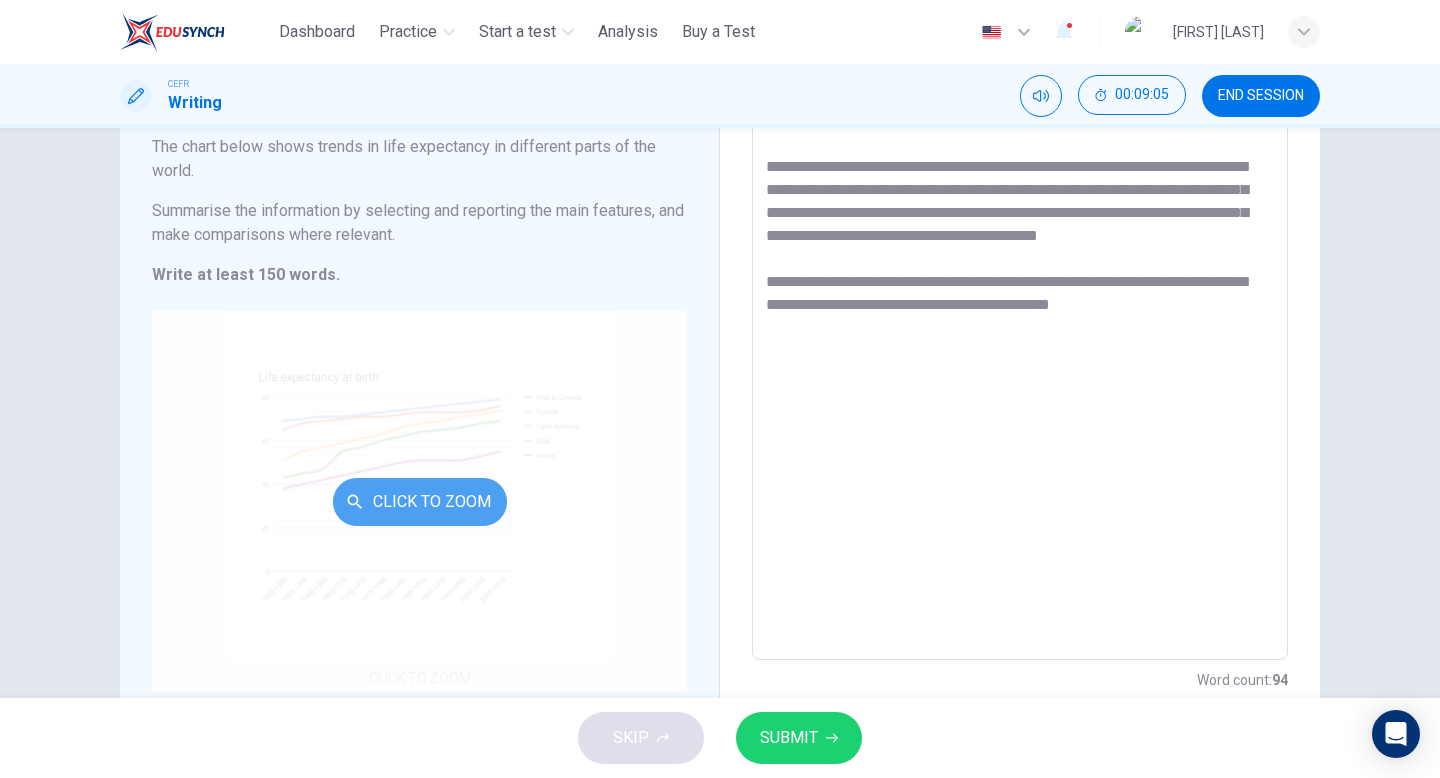 click at bounding box center [355, 502] 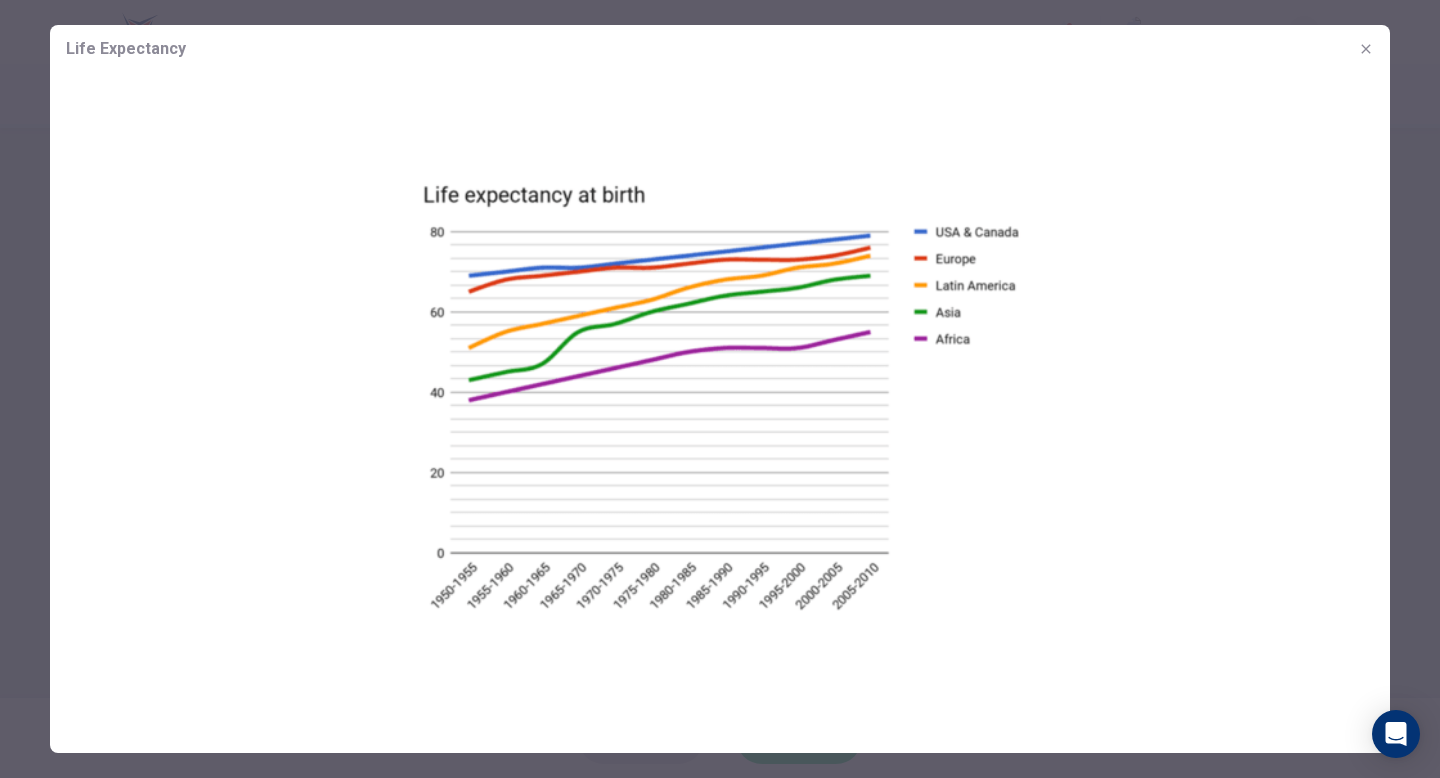 click at bounding box center [1366, 49] 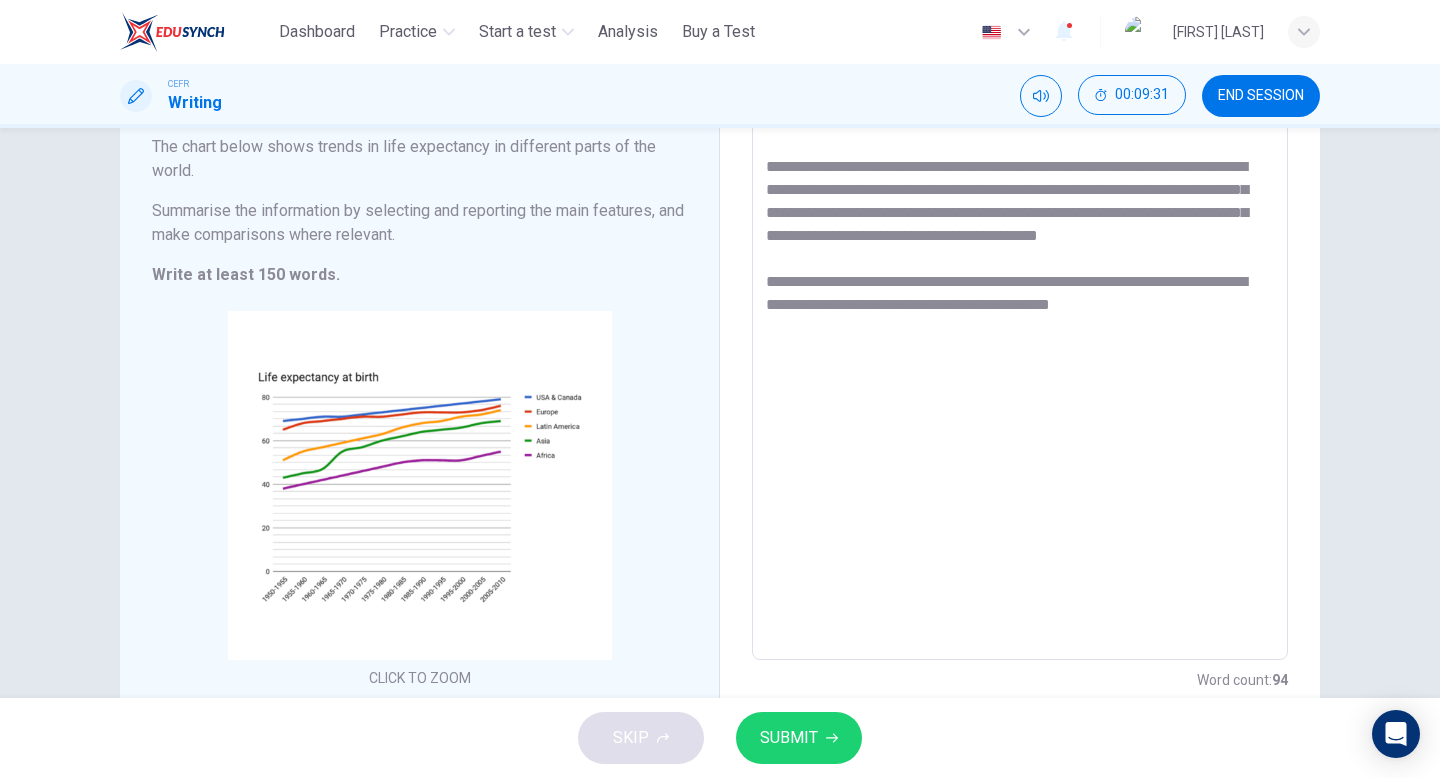 click on "**********" at bounding box center [1020, 365] 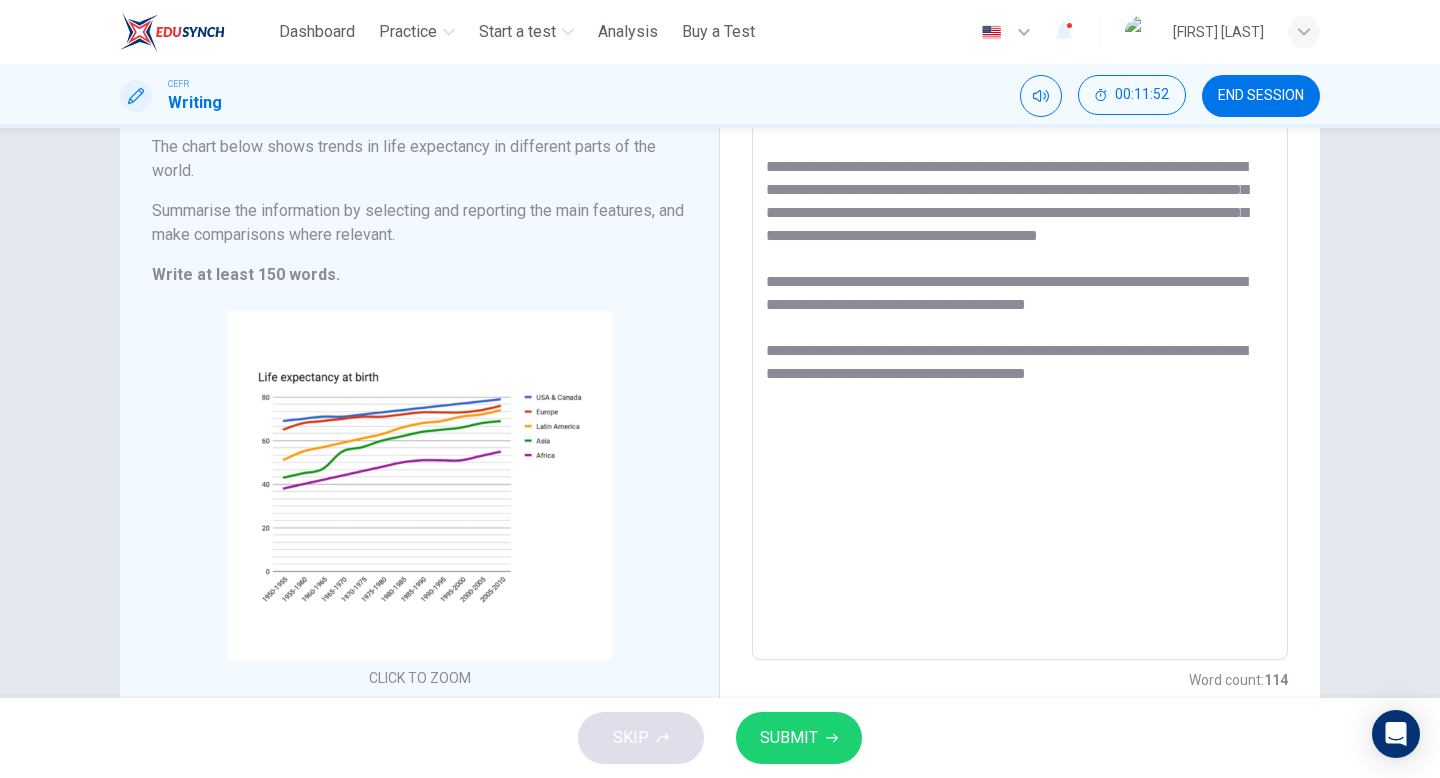 click on "**********" at bounding box center [1020, 365] 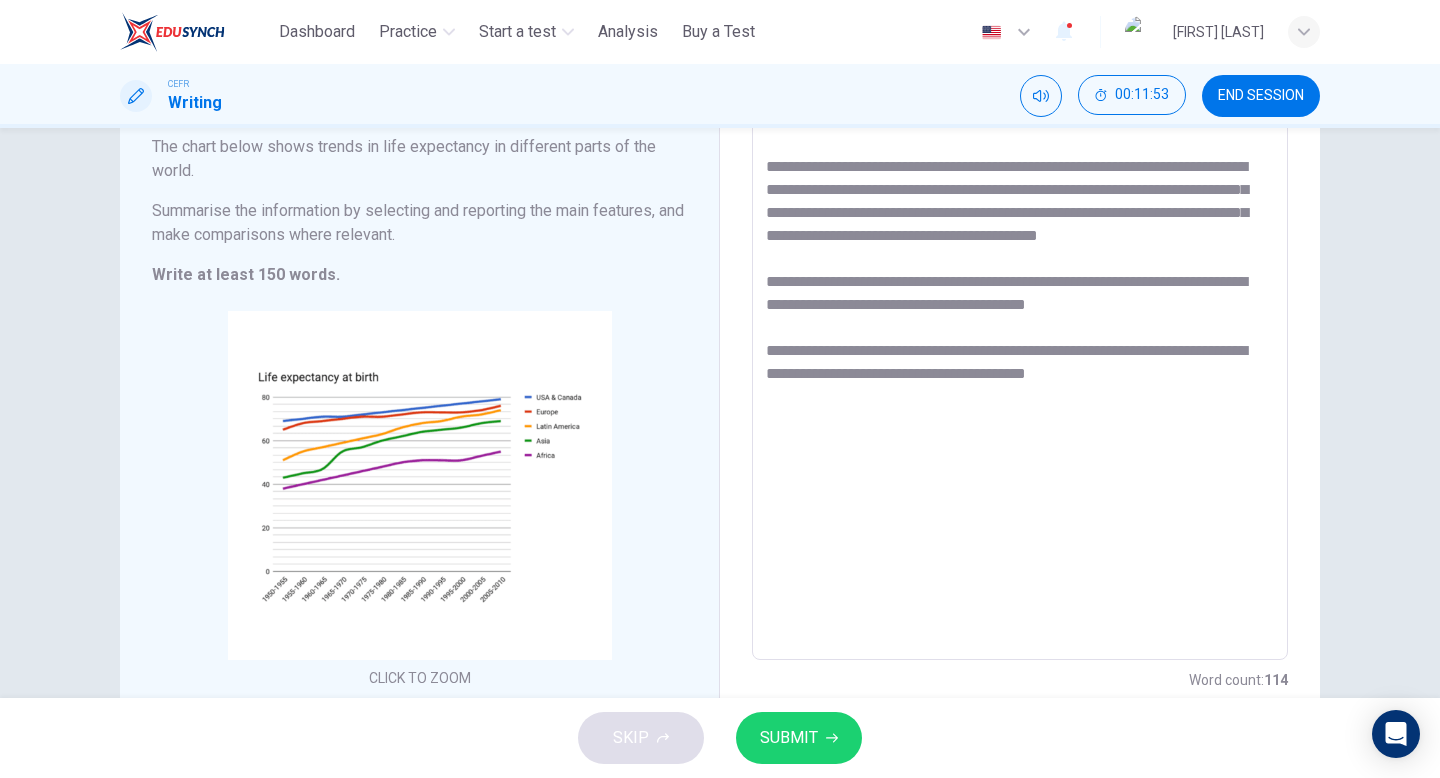 click on "**********" at bounding box center [1020, 365] 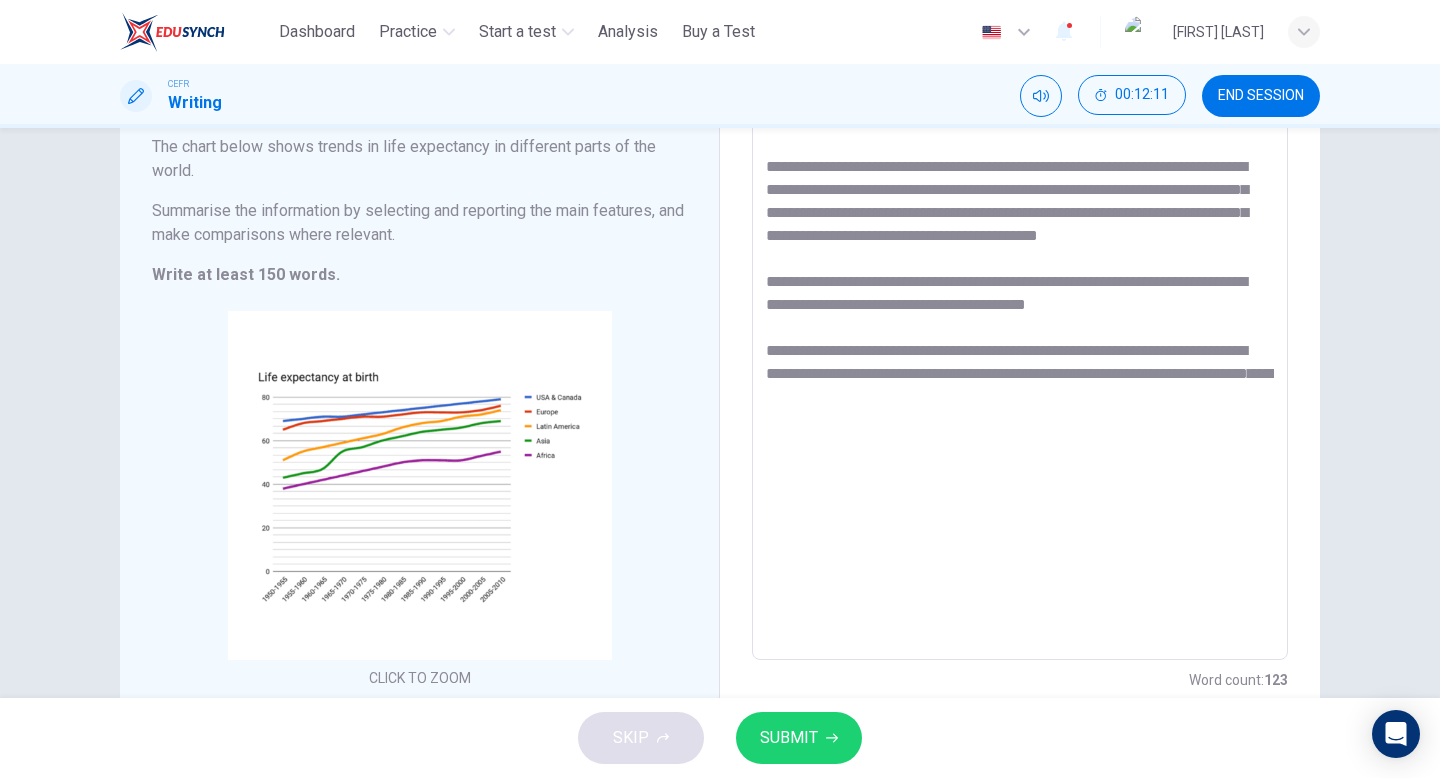 type on "**********" 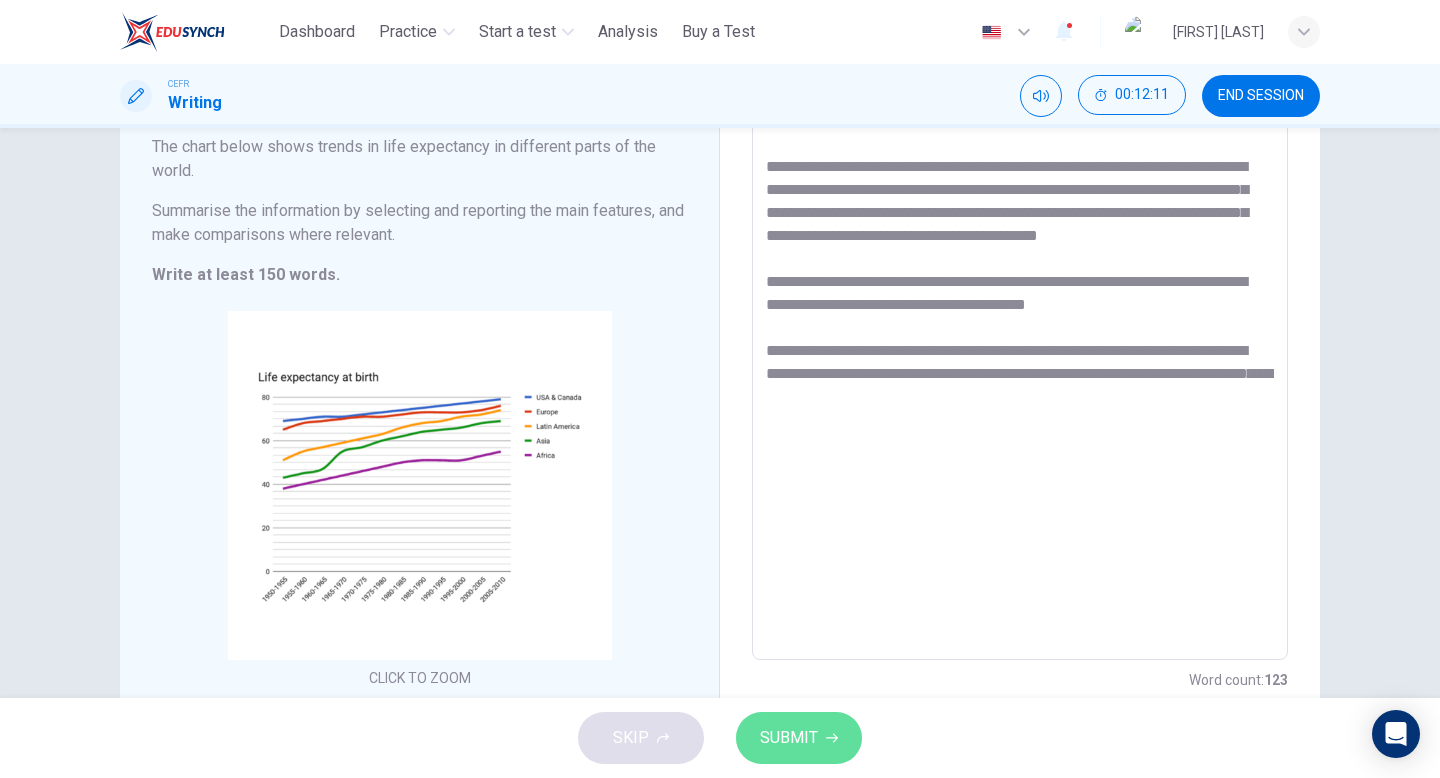 click on "SUBMIT" at bounding box center (799, 738) 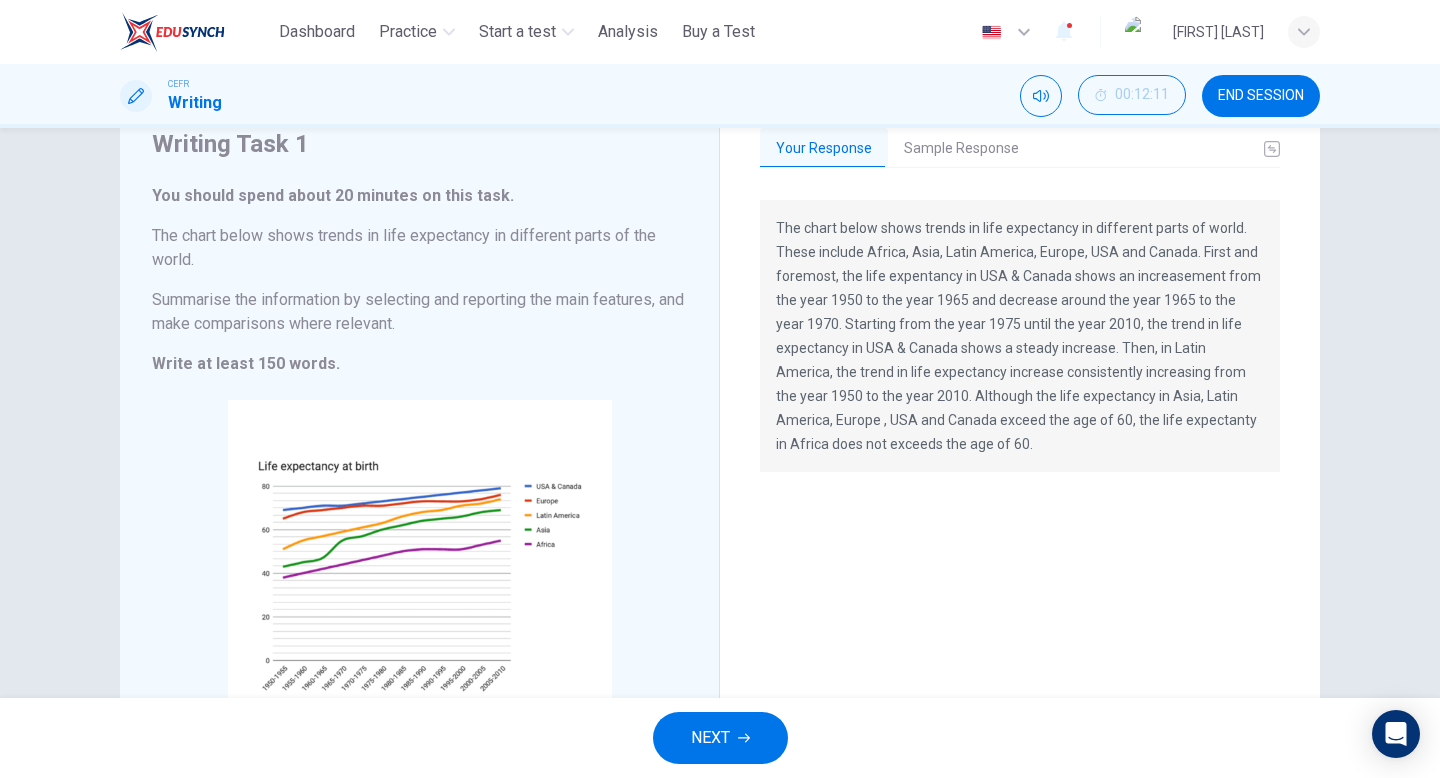 scroll, scrollTop: 0, scrollLeft: 0, axis: both 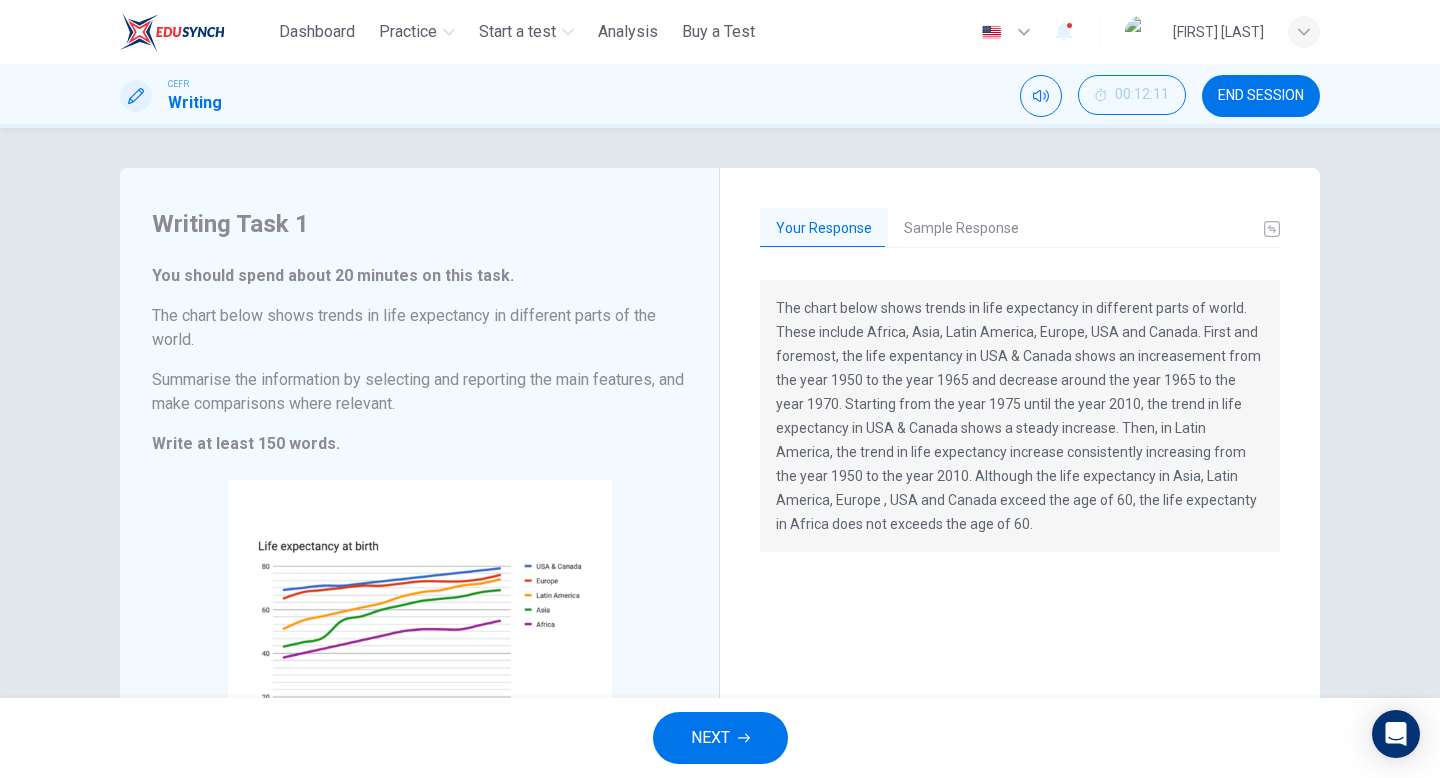 click on "Sample Response" at bounding box center [961, 229] 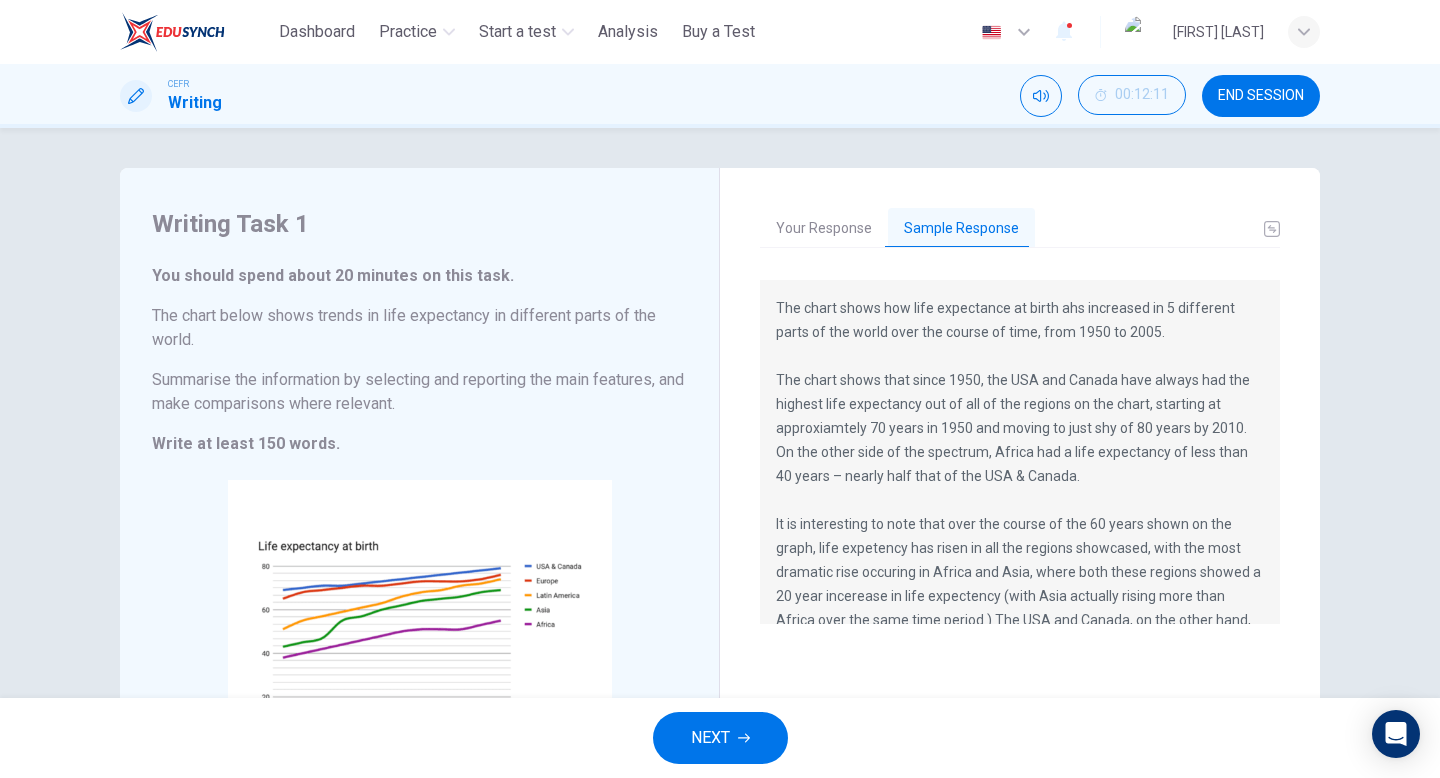 click on "NEXT" at bounding box center [710, 738] 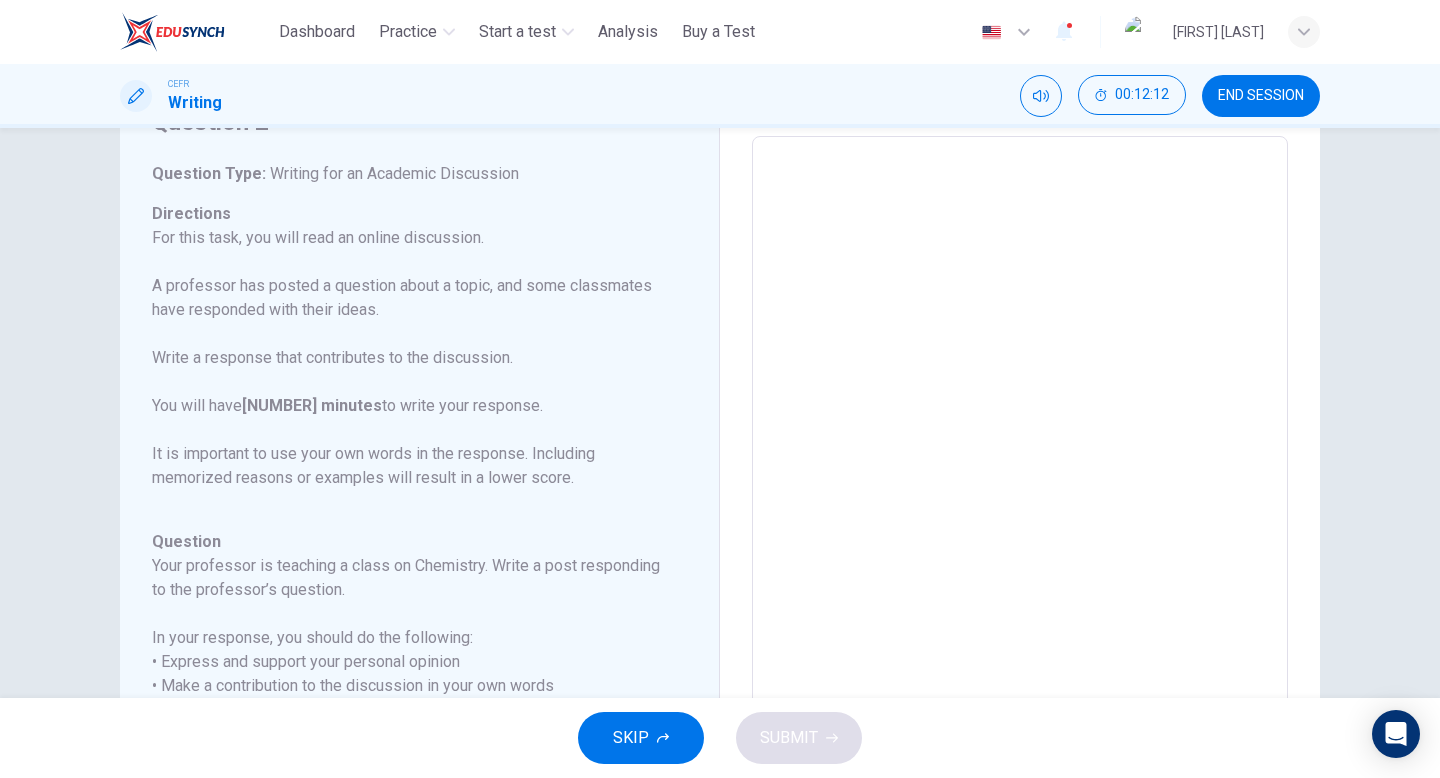 scroll, scrollTop: 113, scrollLeft: 0, axis: vertical 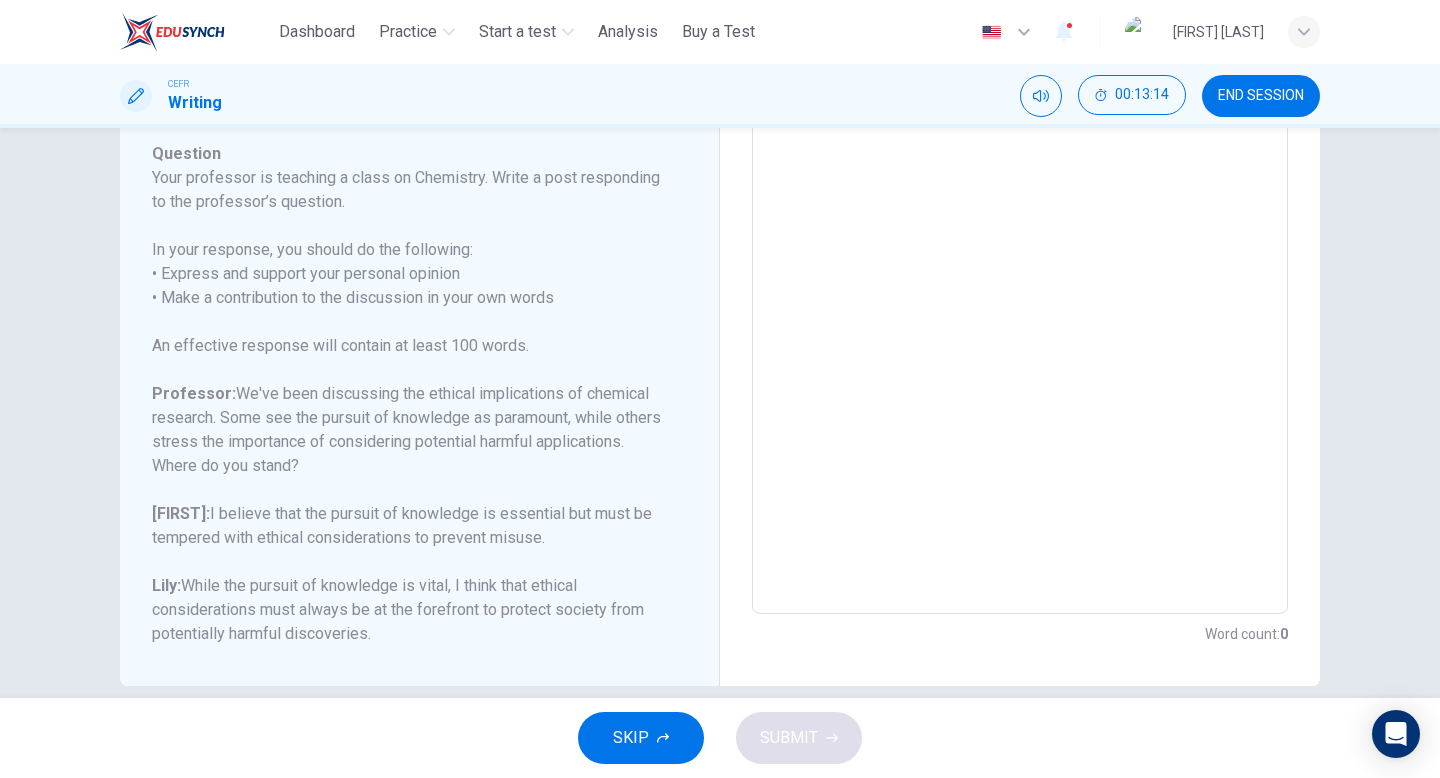 drag, startPoint x: 310, startPoint y: 454, endPoint x: 268, endPoint y: 380, distance: 85.08819 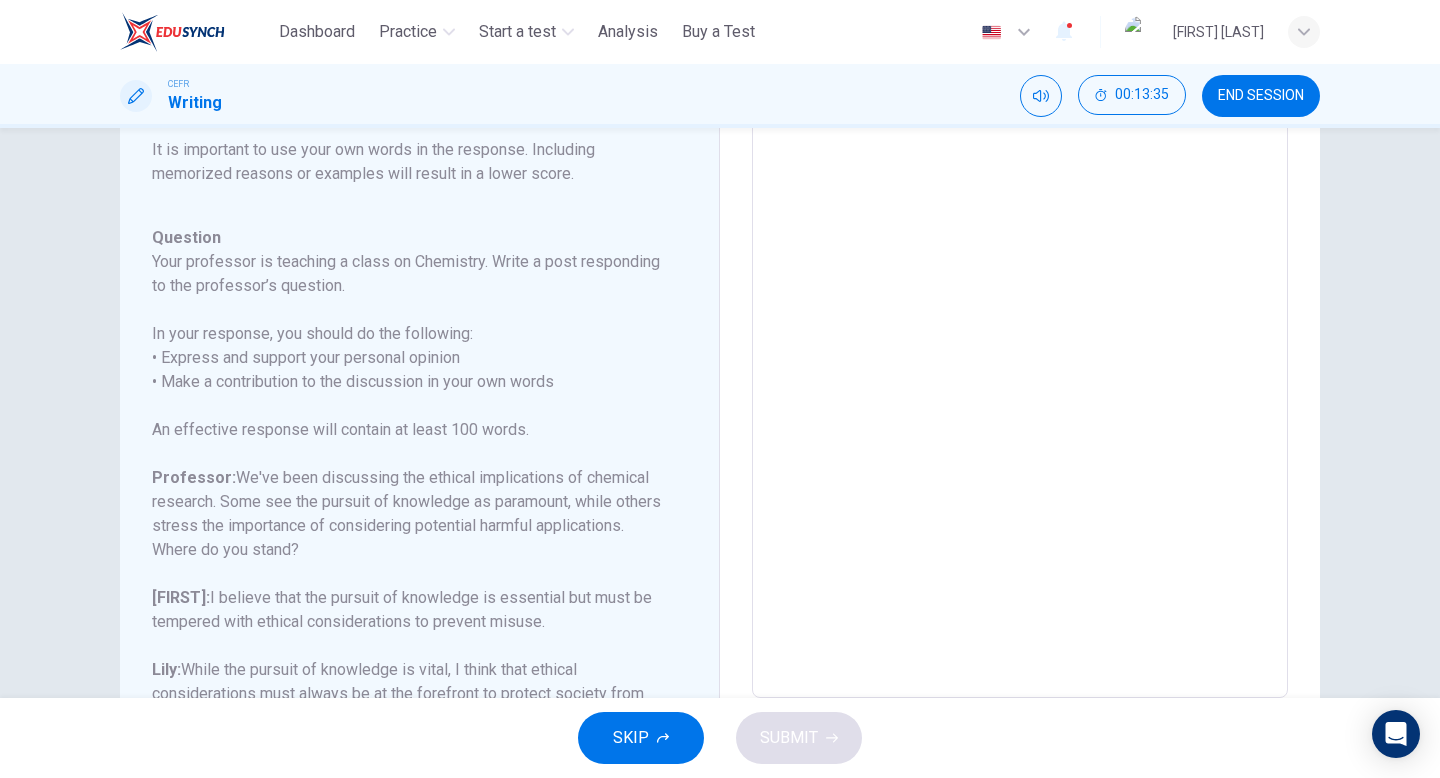 scroll, scrollTop: 320, scrollLeft: 0, axis: vertical 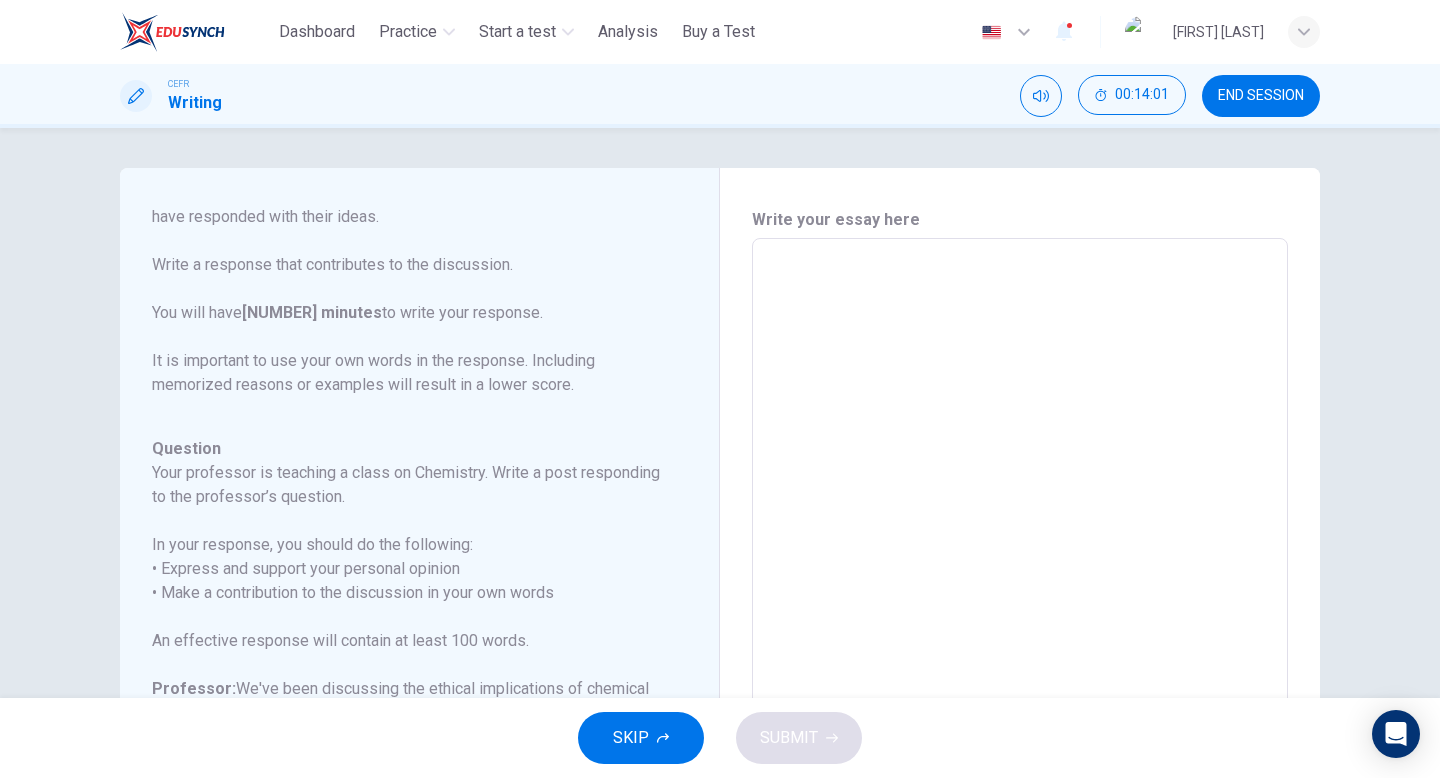 click at bounding box center [1020, 572] 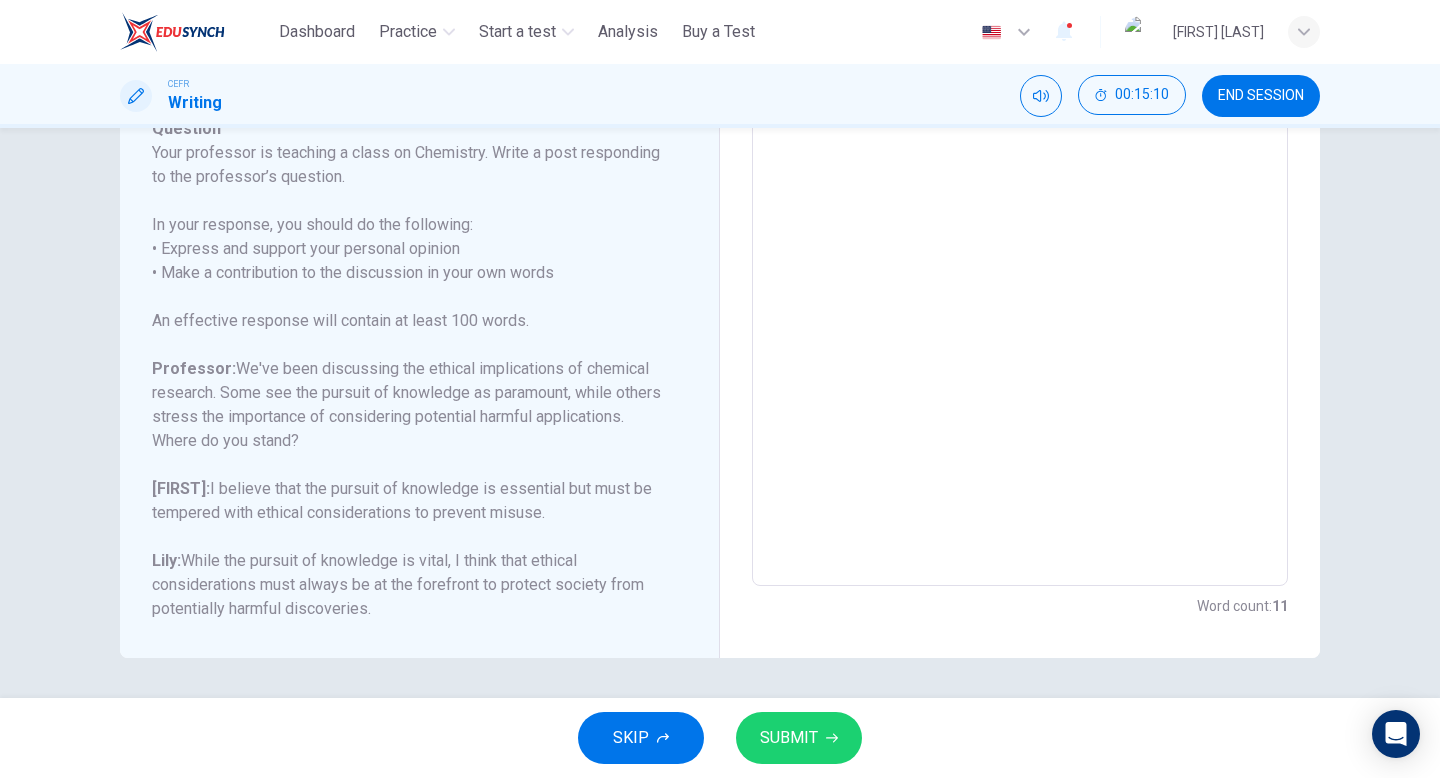 scroll, scrollTop: 0, scrollLeft: 0, axis: both 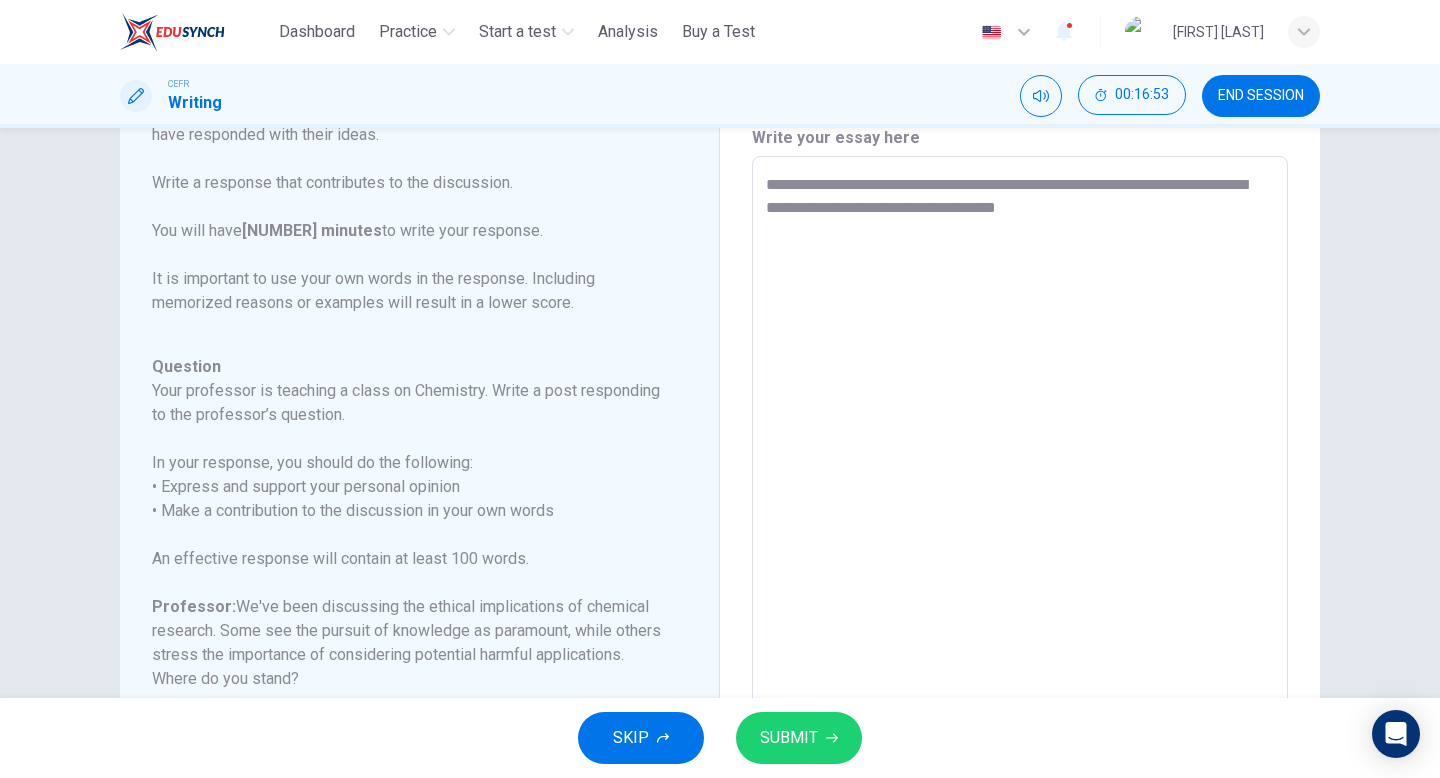 drag, startPoint x: 1229, startPoint y: 245, endPoint x: 720, endPoint y: 179, distance: 513.26117 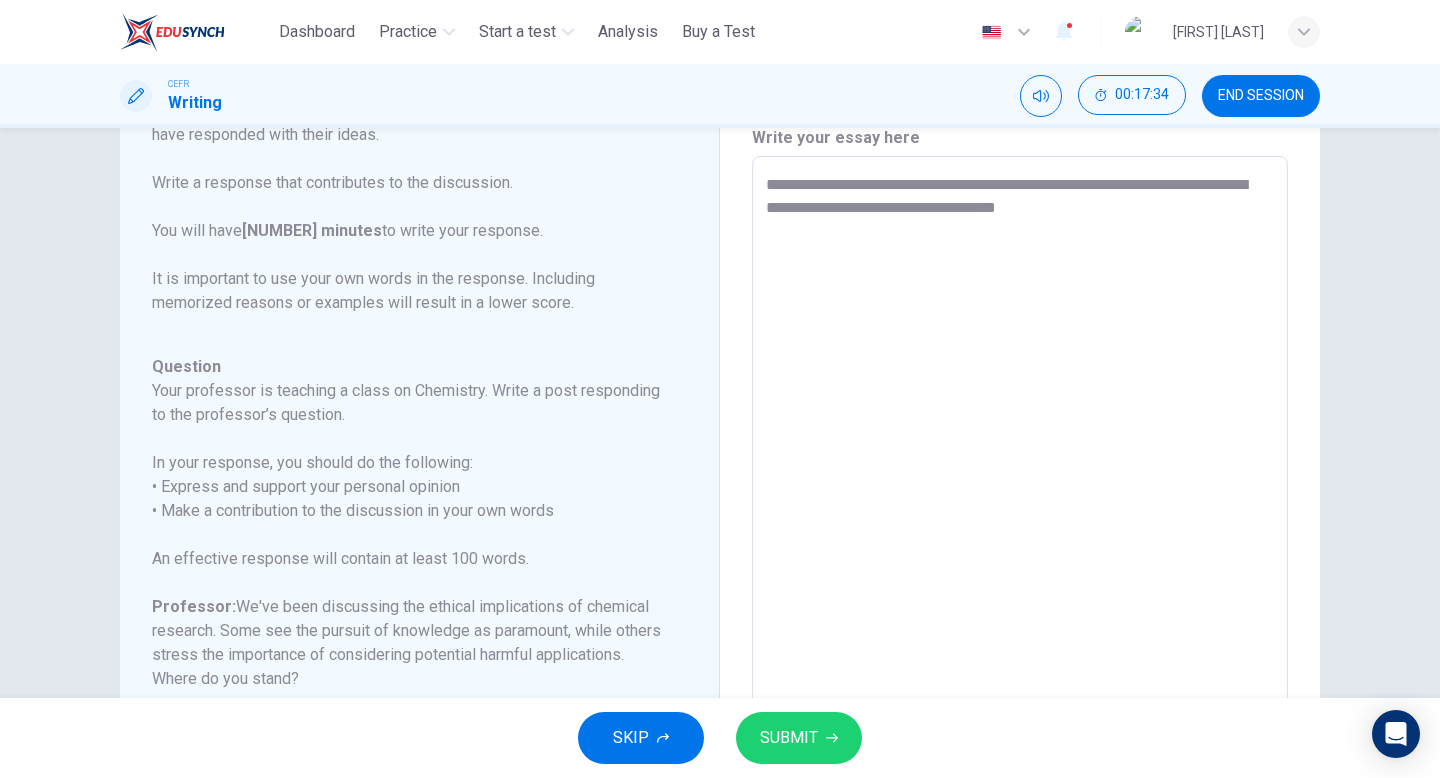 click on "**********" at bounding box center (1020, 490) 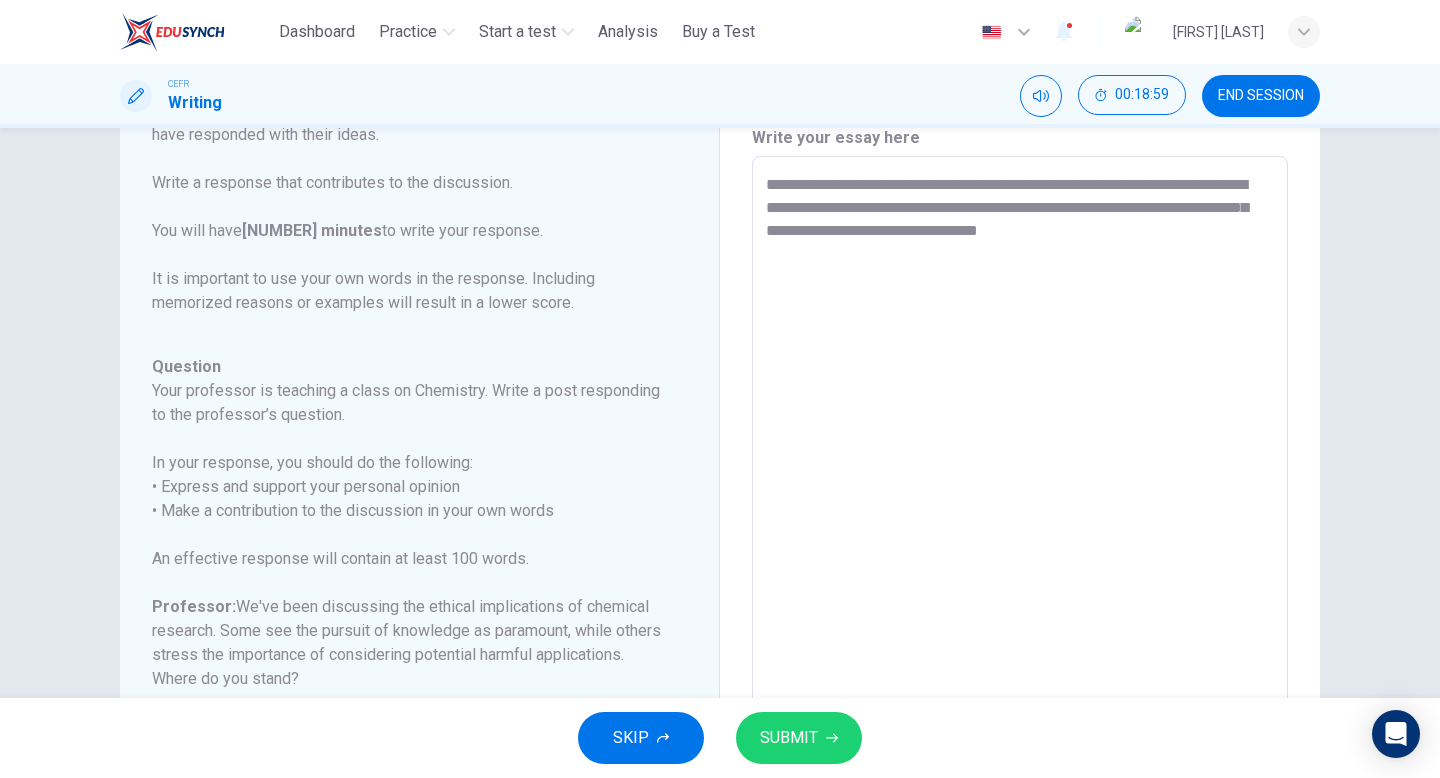 click on "**********" at bounding box center [1020, 490] 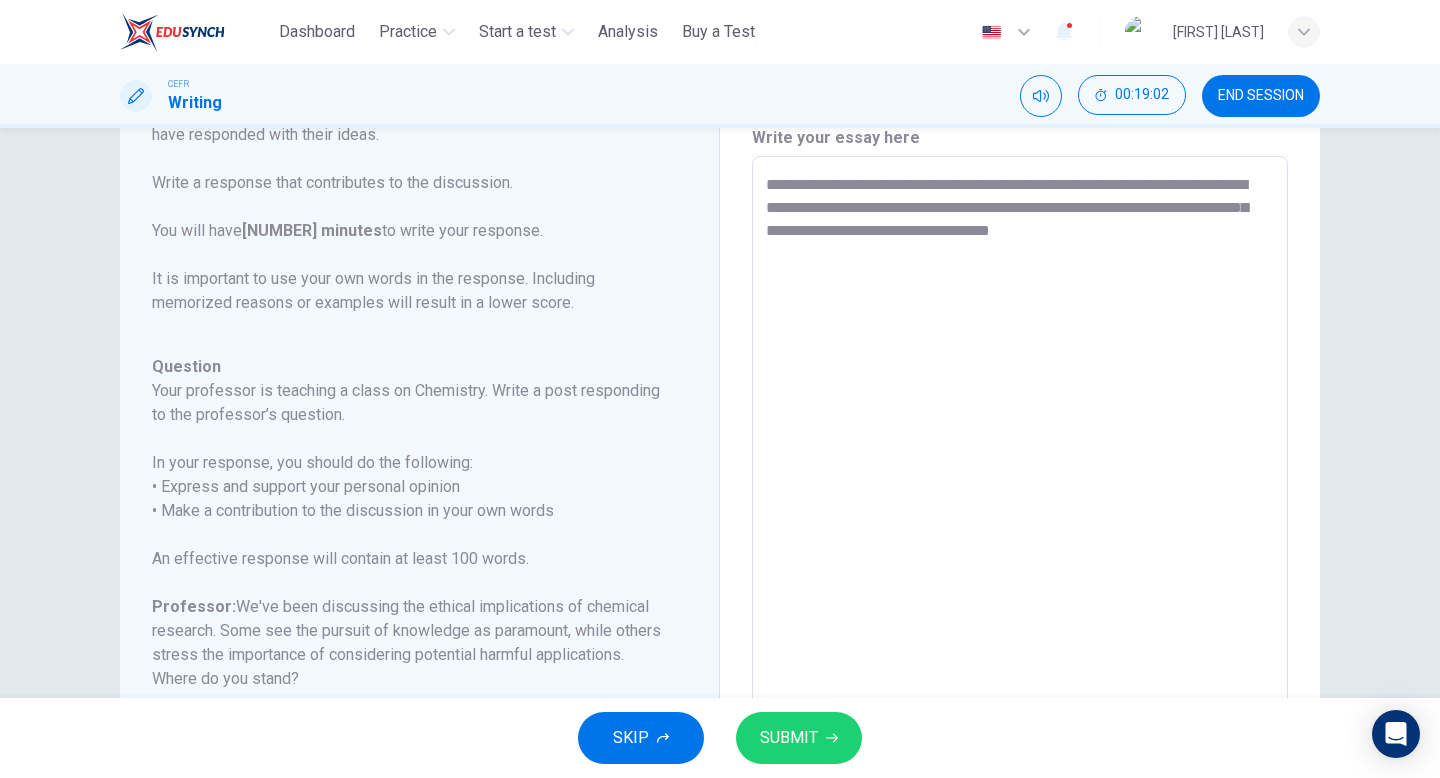 click on "**********" at bounding box center [1020, 490] 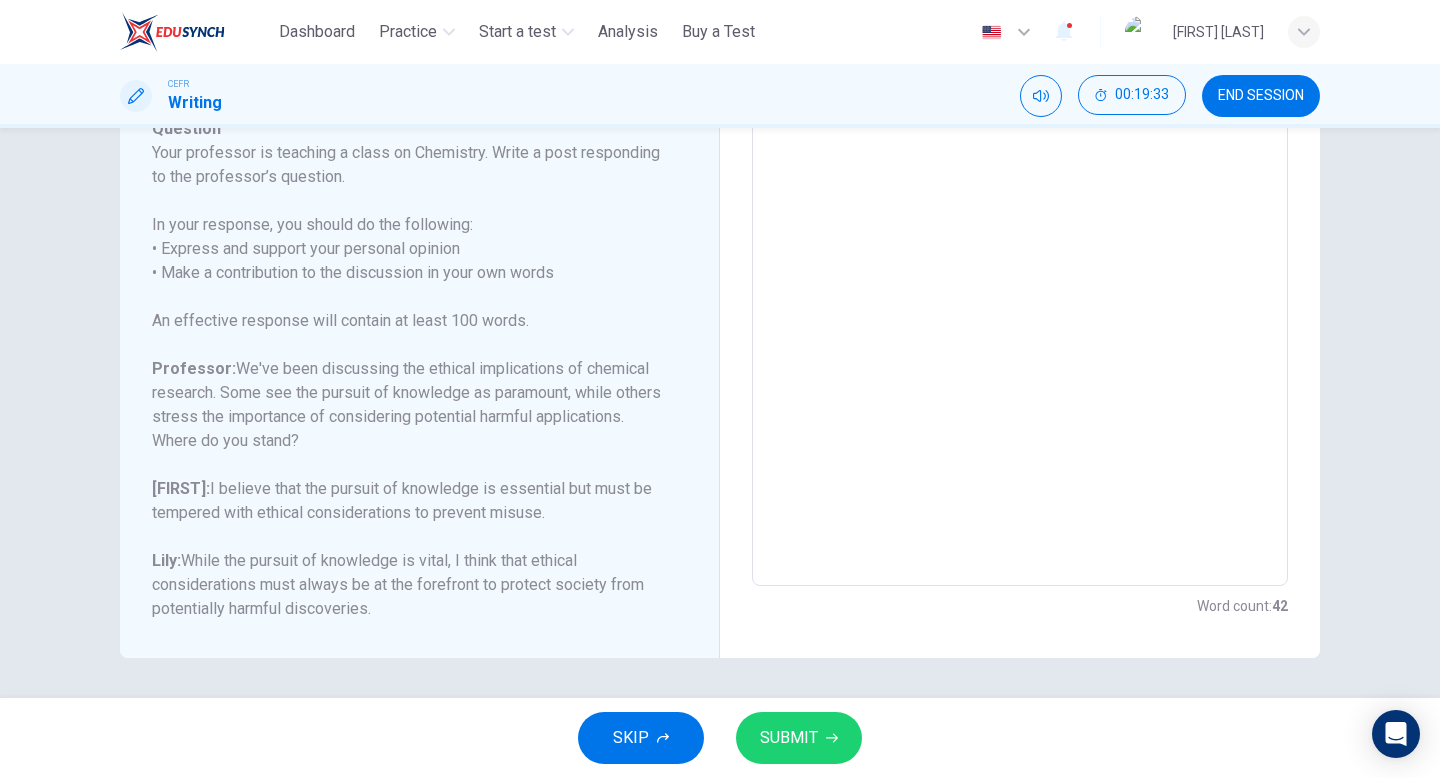 scroll, scrollTop: 0, scrollLeft: 0, axis: both 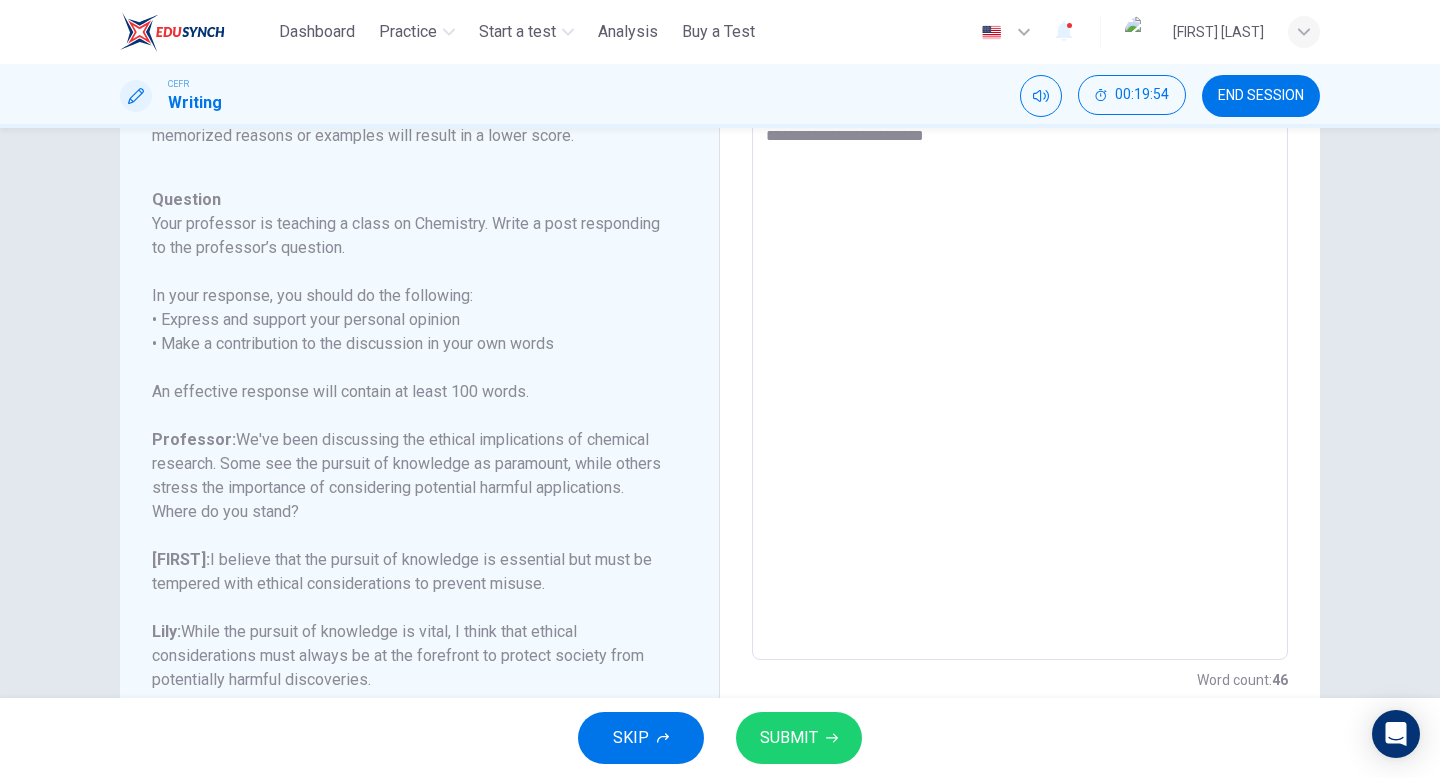 drag, startPoint x: 606, startPoint y: 516, endPoint x: 310, endPoint y: 444, distance: 304.63092 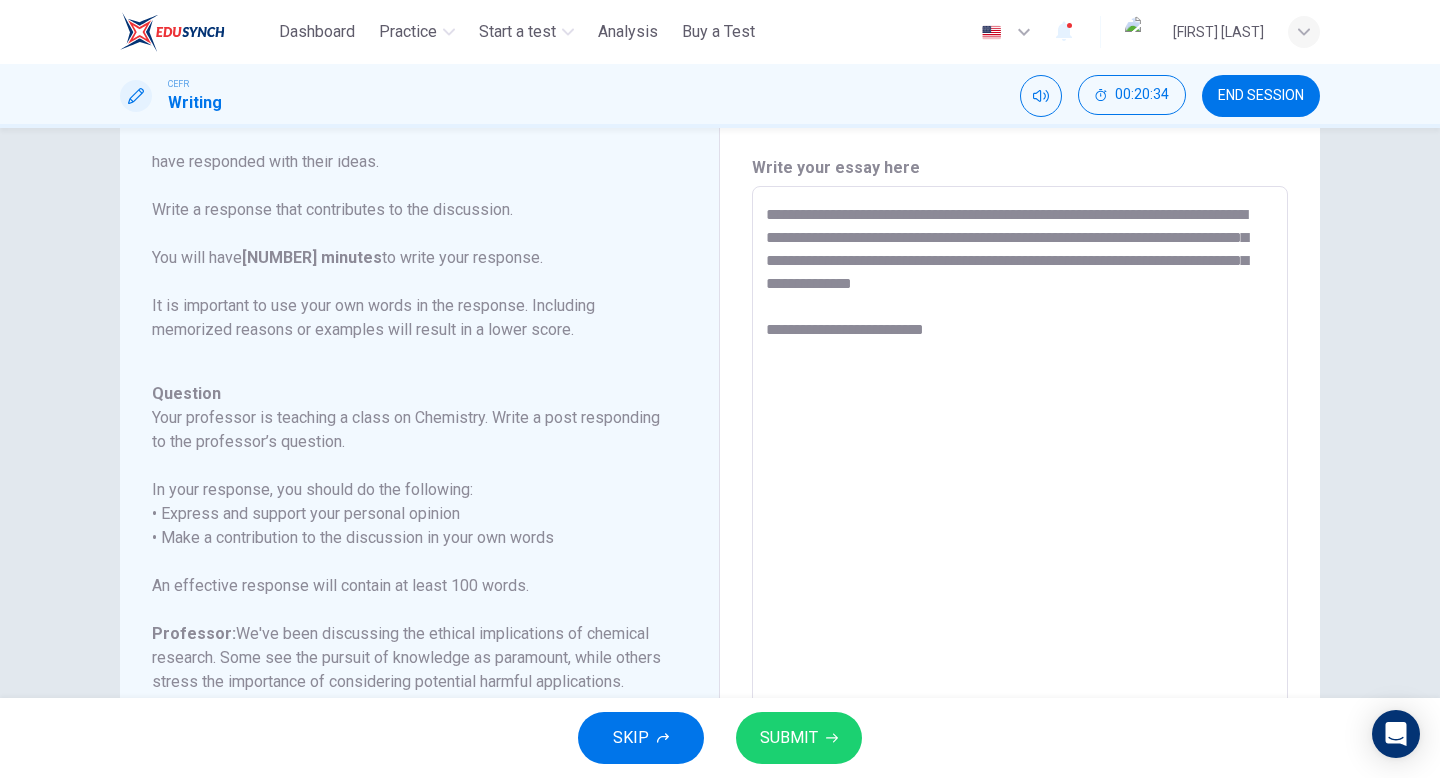 scroll, scrollTop: 0, scrollLeft: 0, axis: both 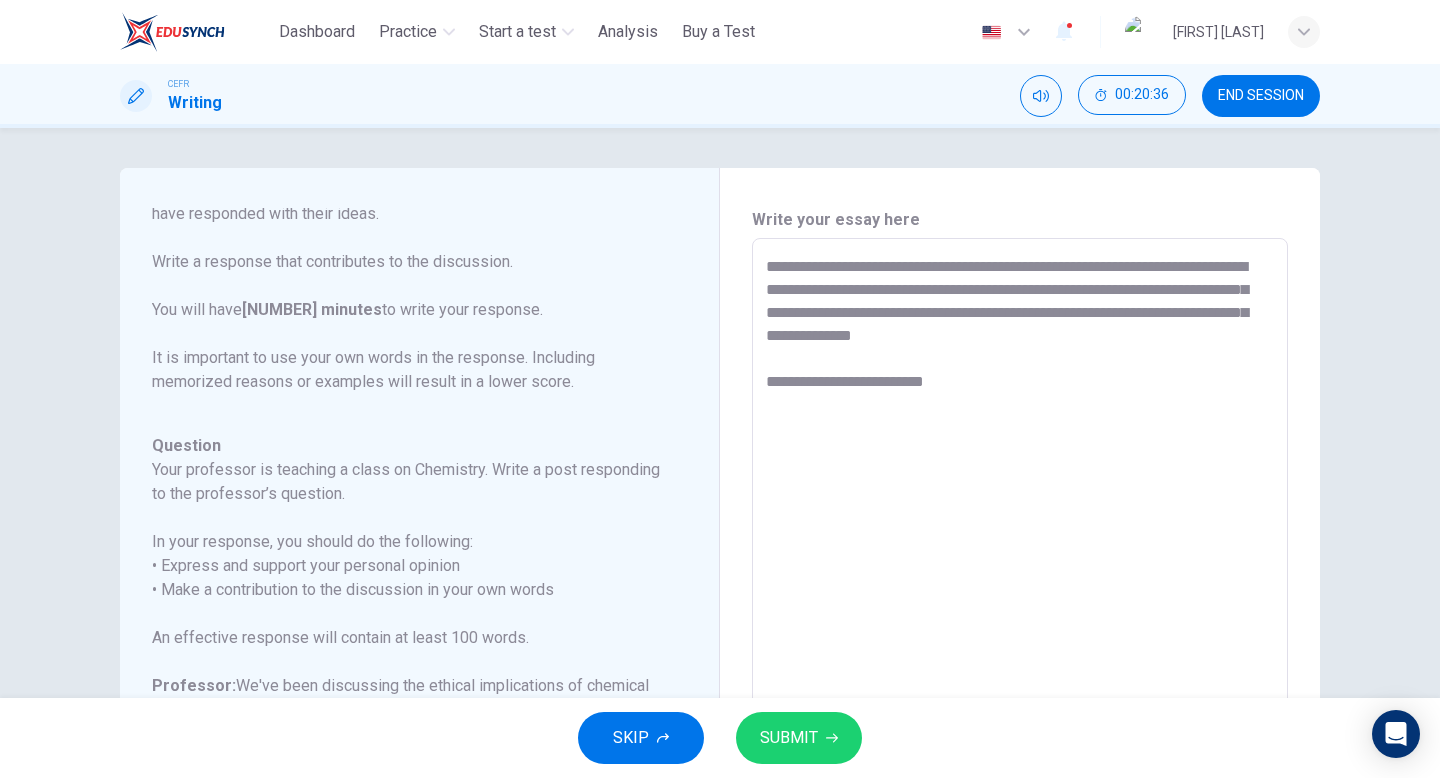 click on "**********" at bounding box center (1020, 572) 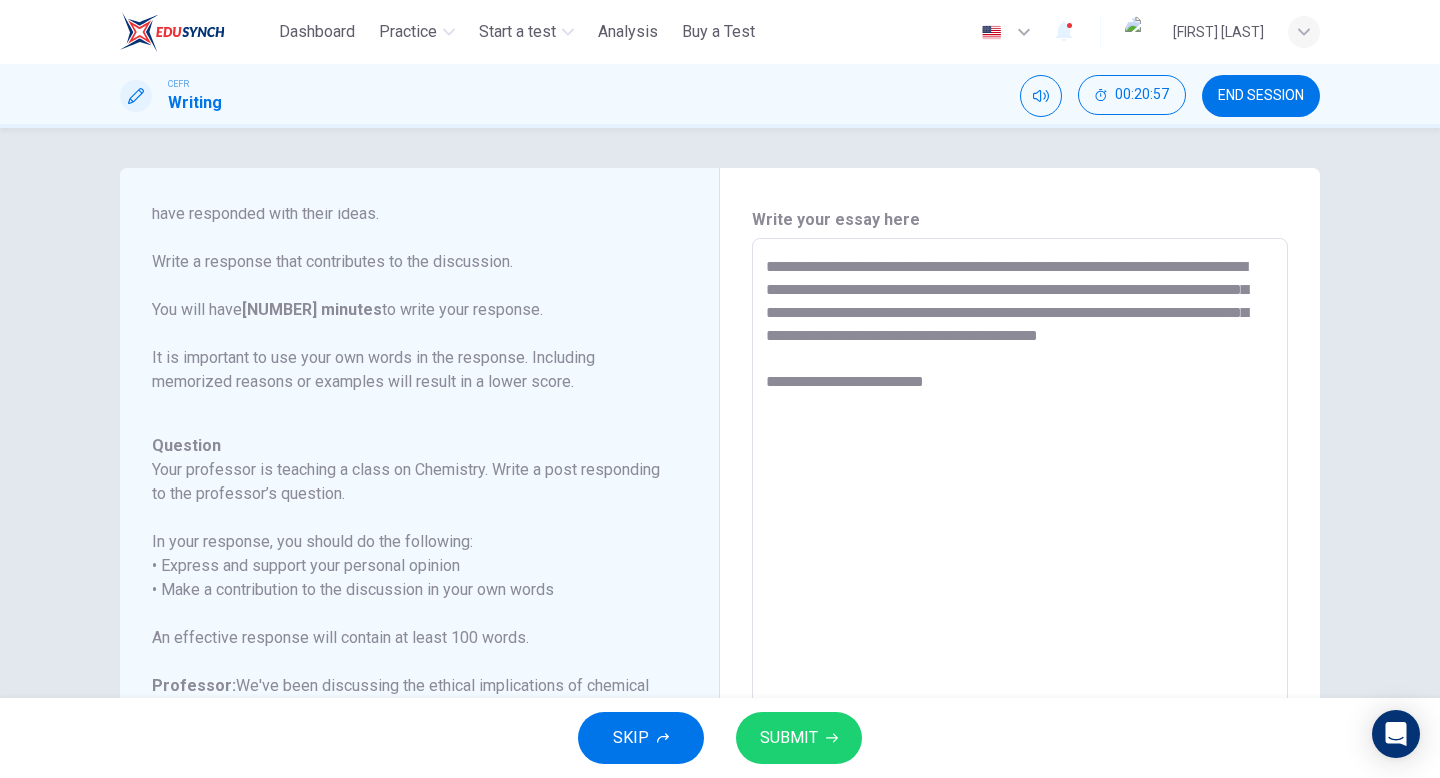 click on "**********" at bounding box center (1020, 572) 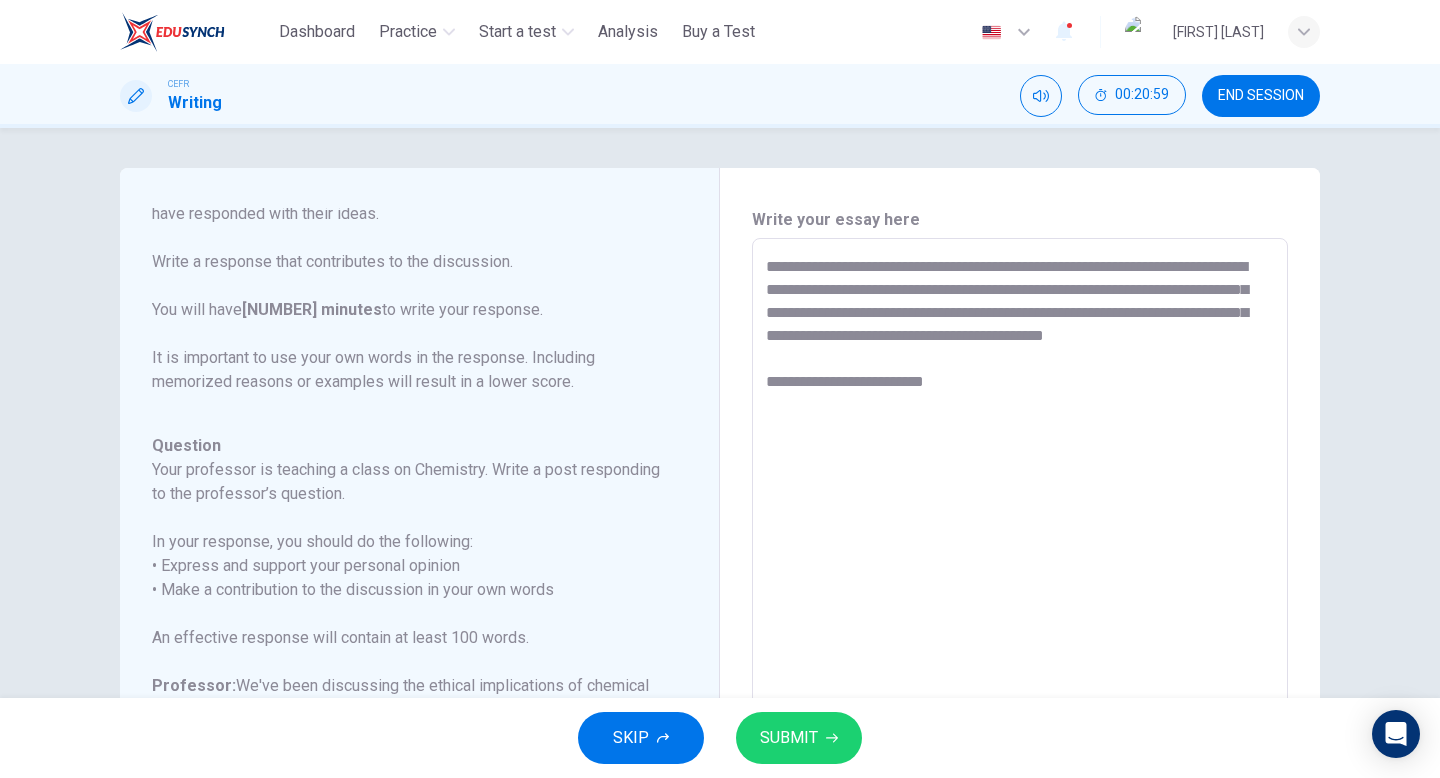 click on "**********" at bounding box center [1020, 572] 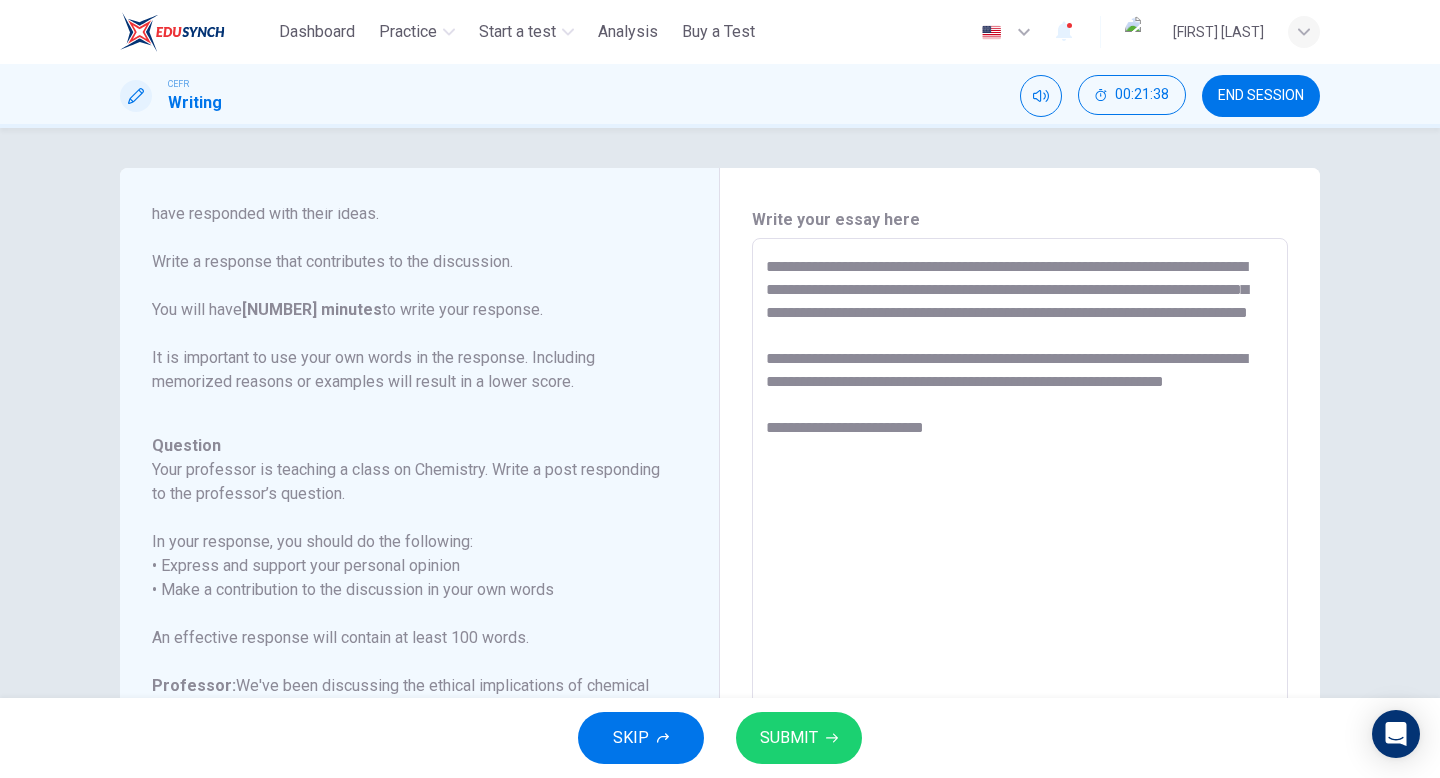 click on "**********" at bounding box center (1020, 572) 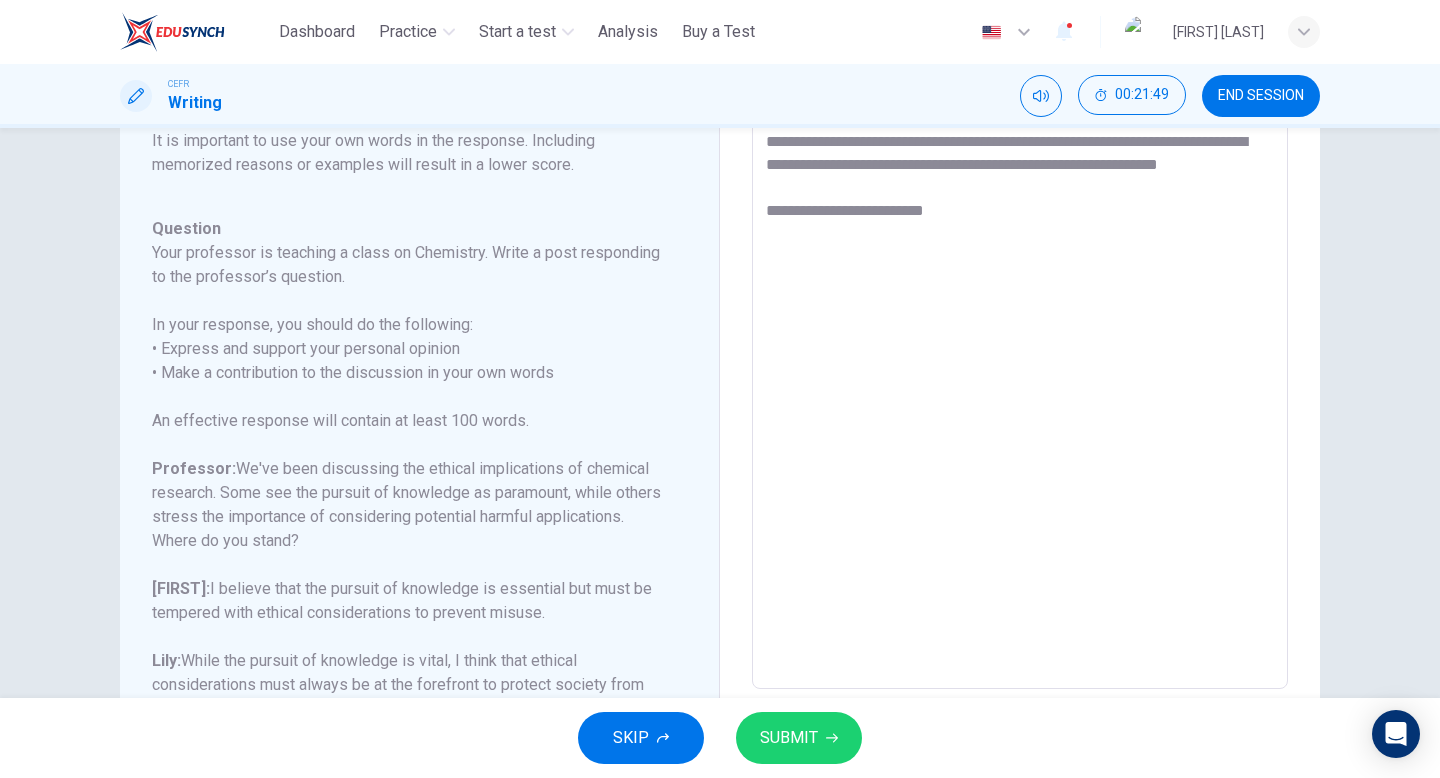 scroll, scrollTop: 320, scrollLeft: 0, axis: vertical 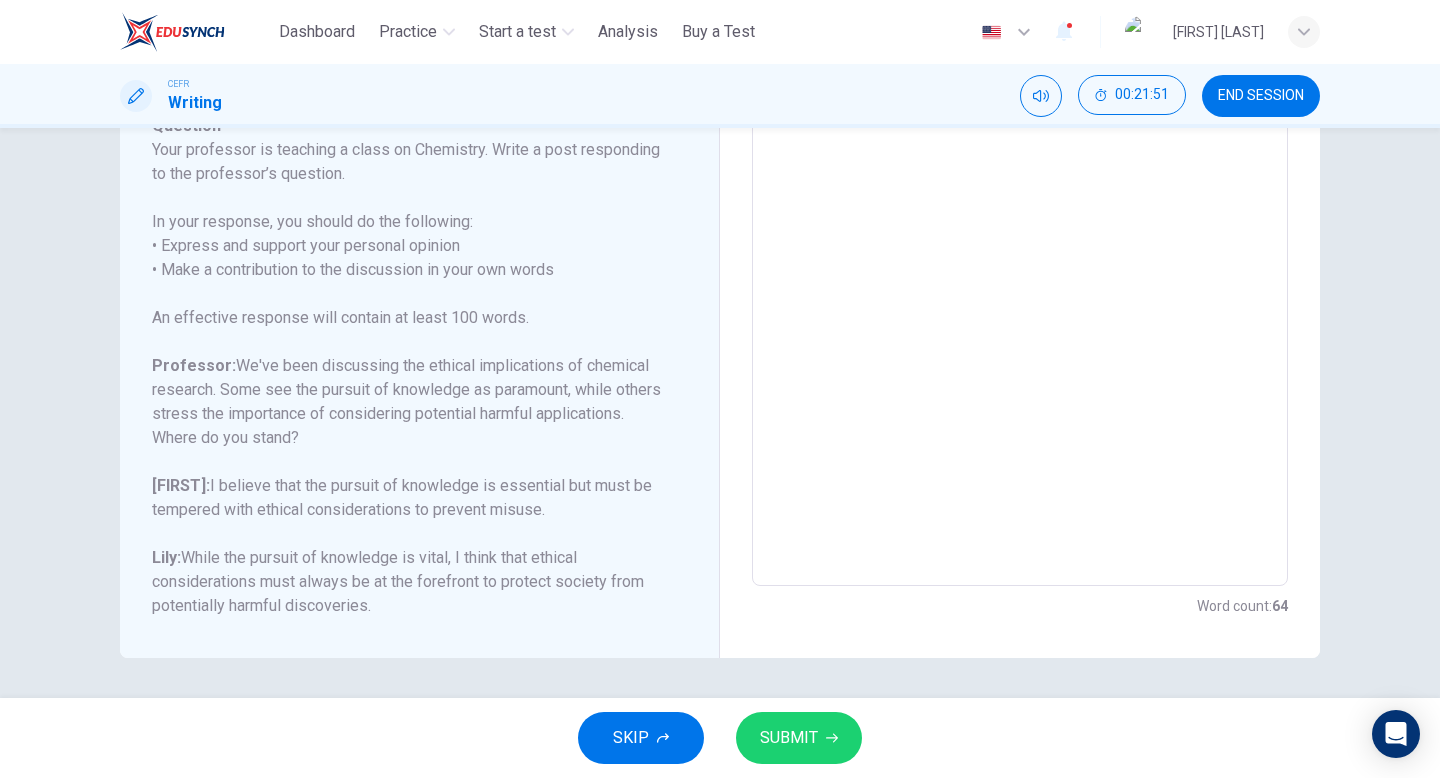 drag, startPoint x: 976, startPoint y: 192, endPoint x: 753, endPoint y: 158, distance: 225.57704 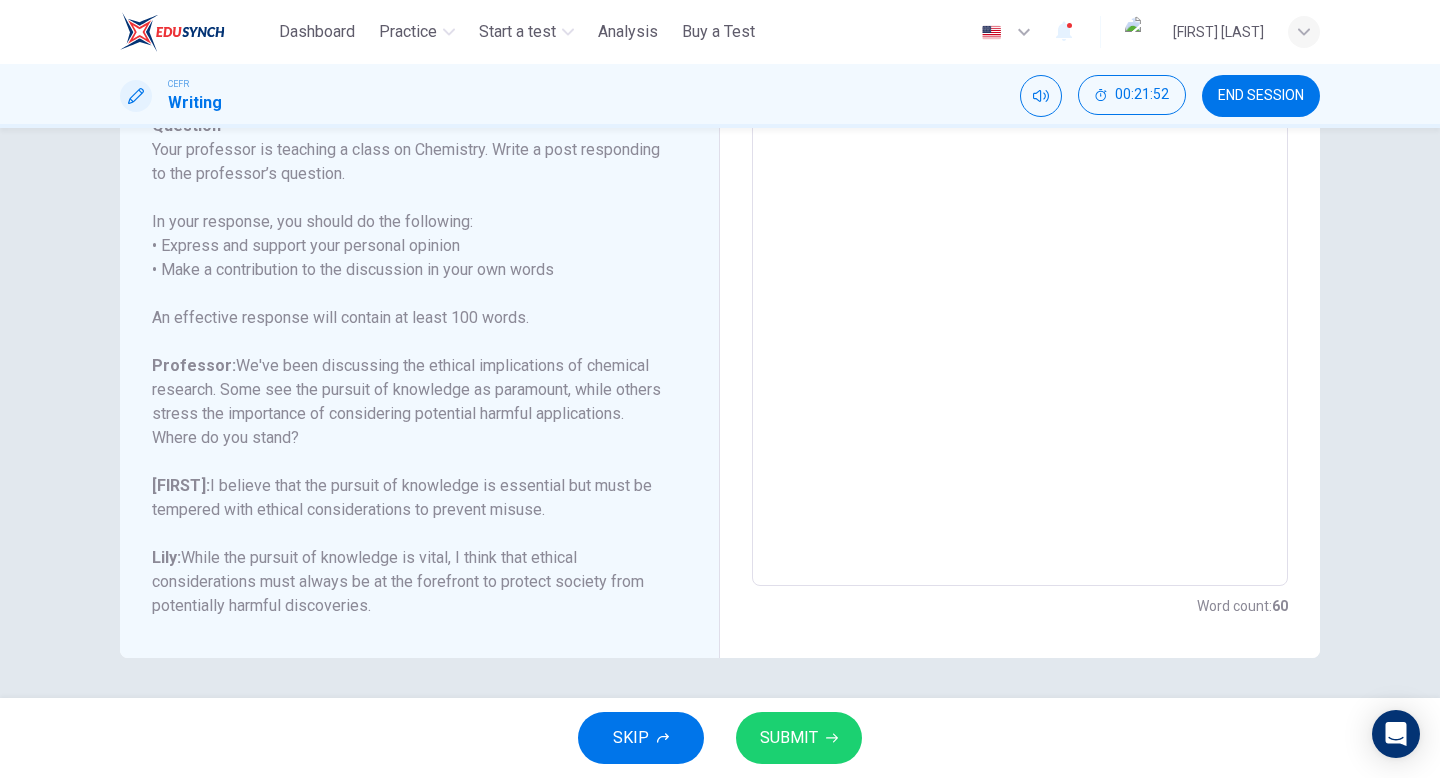 scroll, scrollTop: 185, scrollLeft: 0, axis: vertical 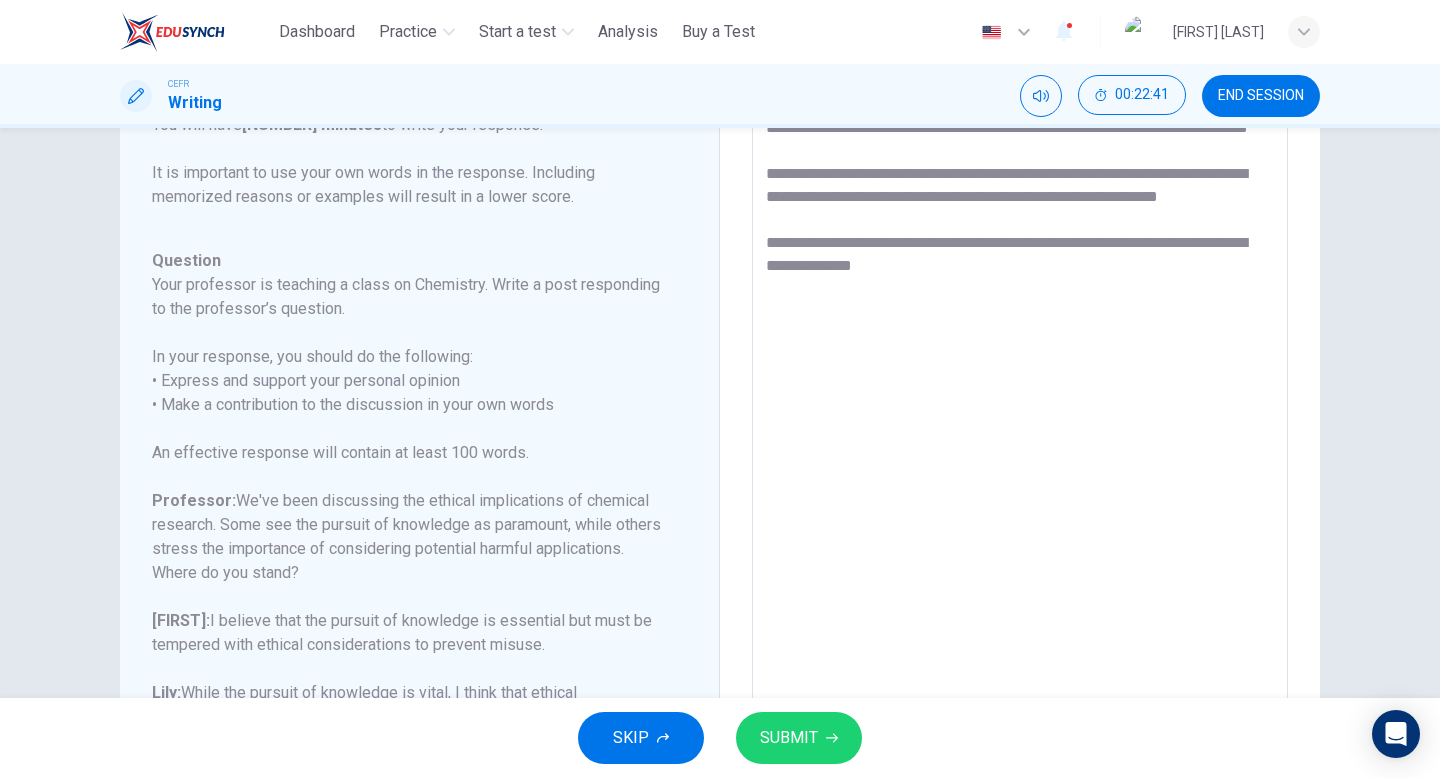 click on "**********" at bounding box center [1020, 387] 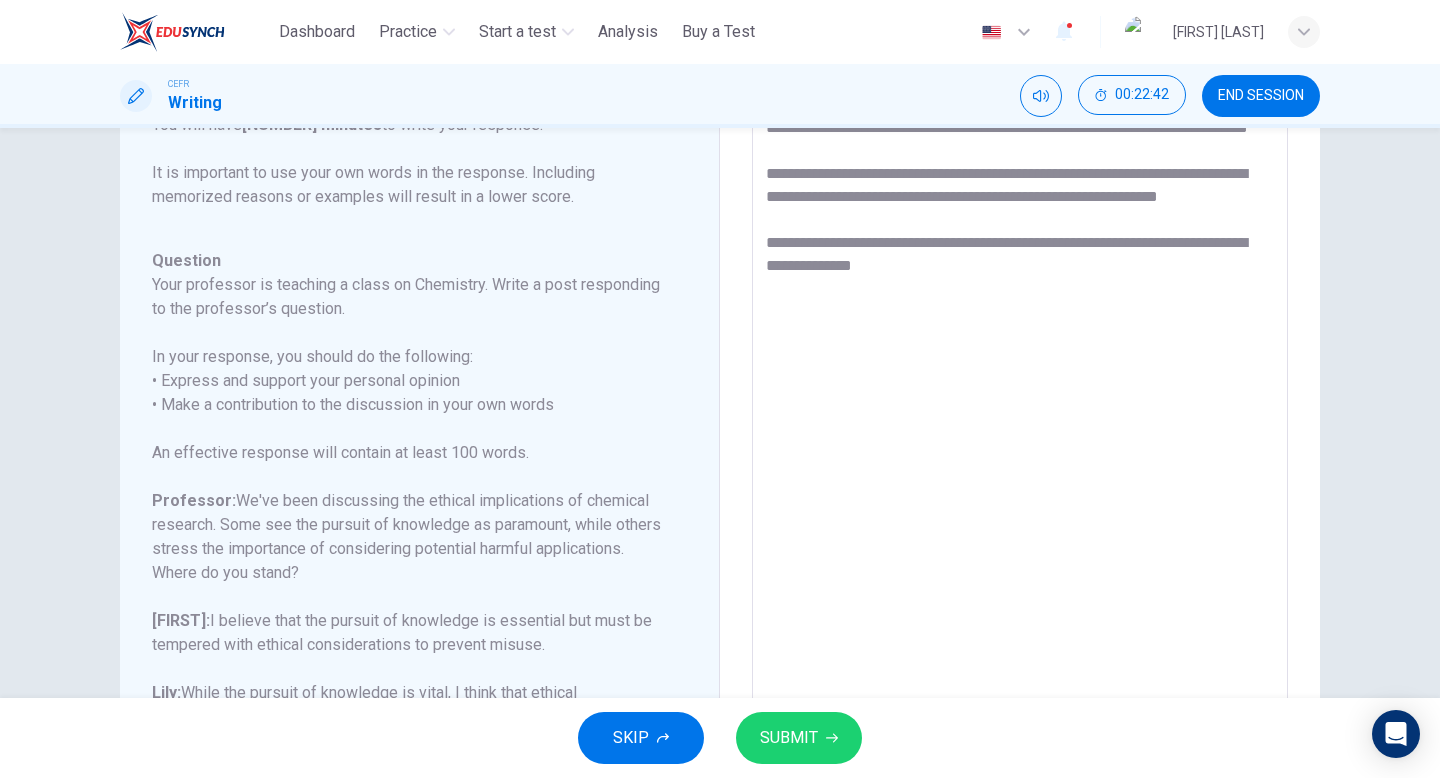 click on "**********" at bounding box center [1020, 387] 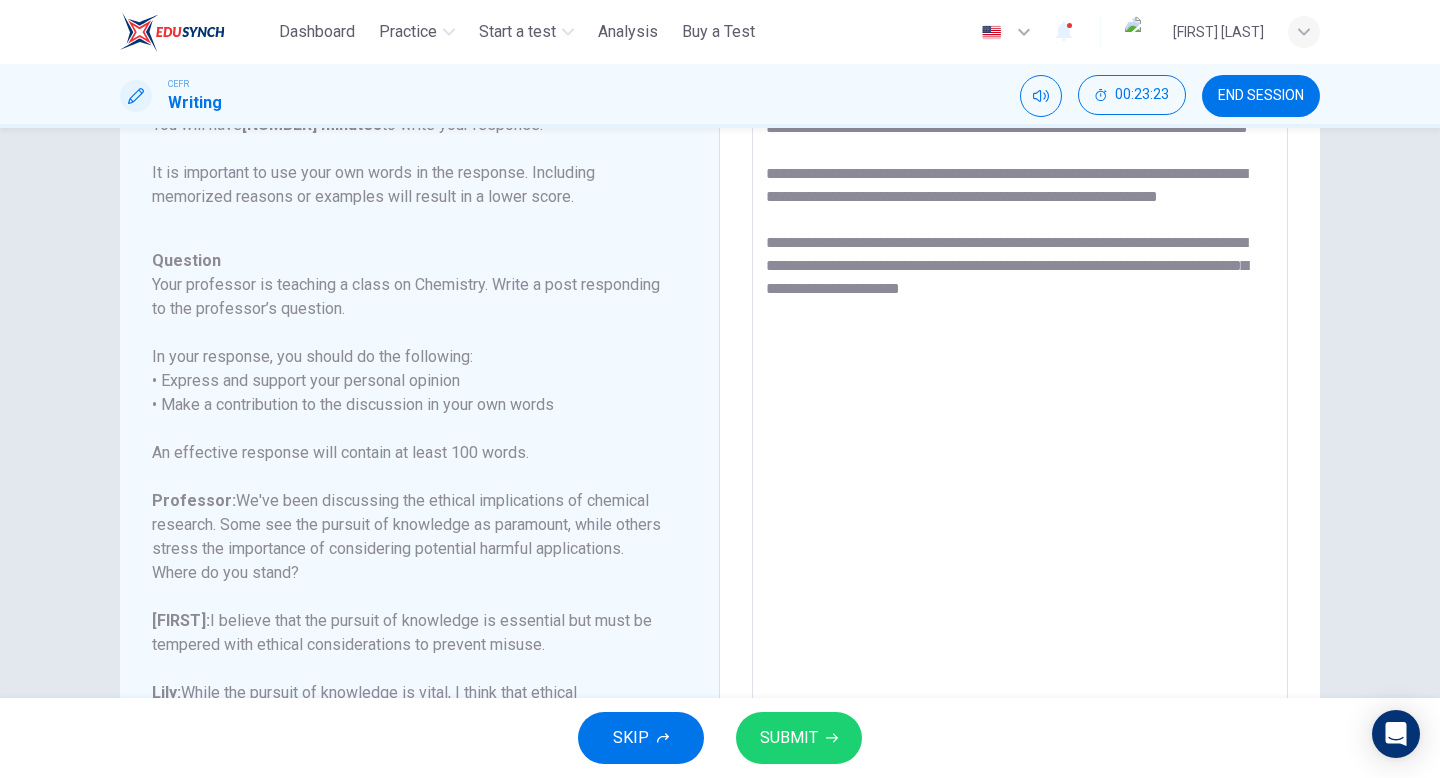 drag, startPoint x: 840, startPoint y: 254, endPoint x: 753, endPoint y: 191, distance: 107.415085 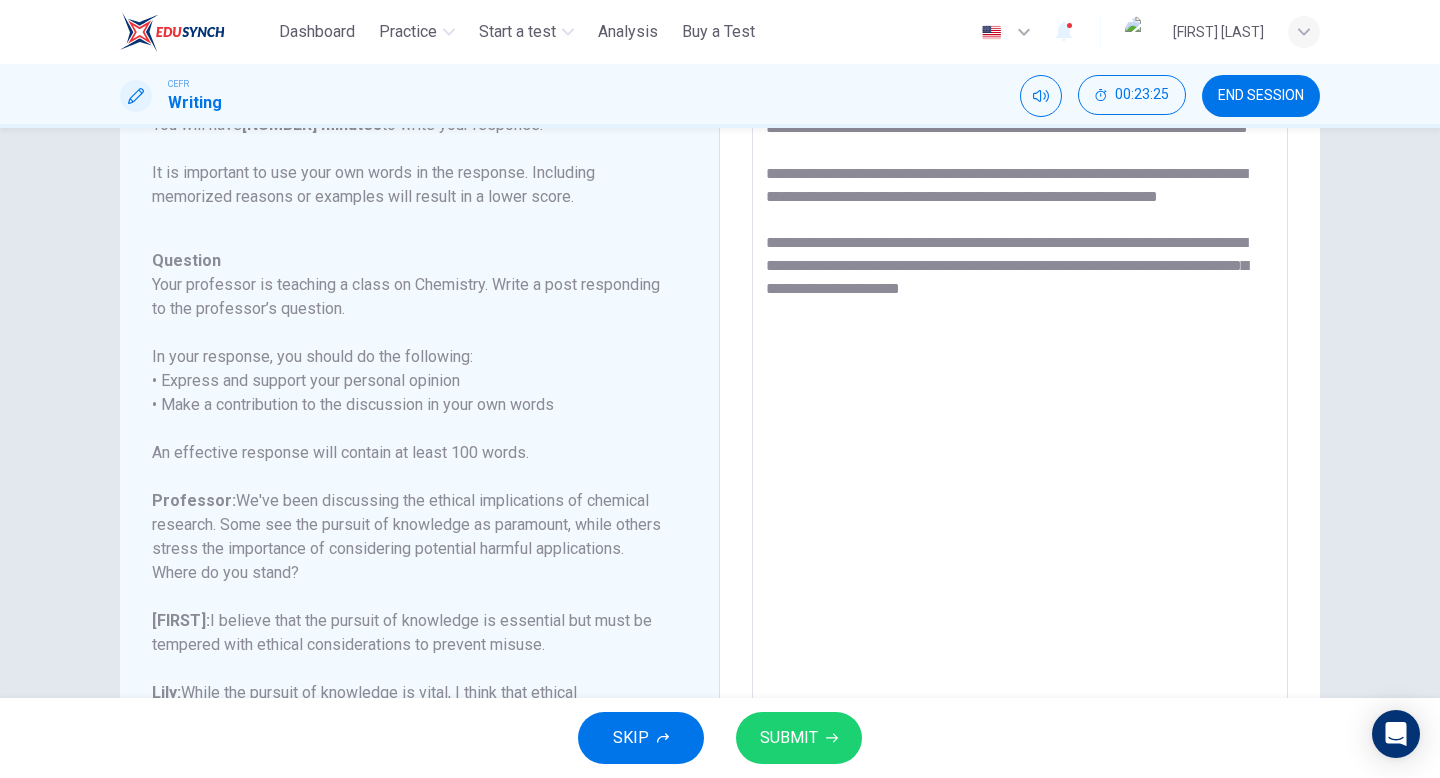 type on "**********" 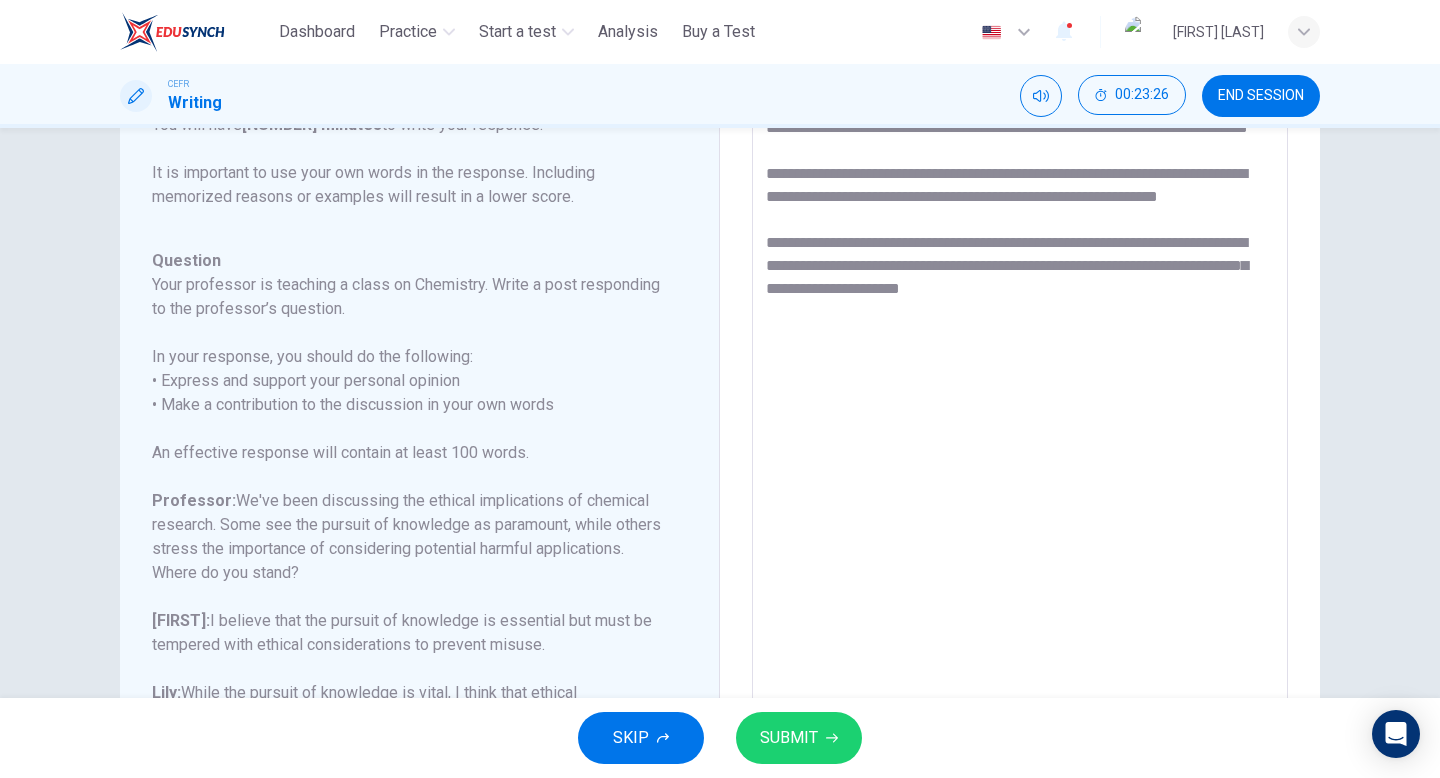 drag, startPoint x: 762, startPoint y: 189, endPoint x: 786, endPoint y: 210, distance: 31.890438 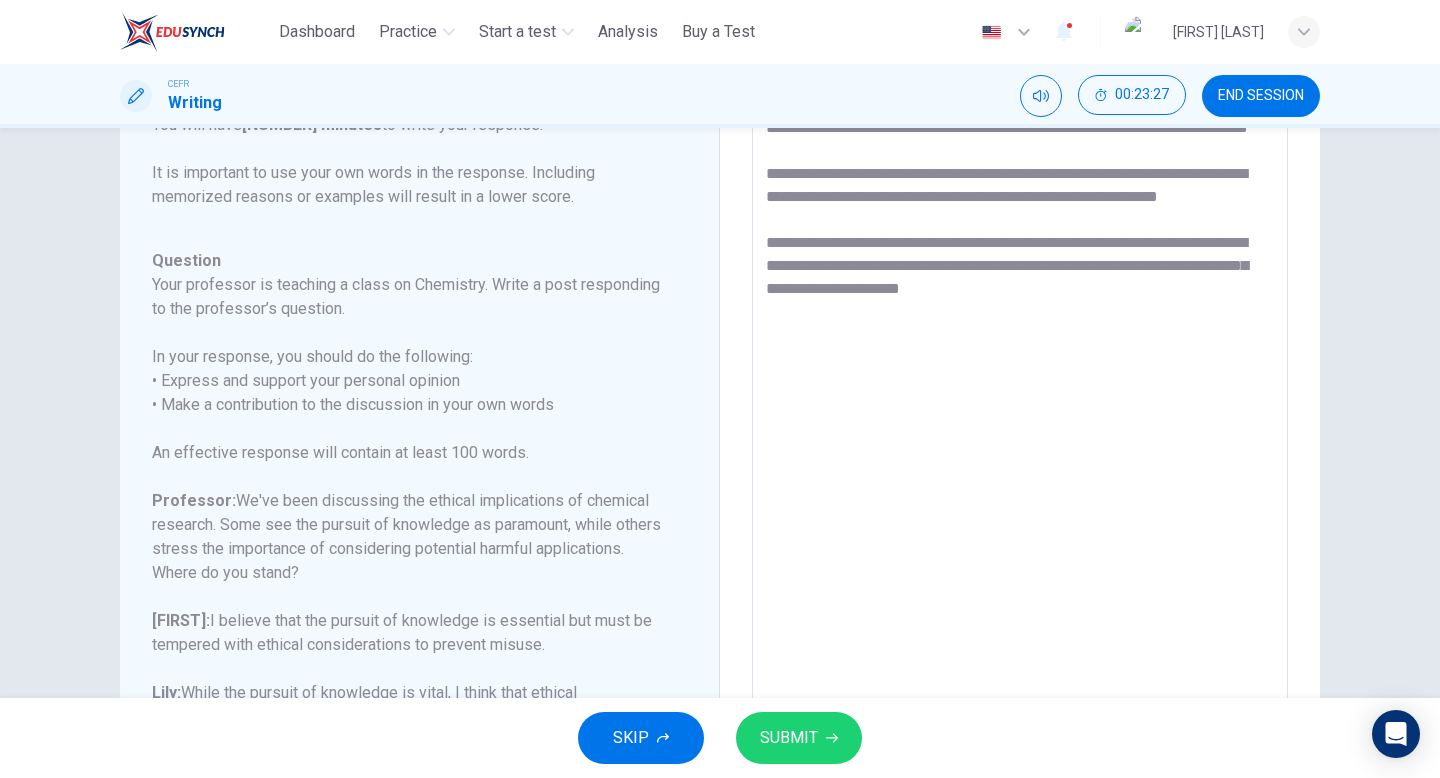 click on "SUBMIT" at bounding box center (789, 738) 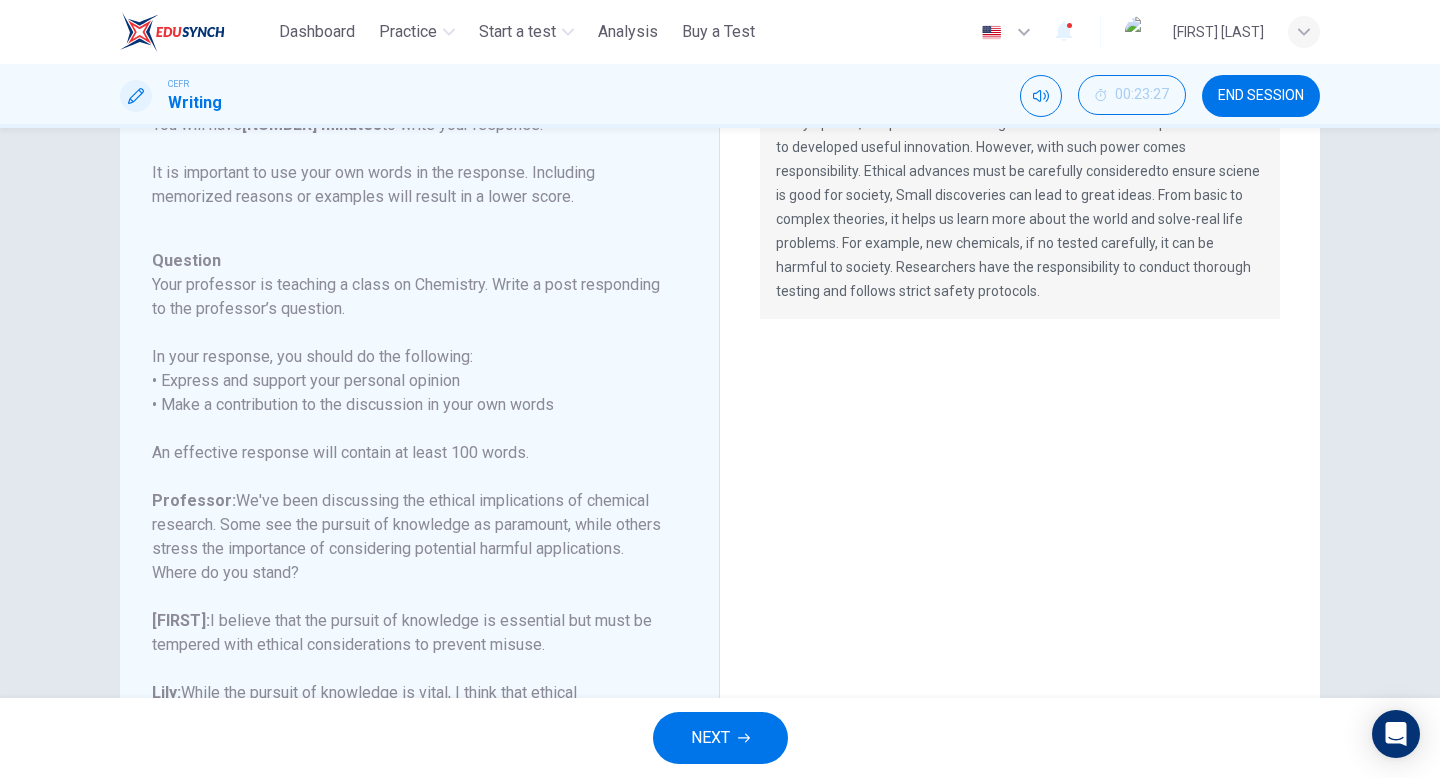 scroll, scrollTop: 320, scrollLeft: 0, axis: vertical 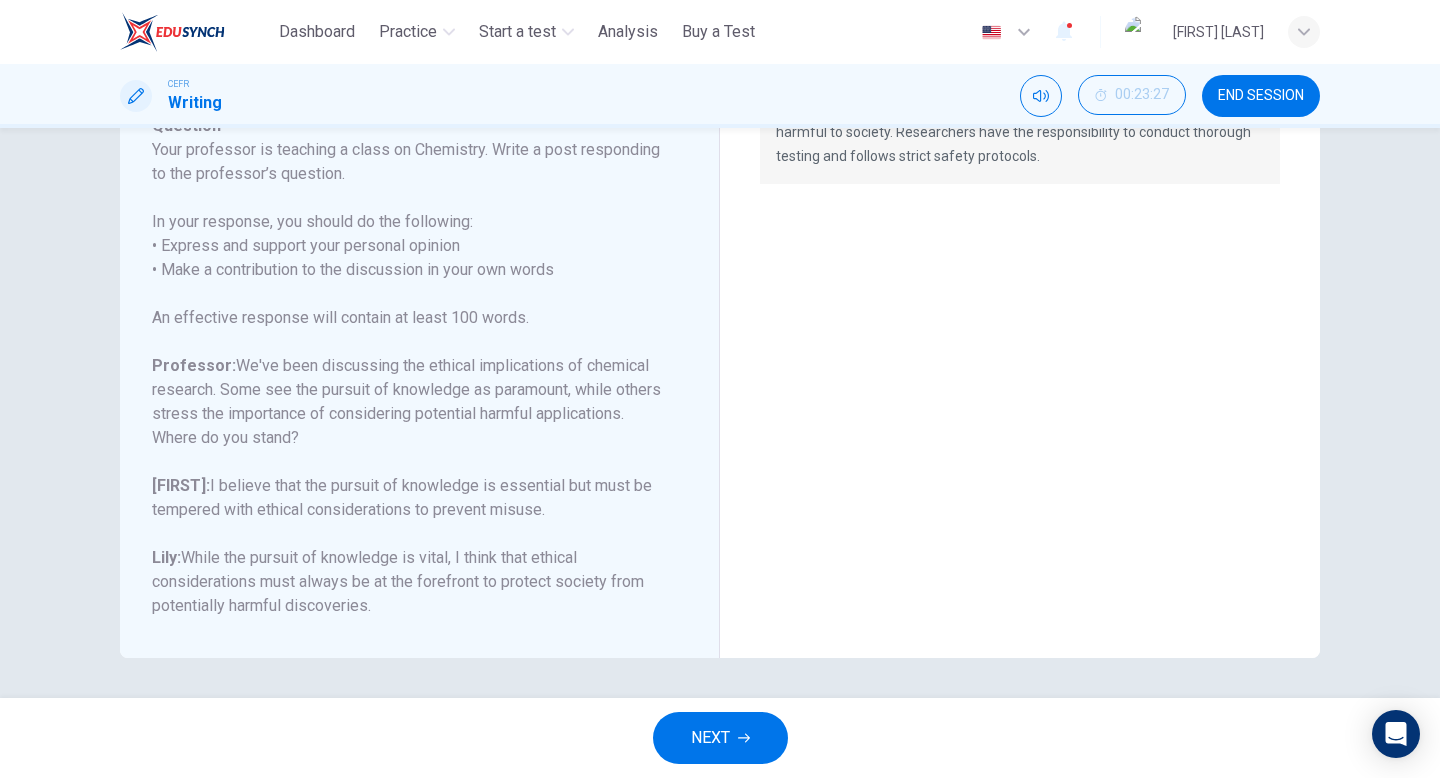 click on "NEXT" at bounding box center [710, 738] 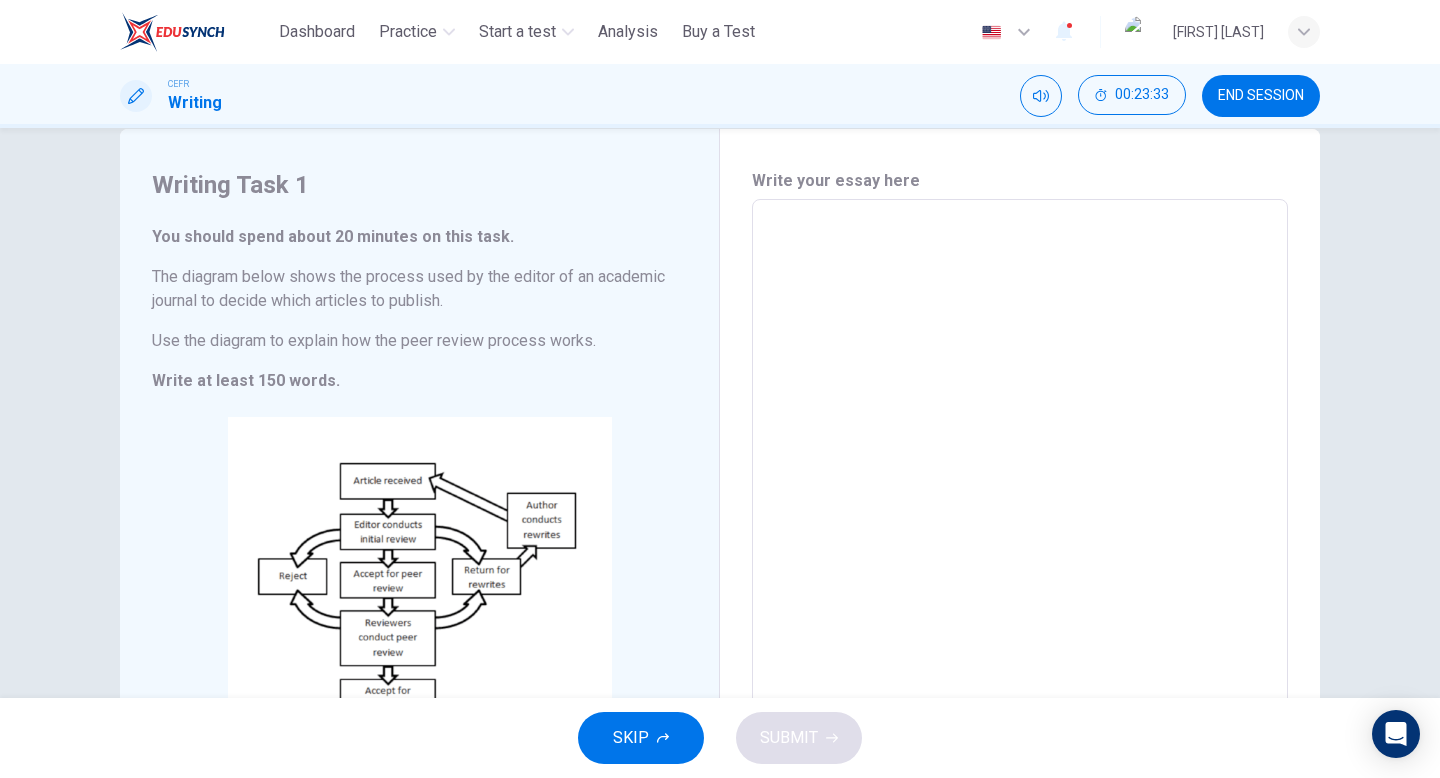 scroll, scrollTop: 40, scrollLeft: 0, axis: vertical 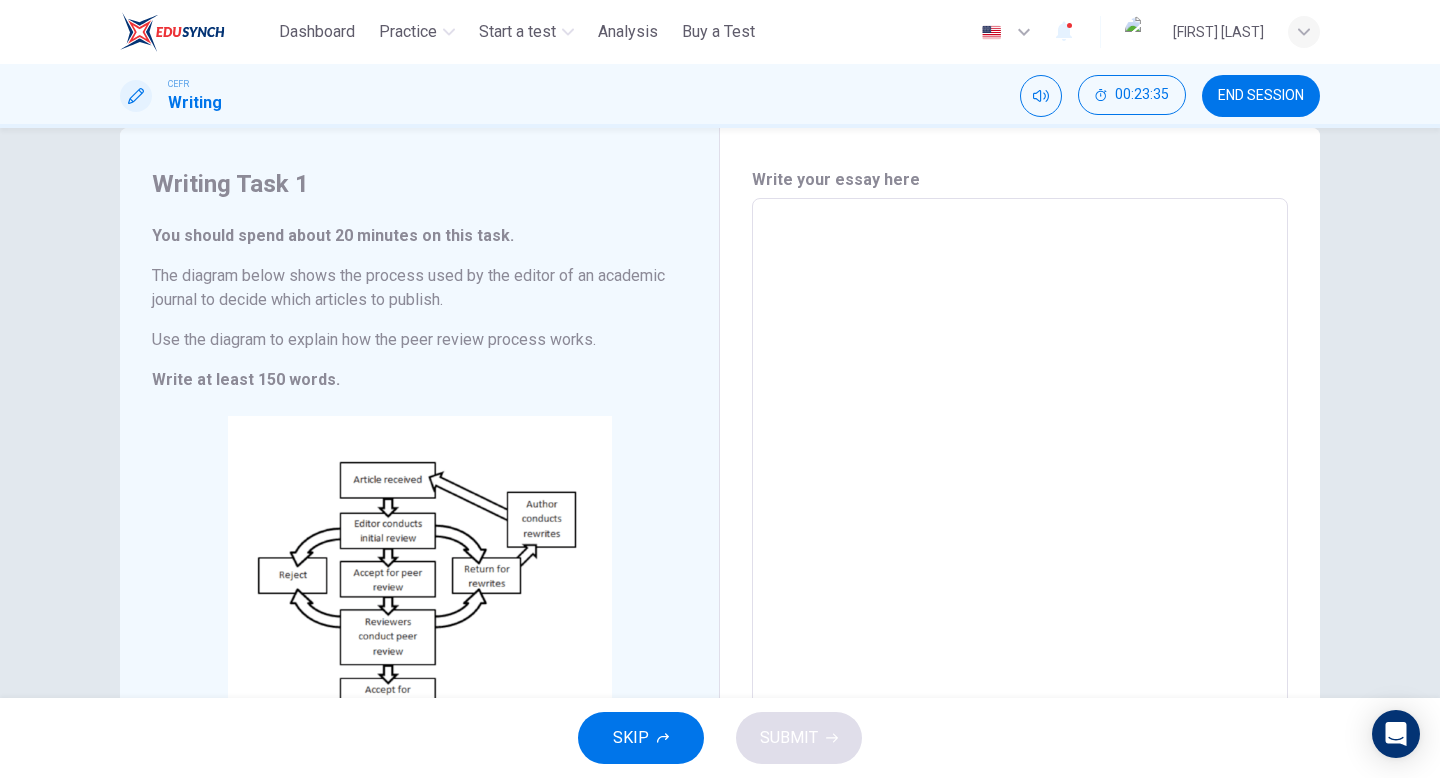 drag, startPoint x: 467, startPoint y: 300, endPoint x: 190, endPoint y: 256, distance: 280.4728 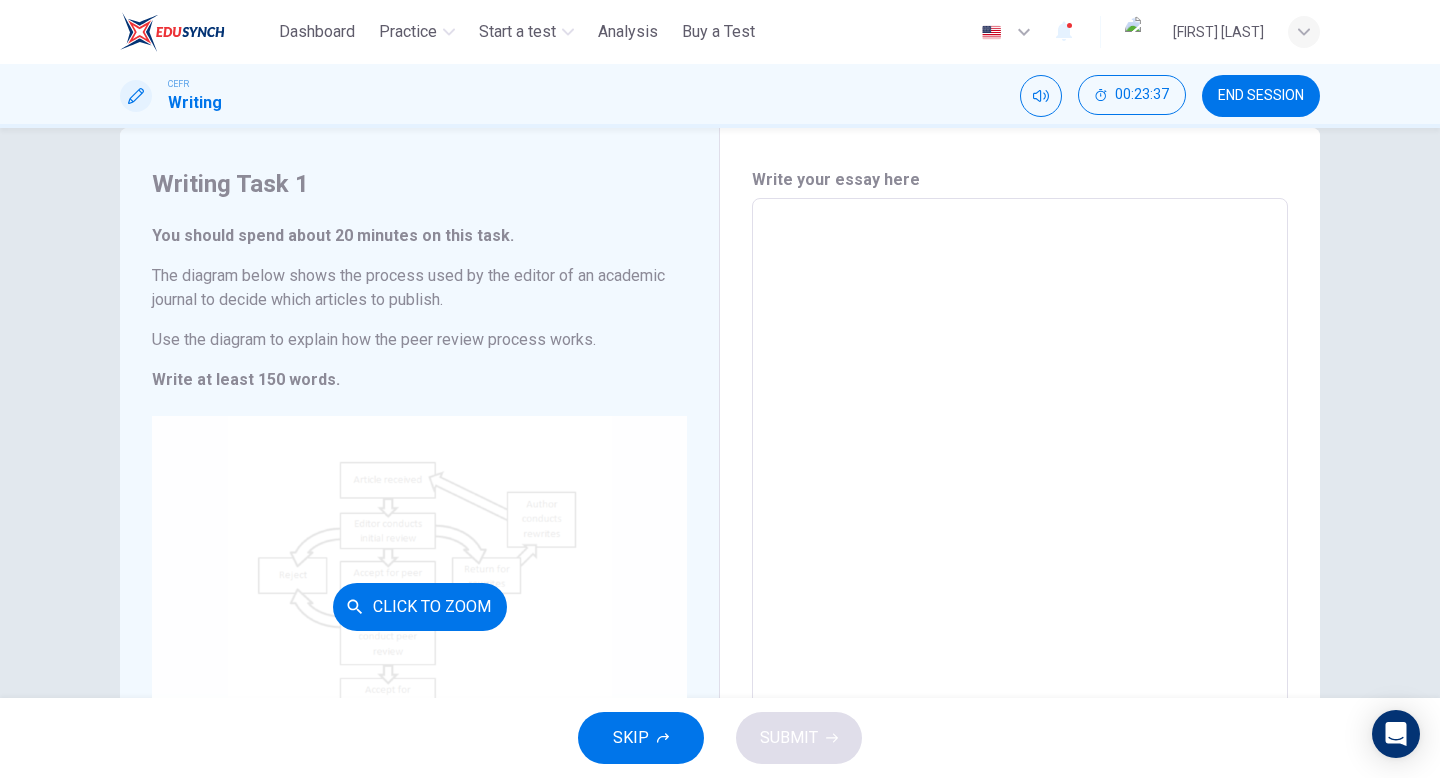 click on "Click to Zoom" at bounding box center [420, 607] 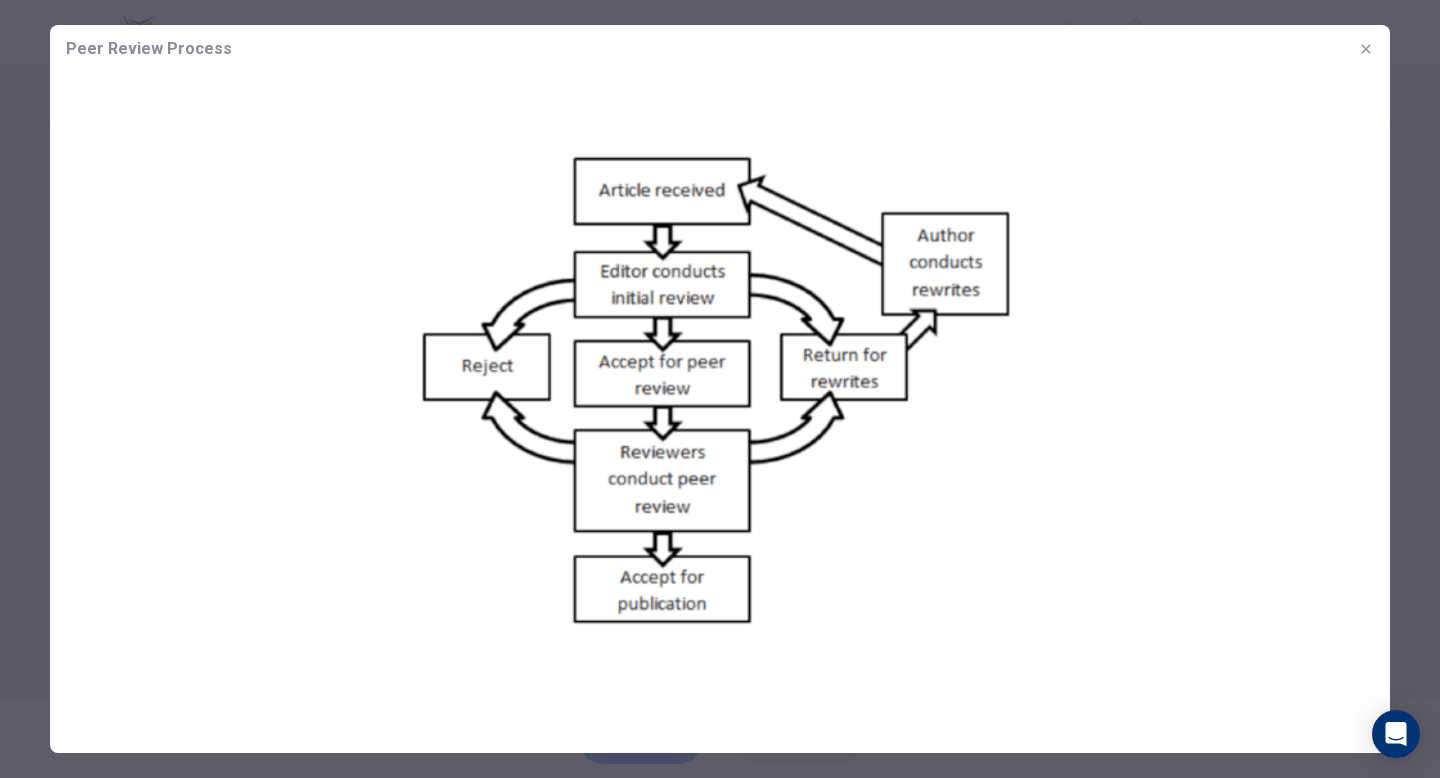 click at bounding box center [1366, 49] 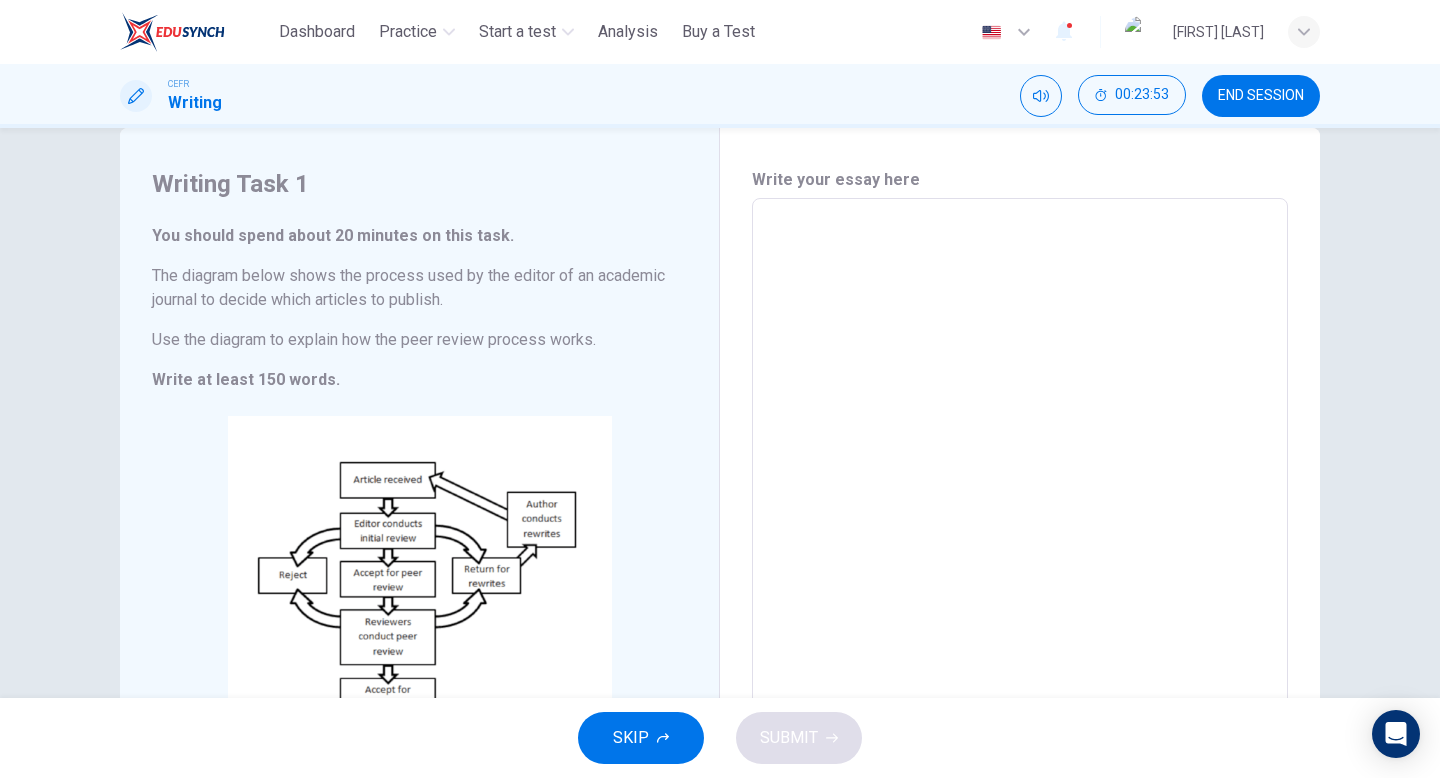 click at bounding box center [1020, 482] 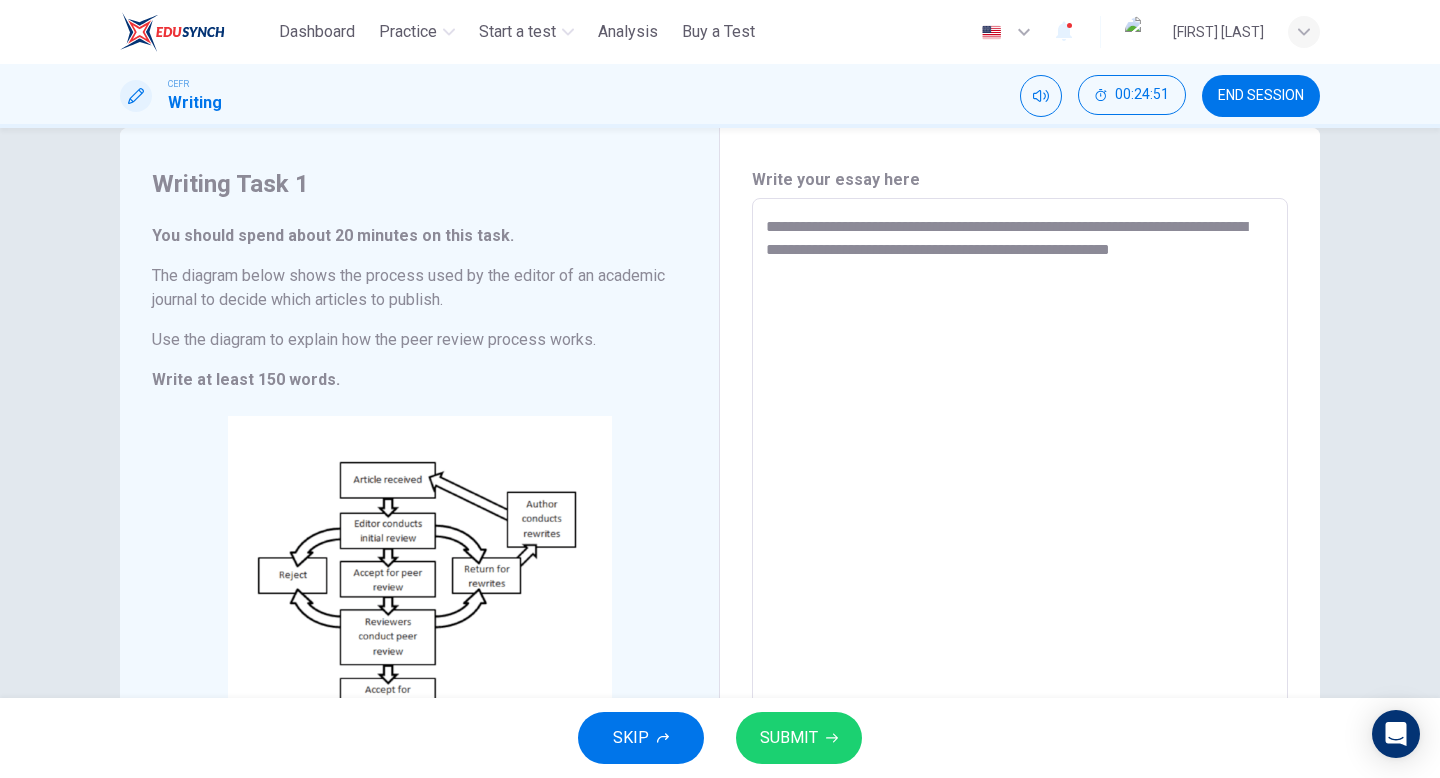 click on "**********" at bounding box center (1020, 482) 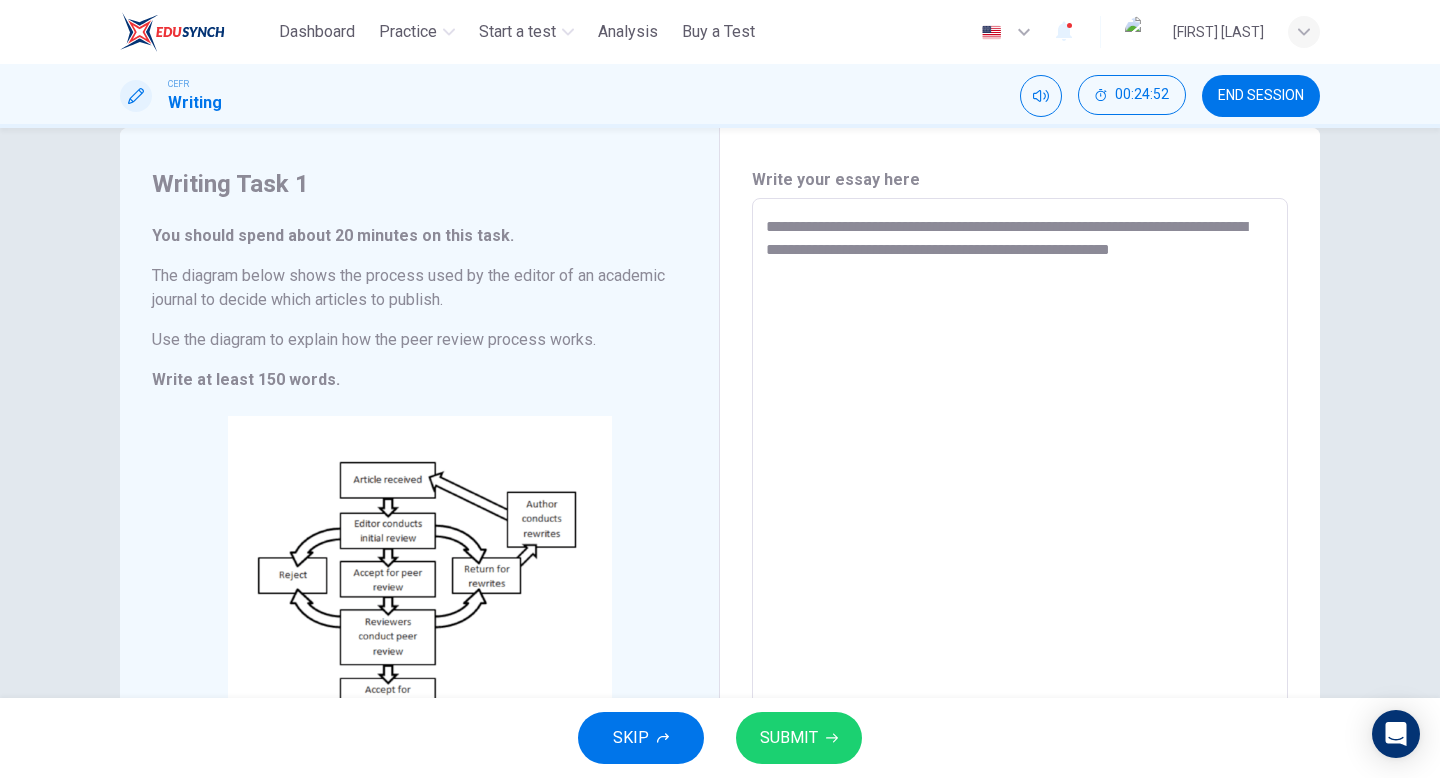 click on "**********" at bounding box center (1020, 482) 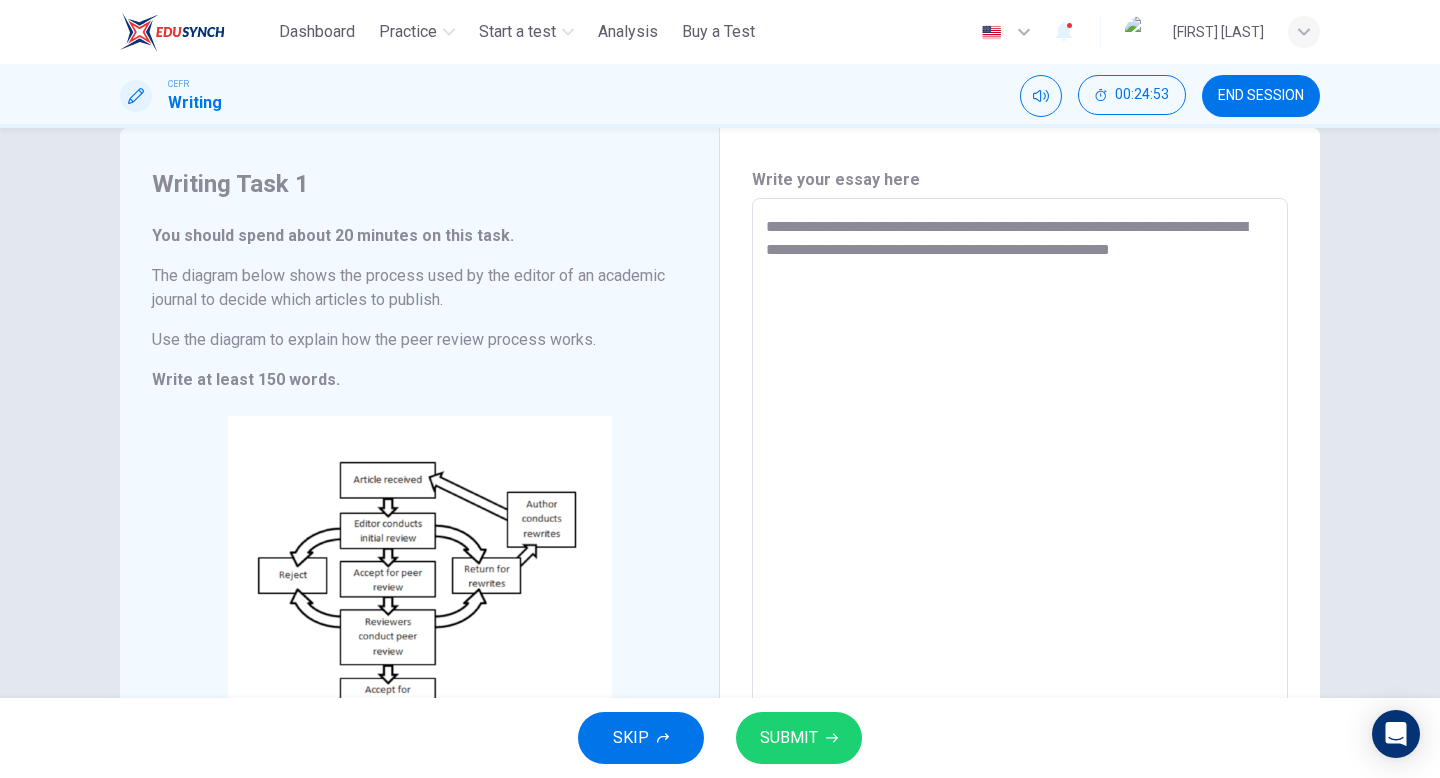 click on "**********" at bounding box center (1020, 482) 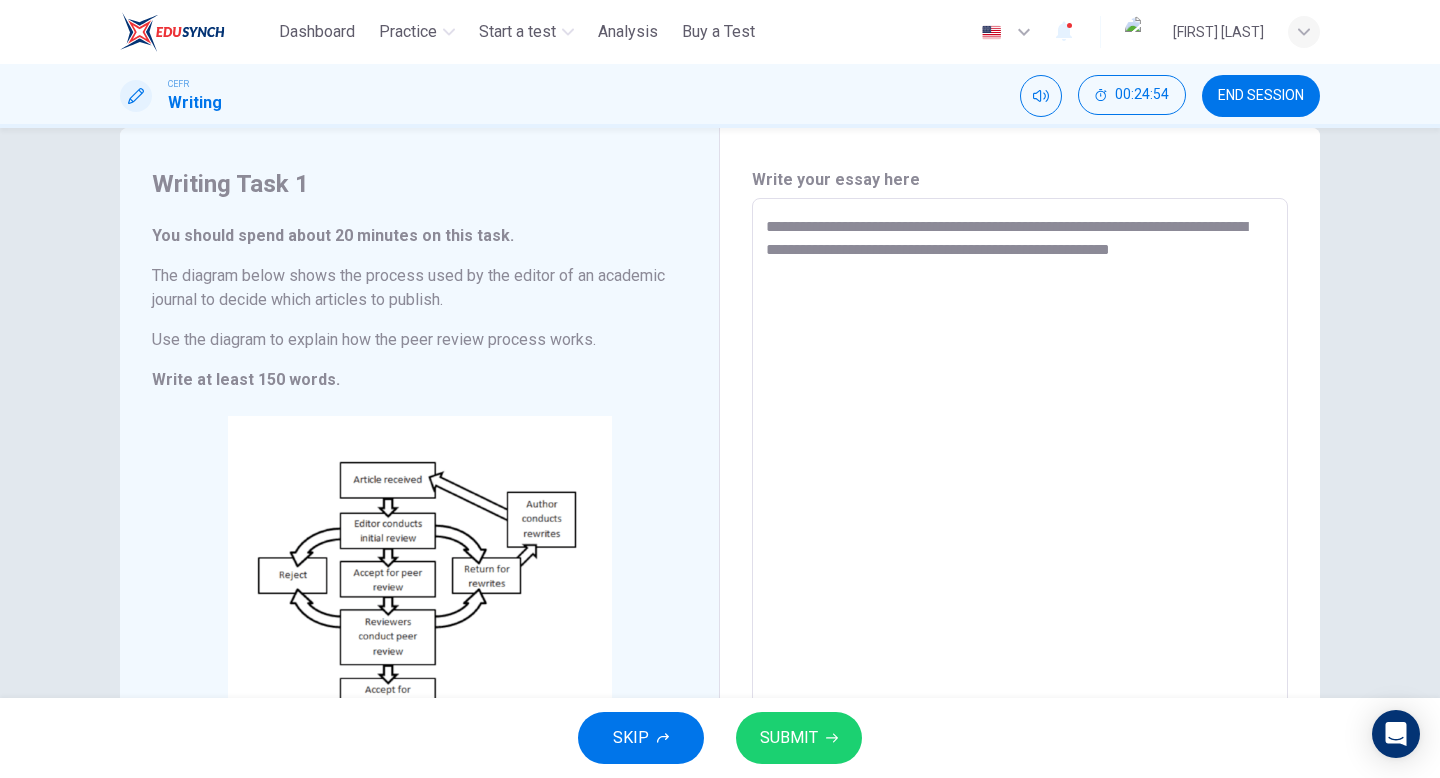click on "**********" at bounding box center (1020, 482) 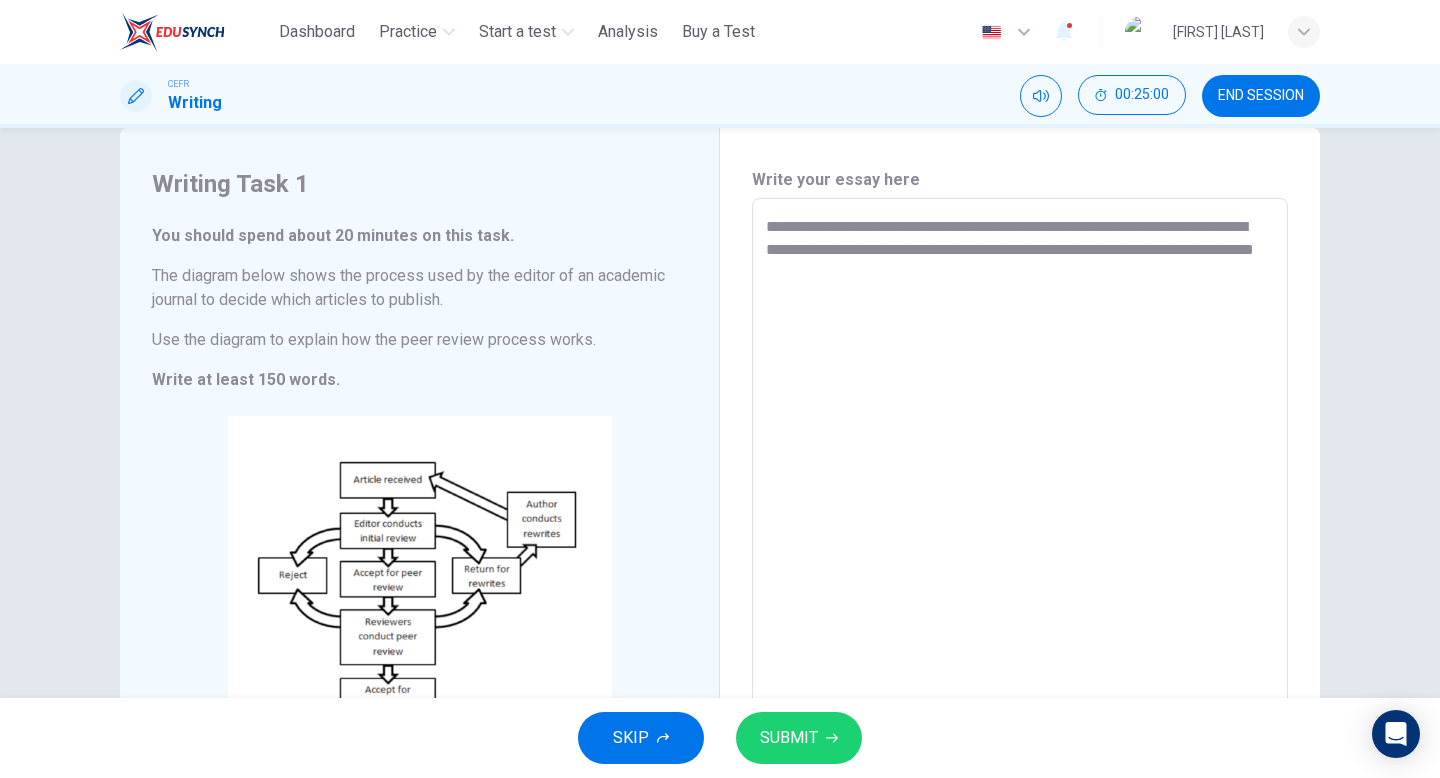 click on "**********" at bounding box center [1020, 482] 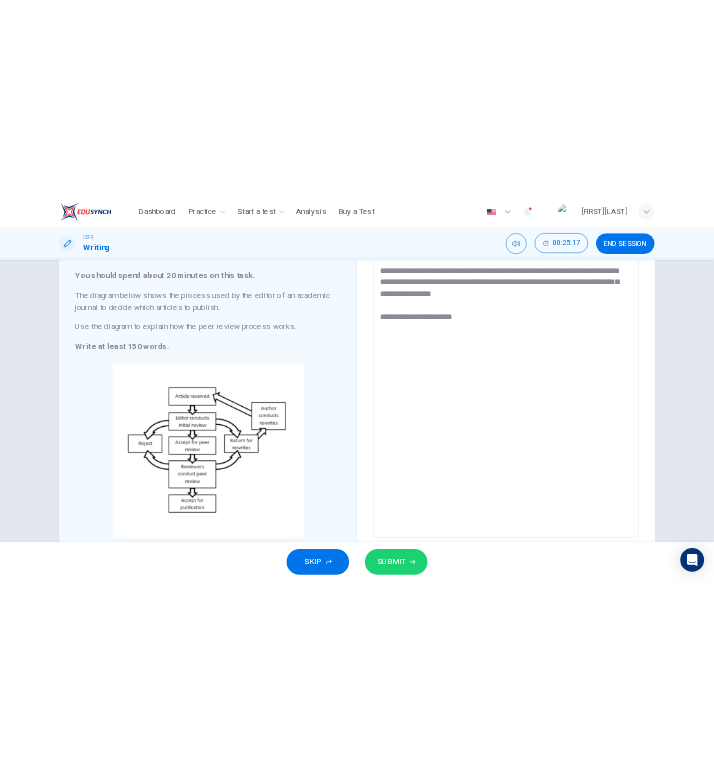 scroll, scrollTop: 118, scrollLeft: 0, axis: vertical 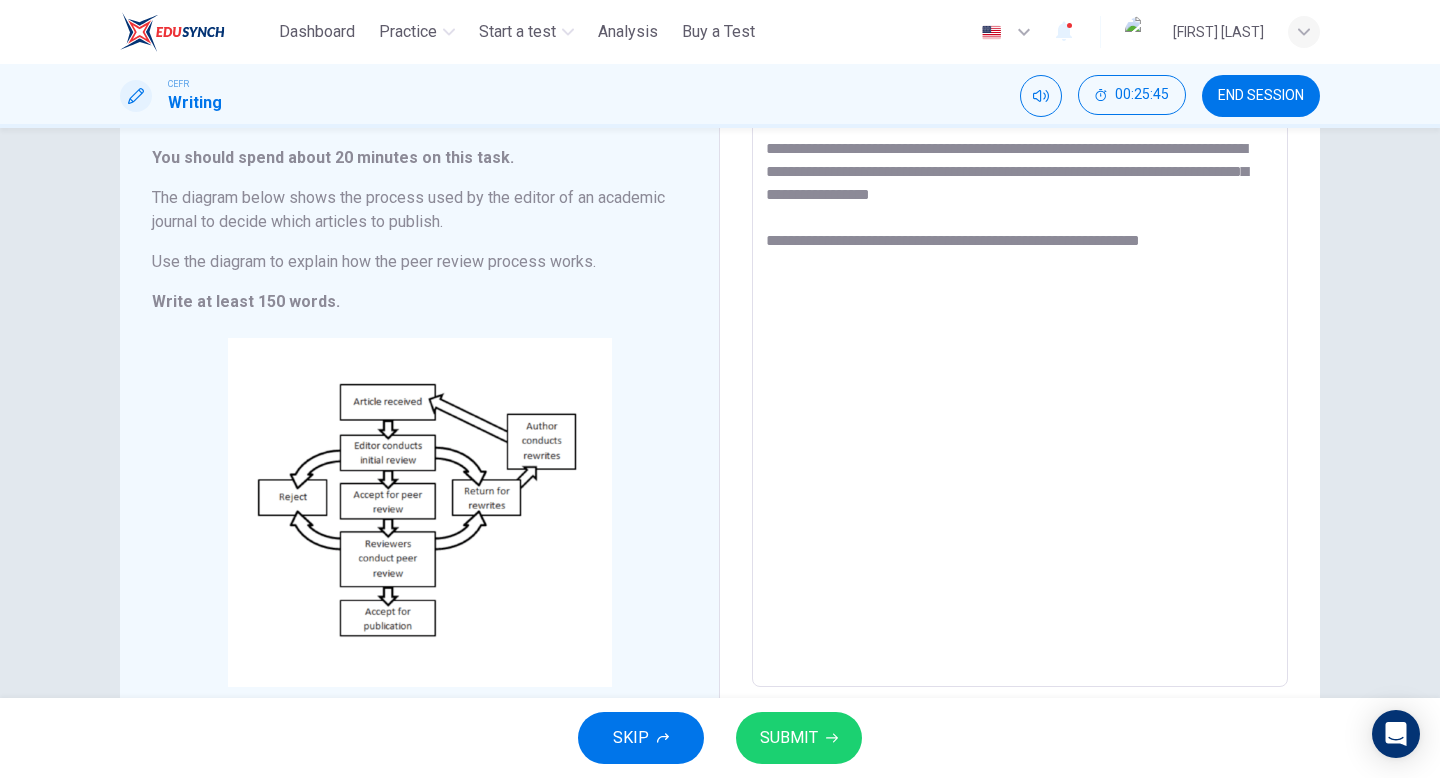 click on "**********" at bounding box center (1020, 404) 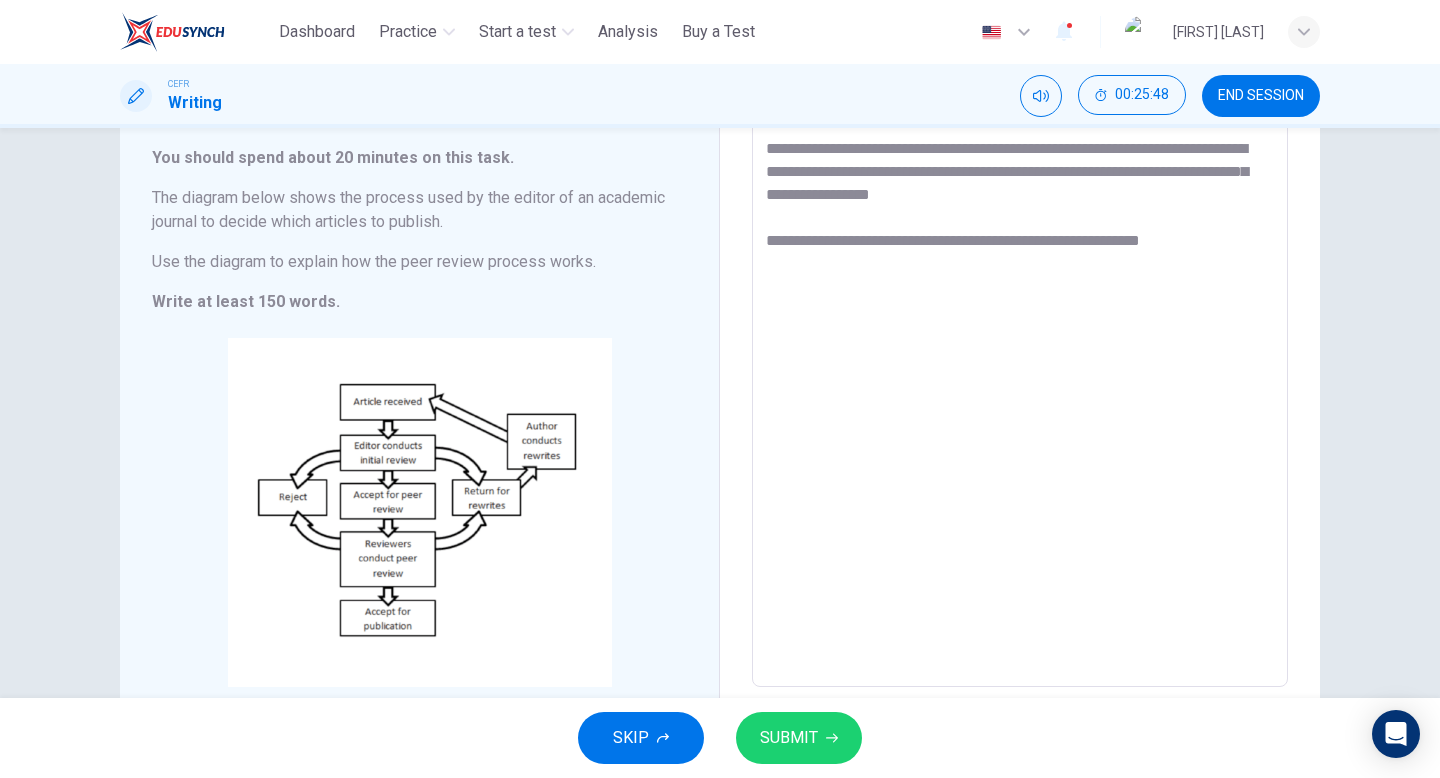 click on "**********" at bounding box center [1020, 404] 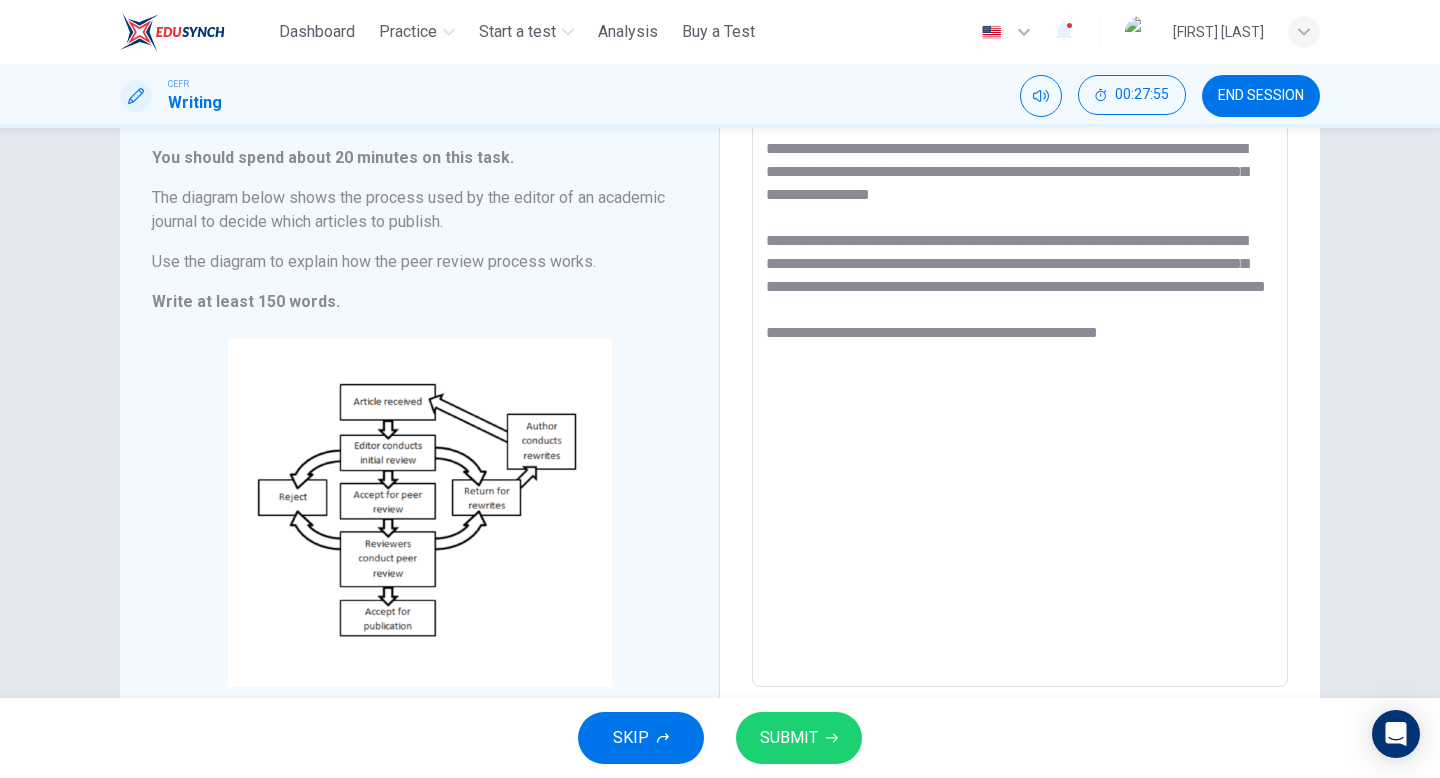 click on "**********" at bounding box center (1020, 404) 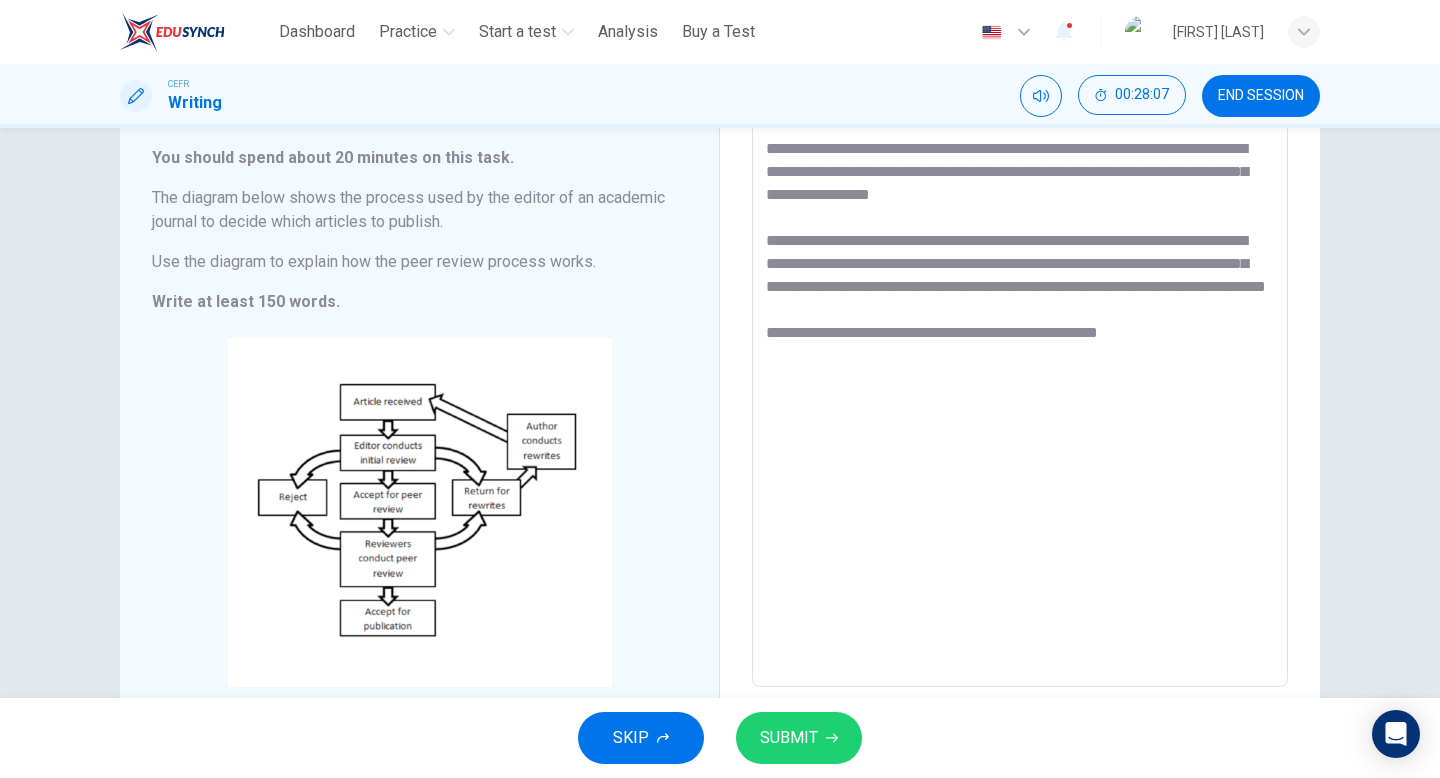 click on "**********" at bounding box center [1020, 404] 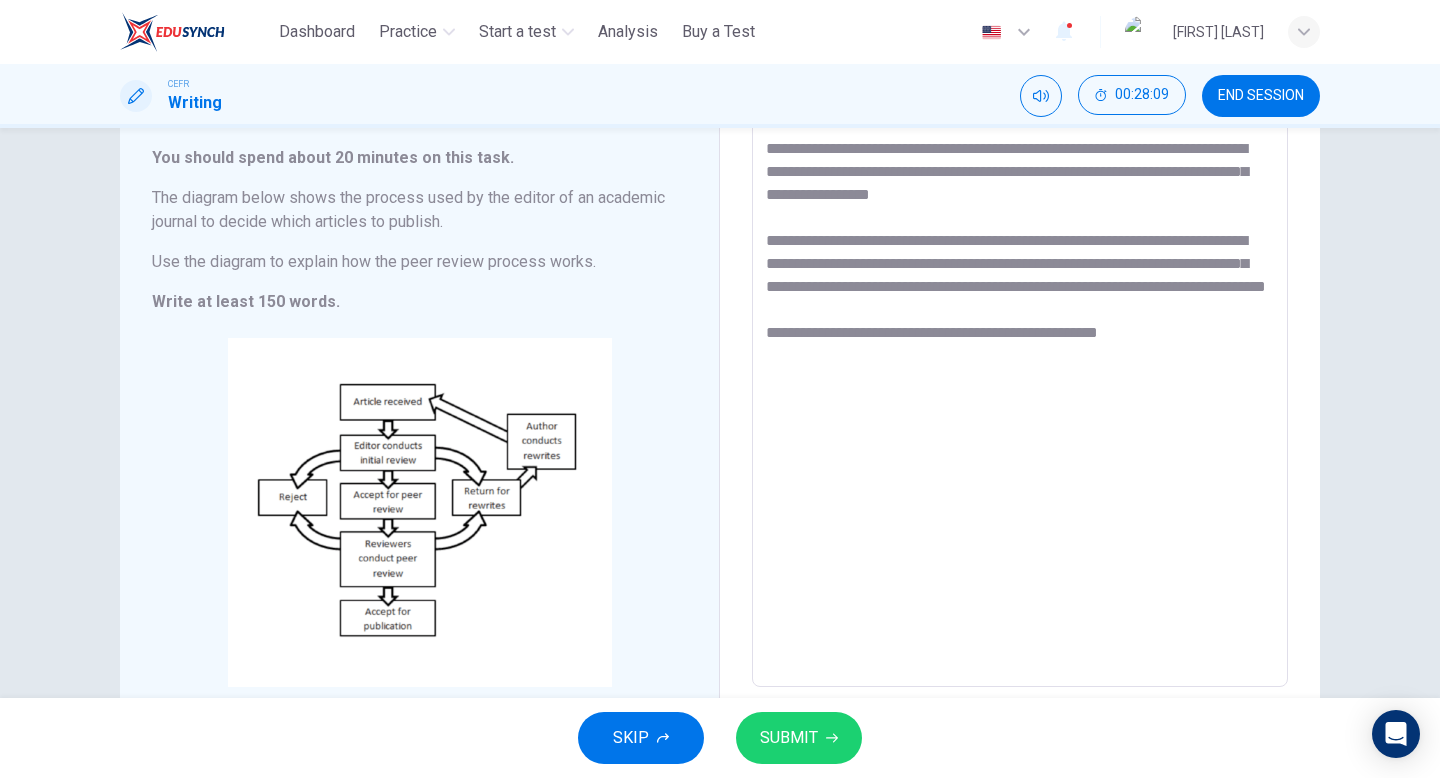 click on "**********" at bounding box center [1020, 404] 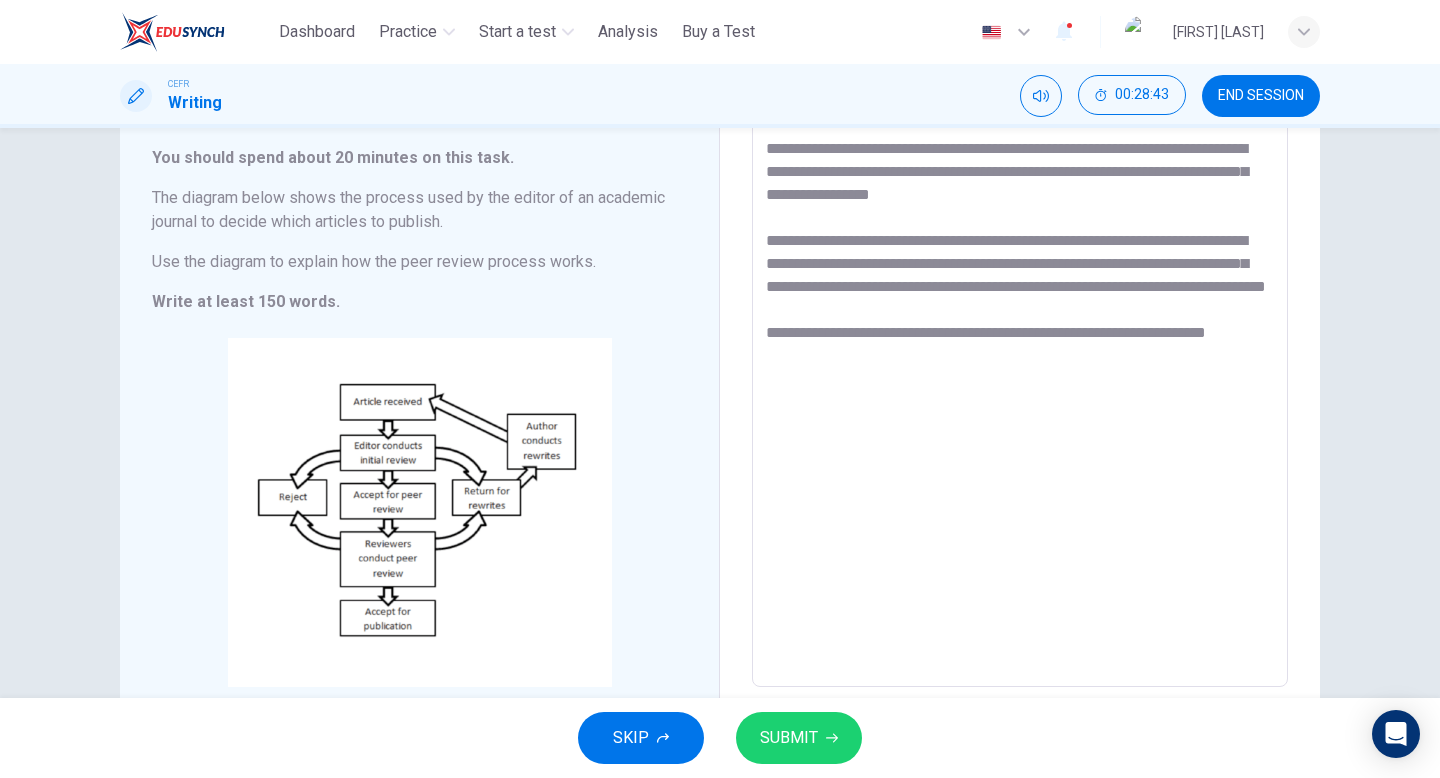 type on "**********" 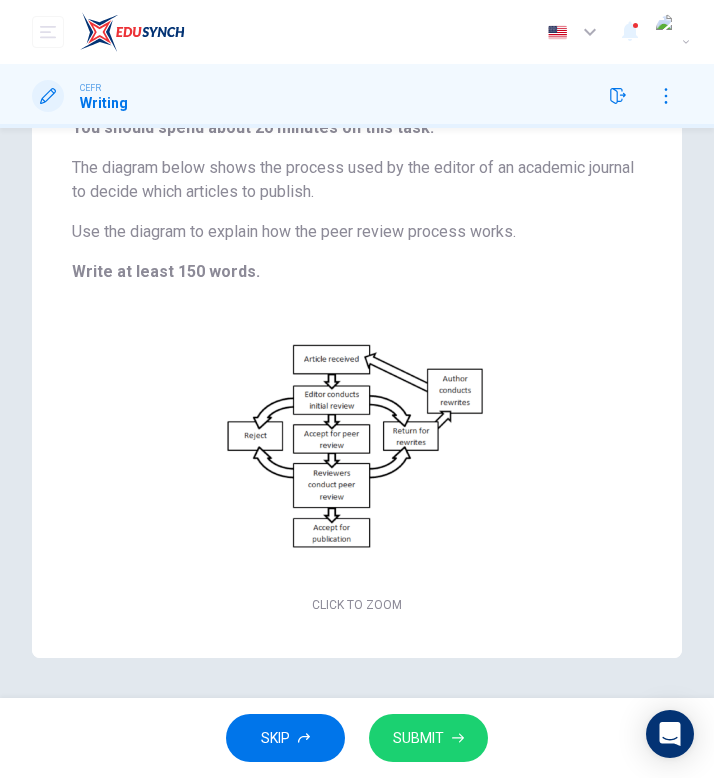 scroll, scrollTop: 0, scrollLeft: 0, axis: both 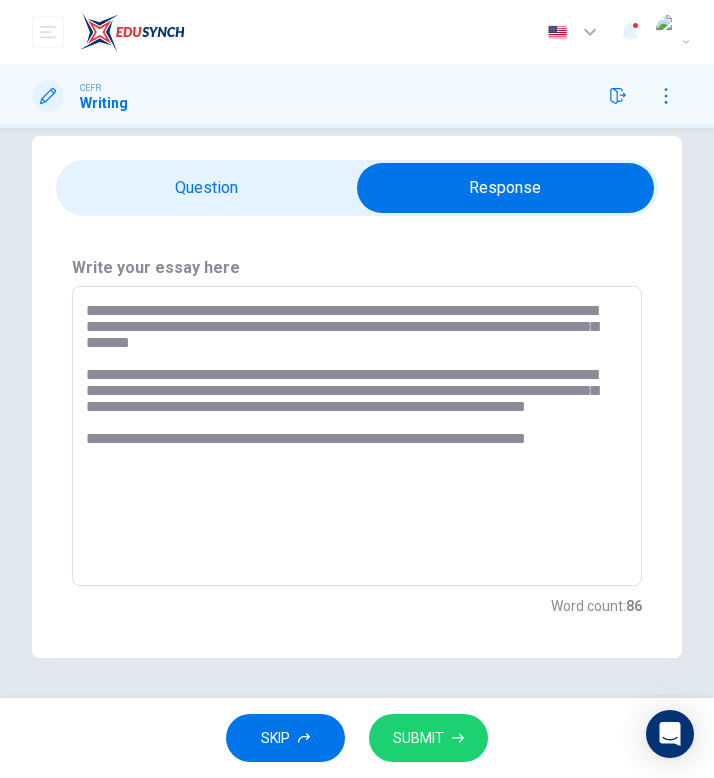 click on "**********" at bounding box center [357, 436] 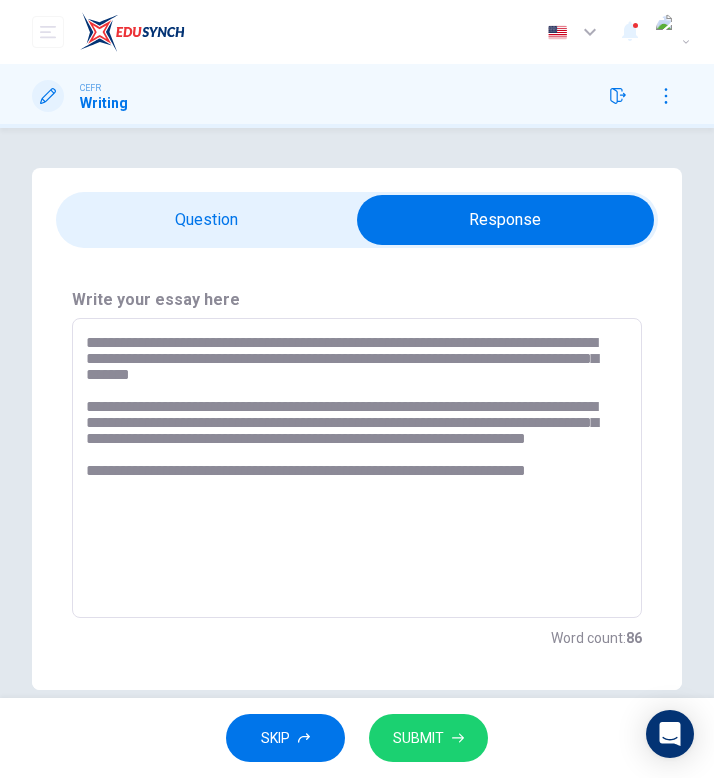 scroll, scrollTop: 32, scrollLeft: 0, axis: vertical 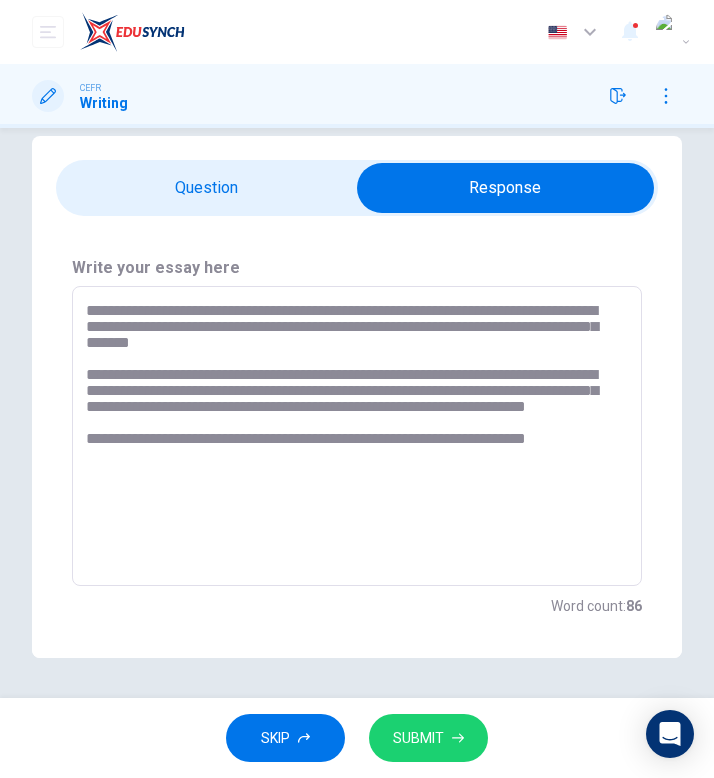 click on "**********" at bounding box center (357, 436) 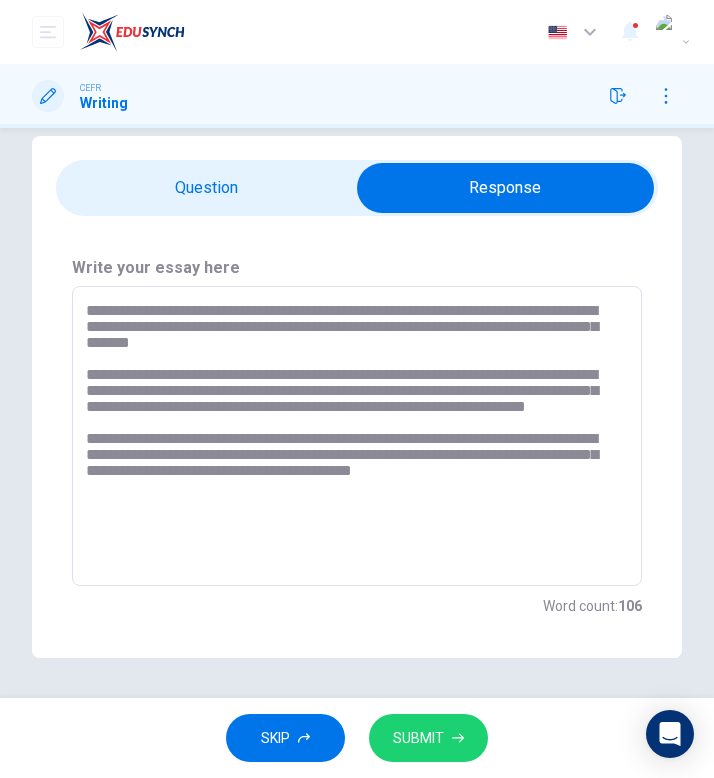 click on "**********" at bounding box center (357, 436) 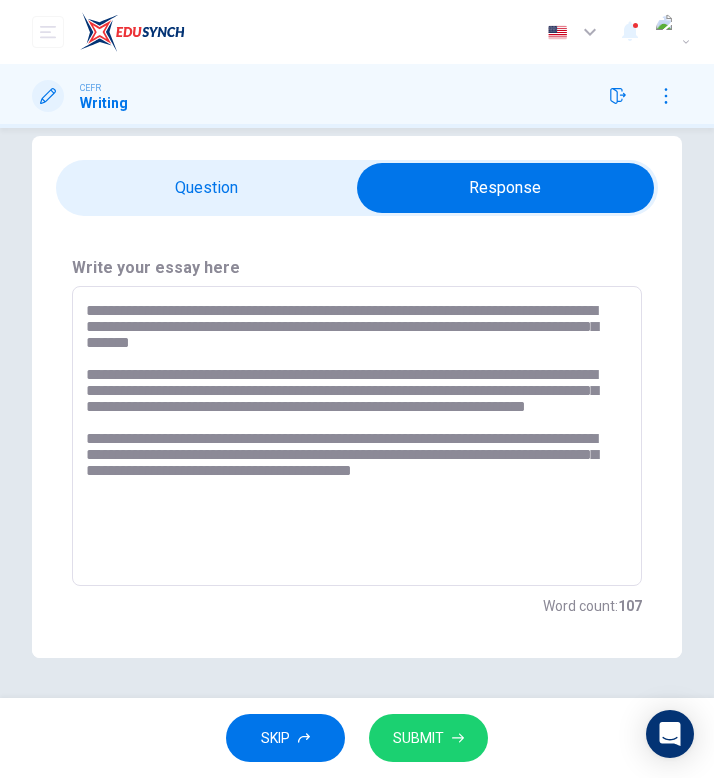 click on "**********" at bounding box center [357, 436] 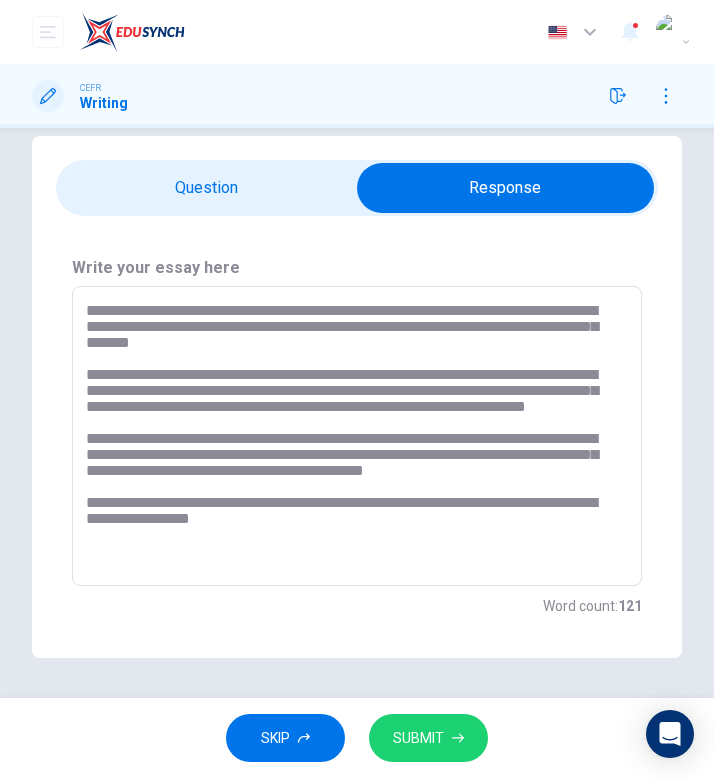 click on "**********" at bounding box center [357, 436] 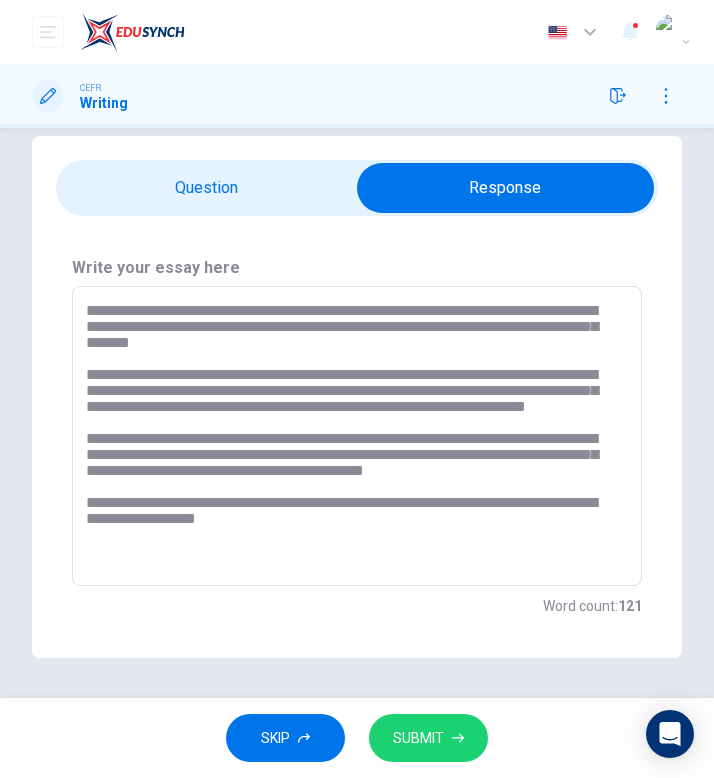 type on "**********" 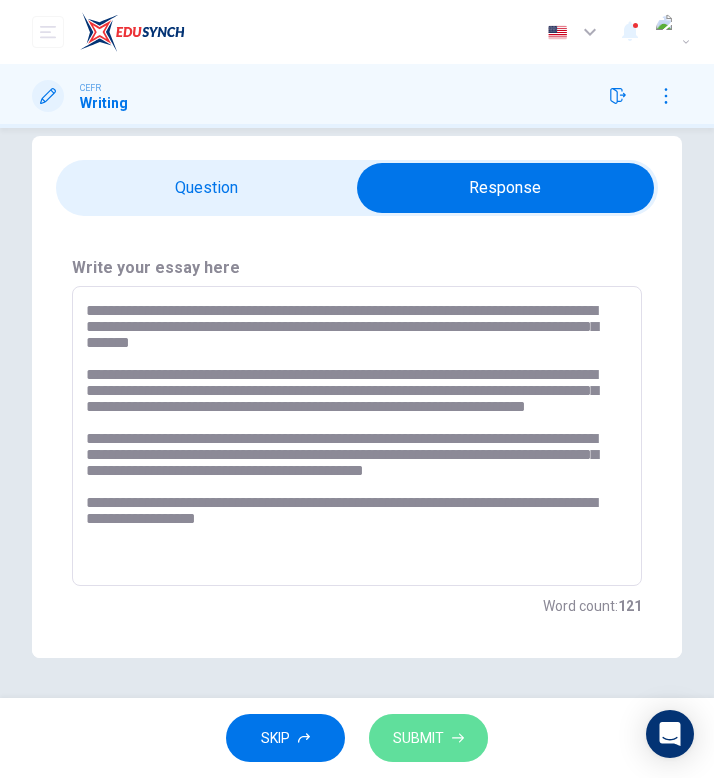 click on "SUBMIT" at bounding box center [418, 738] 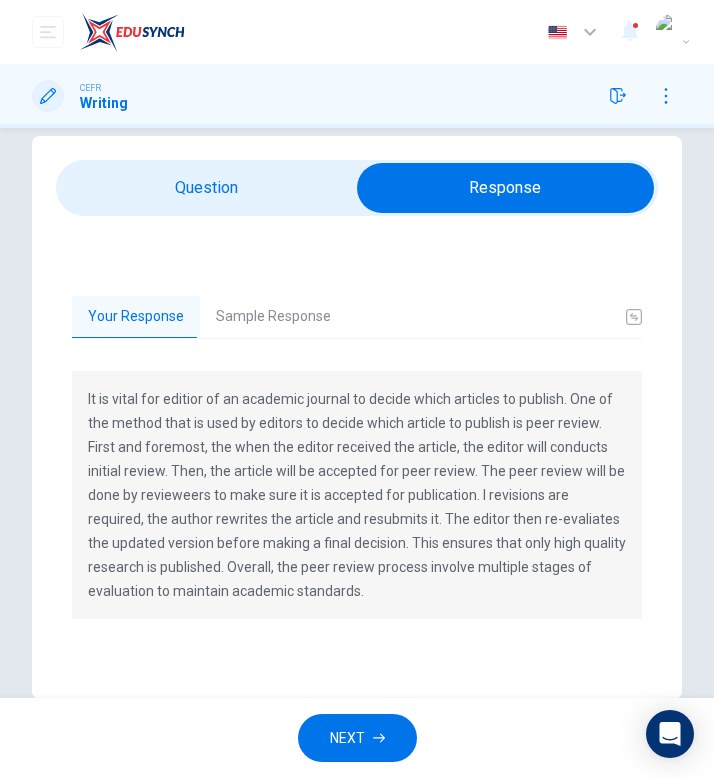 scroll, scrollTop: 72, scrollLeft: 0, axis: vertical 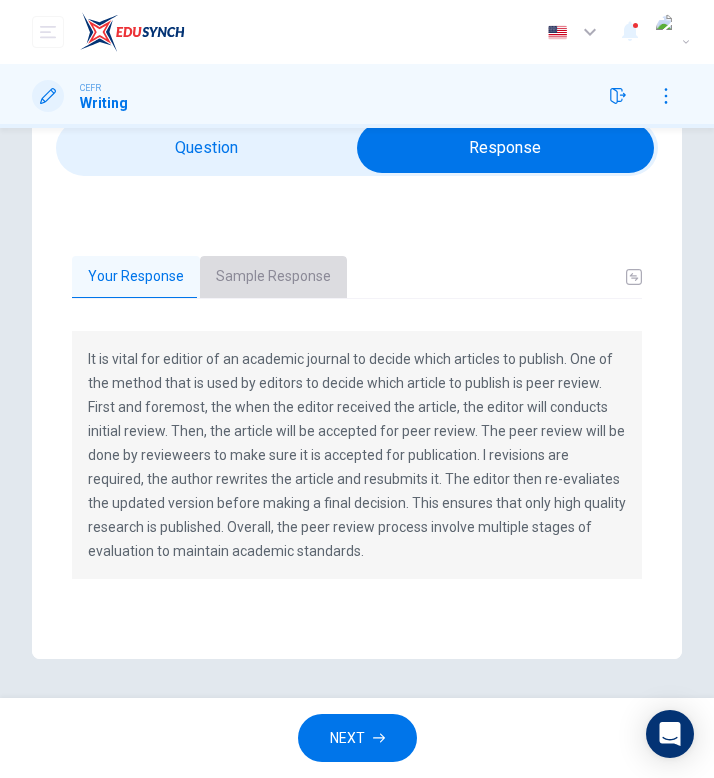 click on "Sample Response" at bounding box center [273, 277] 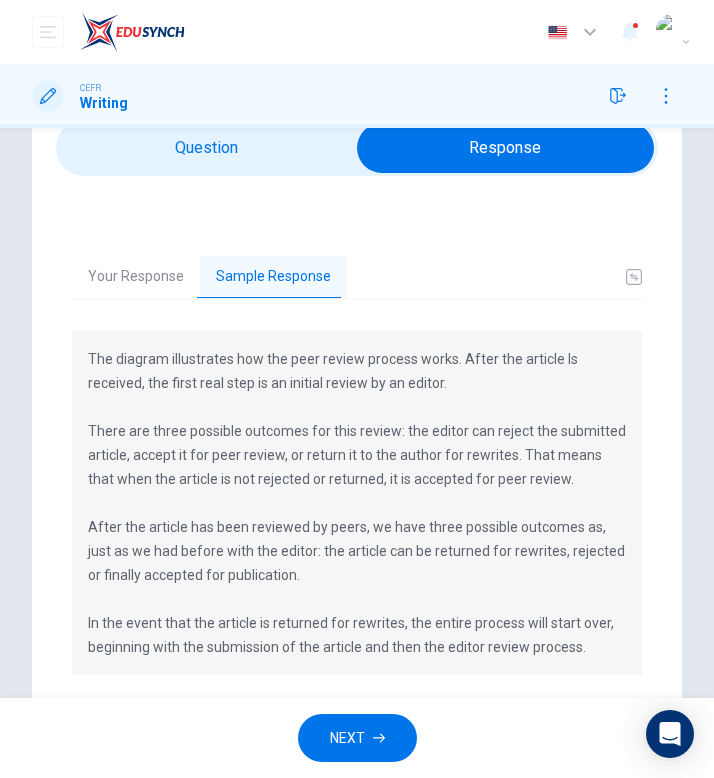 scroll, scrollTop: 72, scrollLeft: 0, axis: vertical 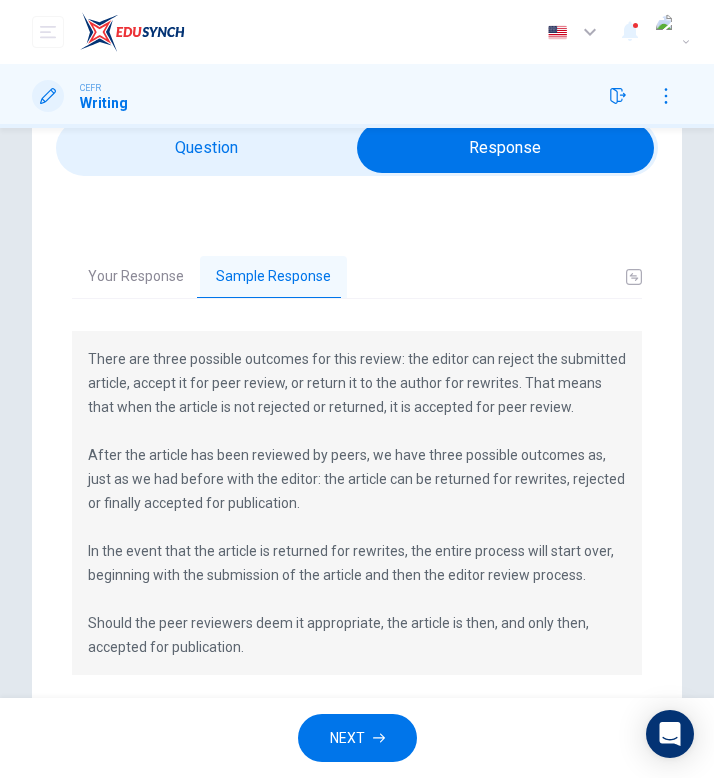 drag, startPoint x: 267, startPoint y: 646, endPoint x: 122, endPoint y: 506, distance: 201.55644 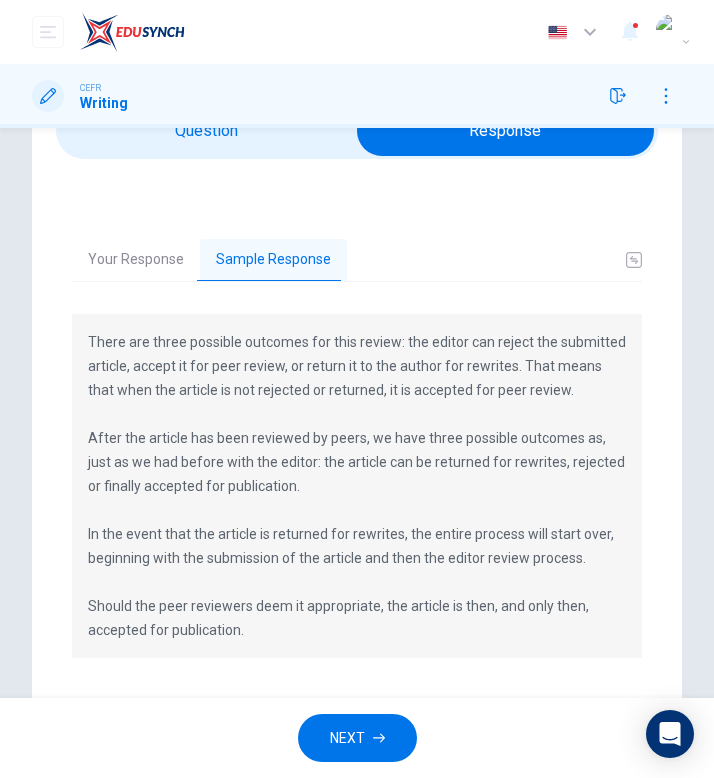 scroll, scrollTop: 90, scrollLeft: 0, axis: vertical 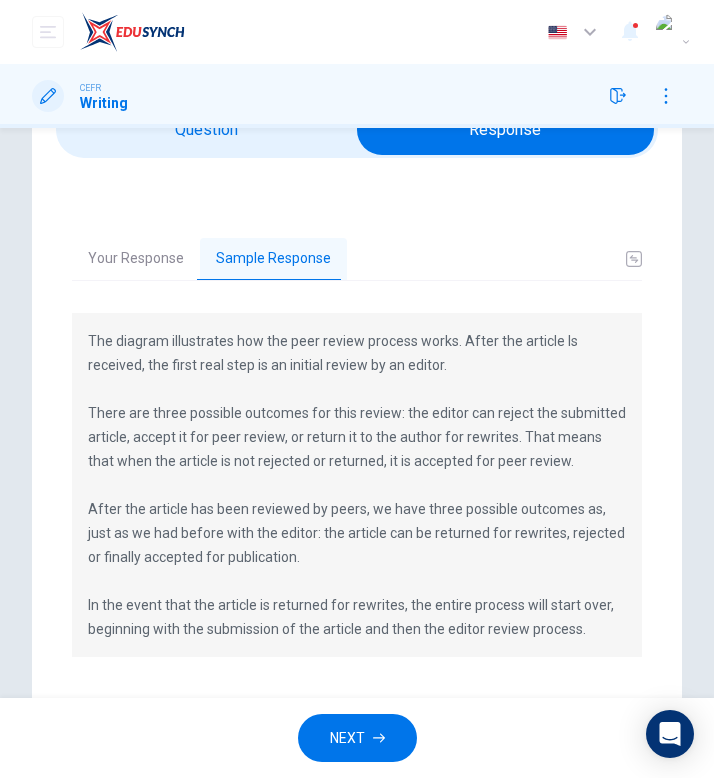 click on "NEXT" at bounding box center (347, 738) 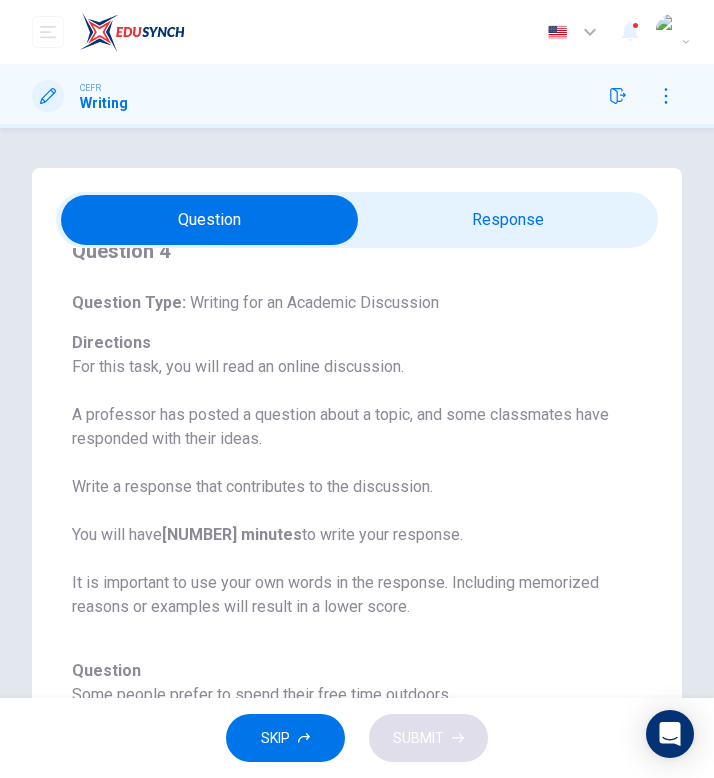 scroll, scrollTop: 118, scrollLeft: 0, axis: vertical 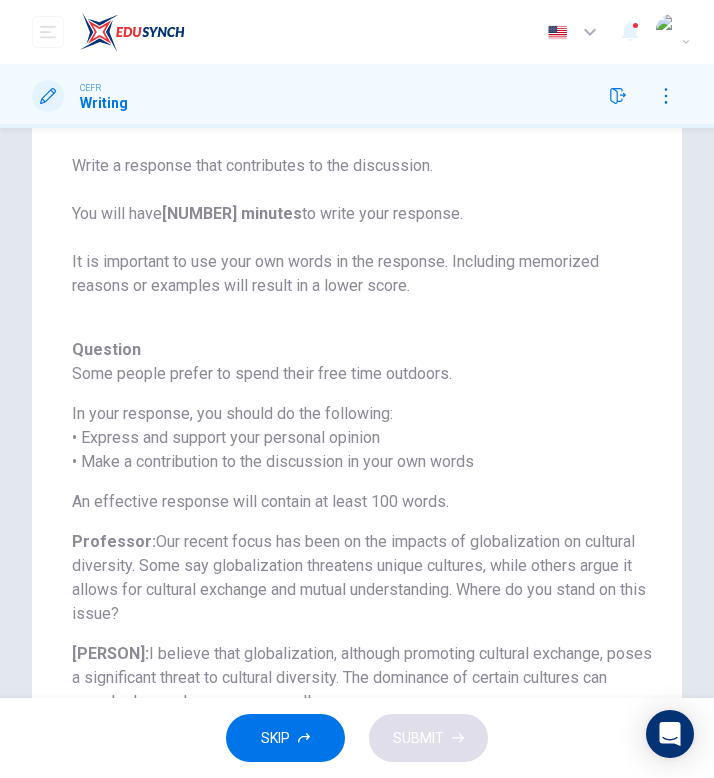 click at bounding box center (618, 96) 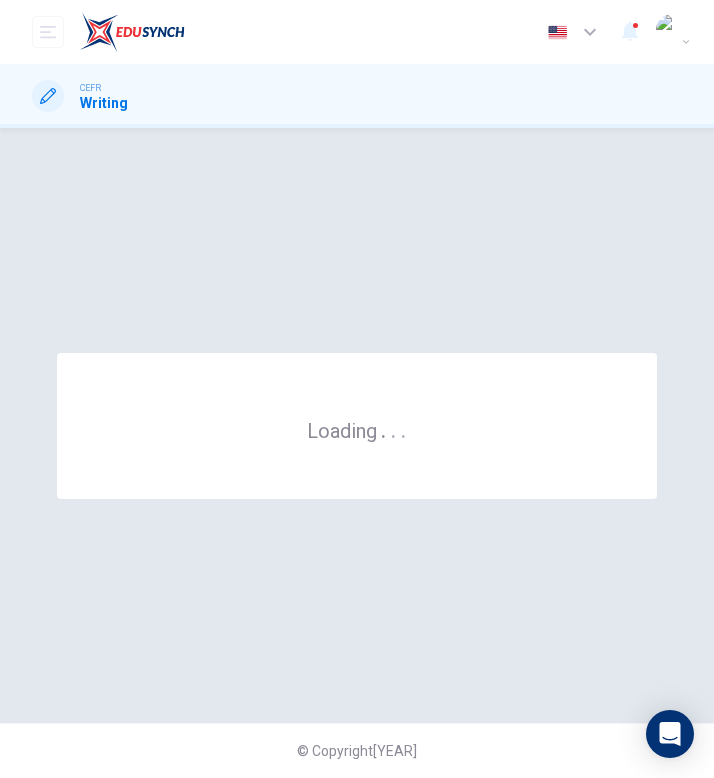 scroll, scrollTop: 0, scrollLeft: 0, axis: both 